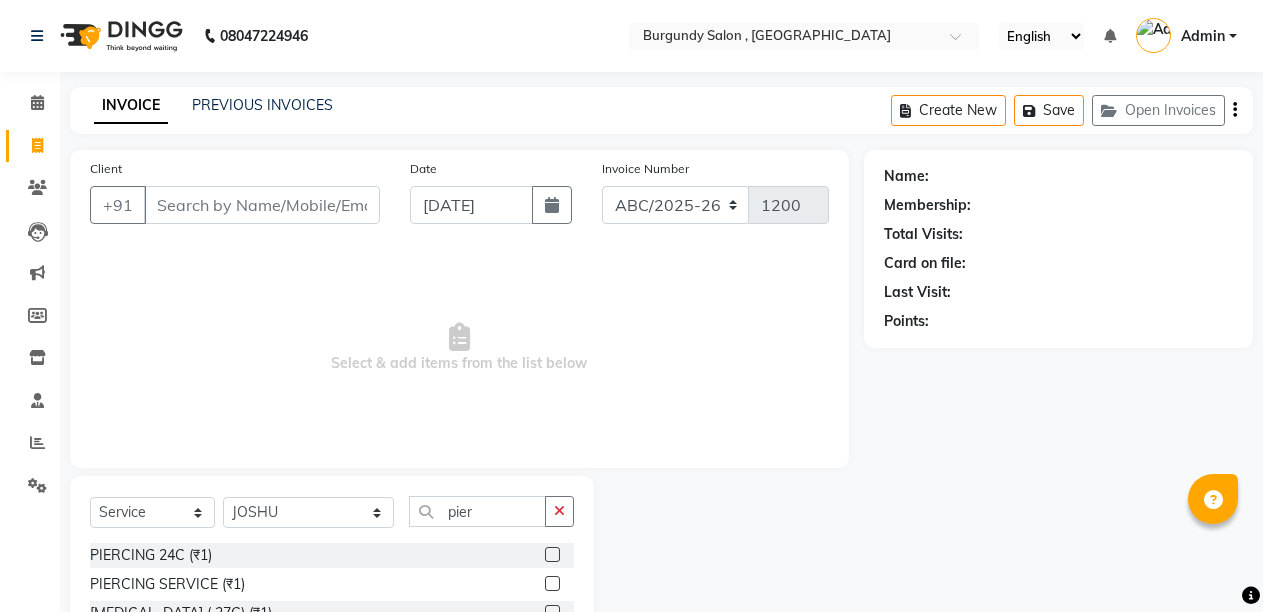 select on "service" 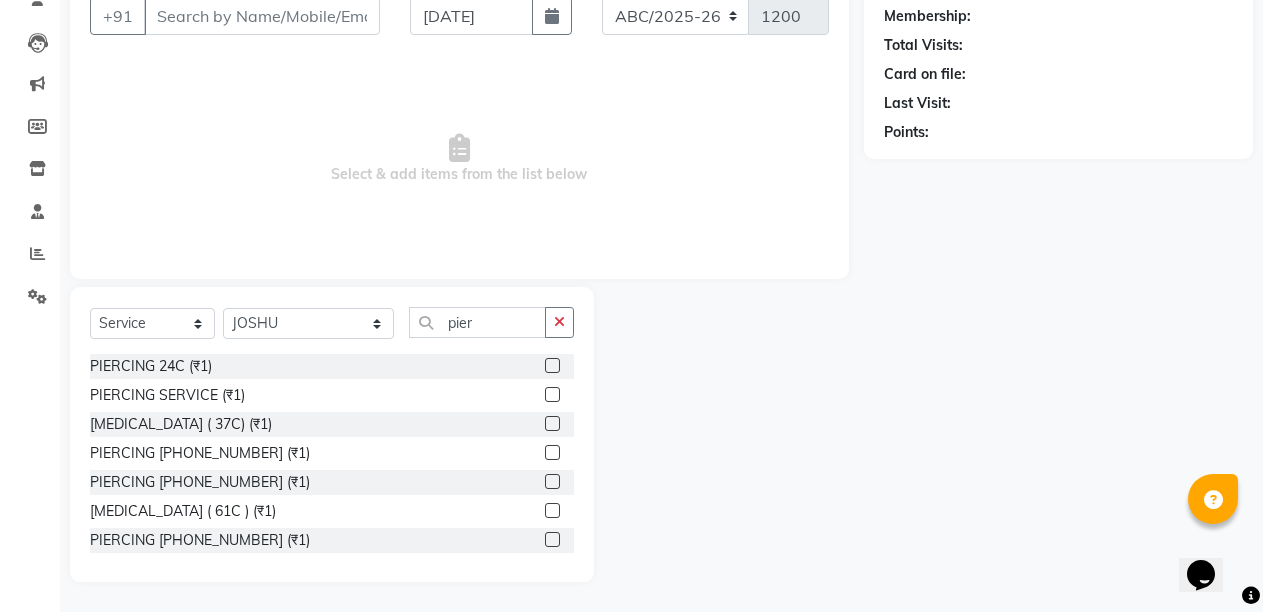 scroll, scrollTop: 0, scrollLeft: 0, axis: both 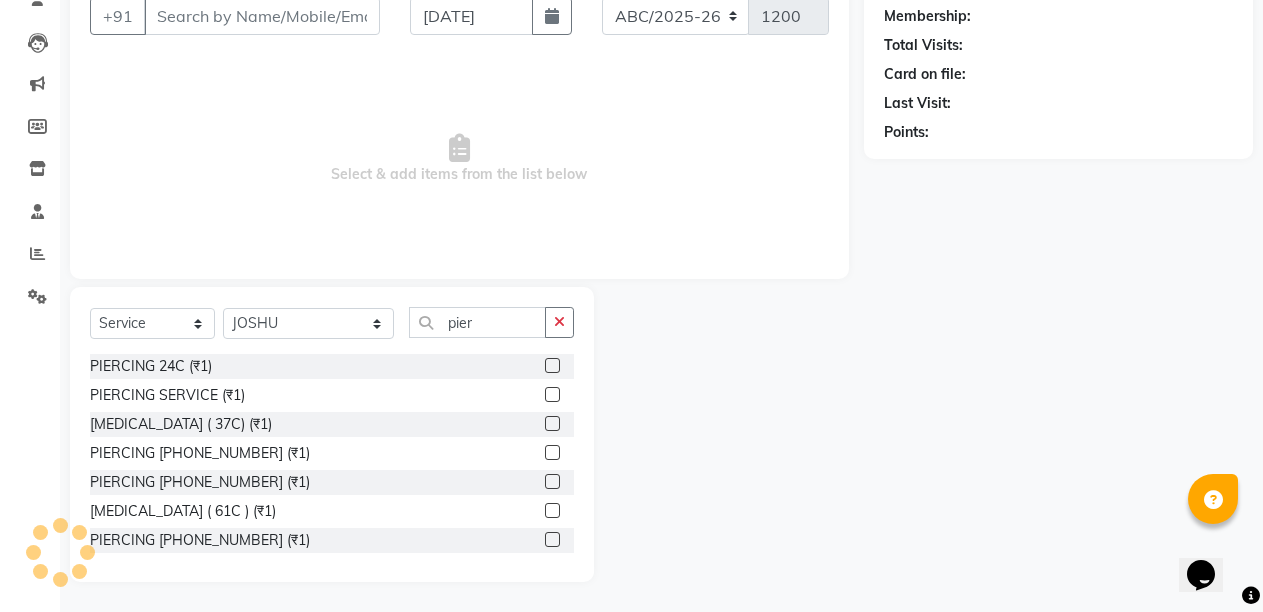 click on "pier" 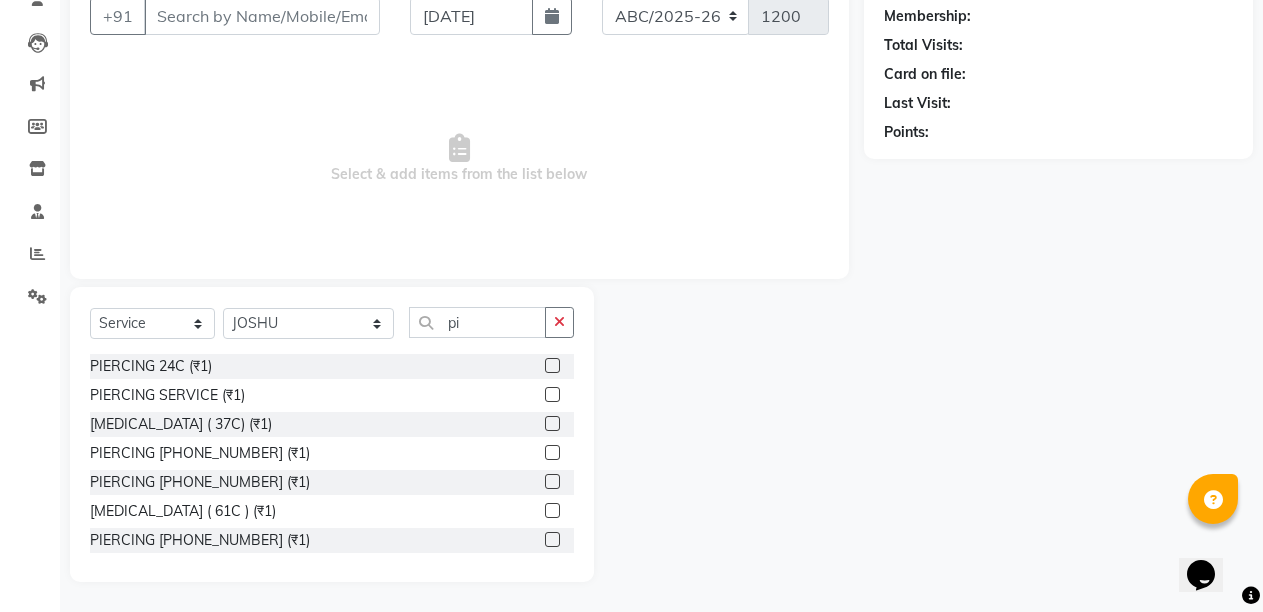 type on "p" 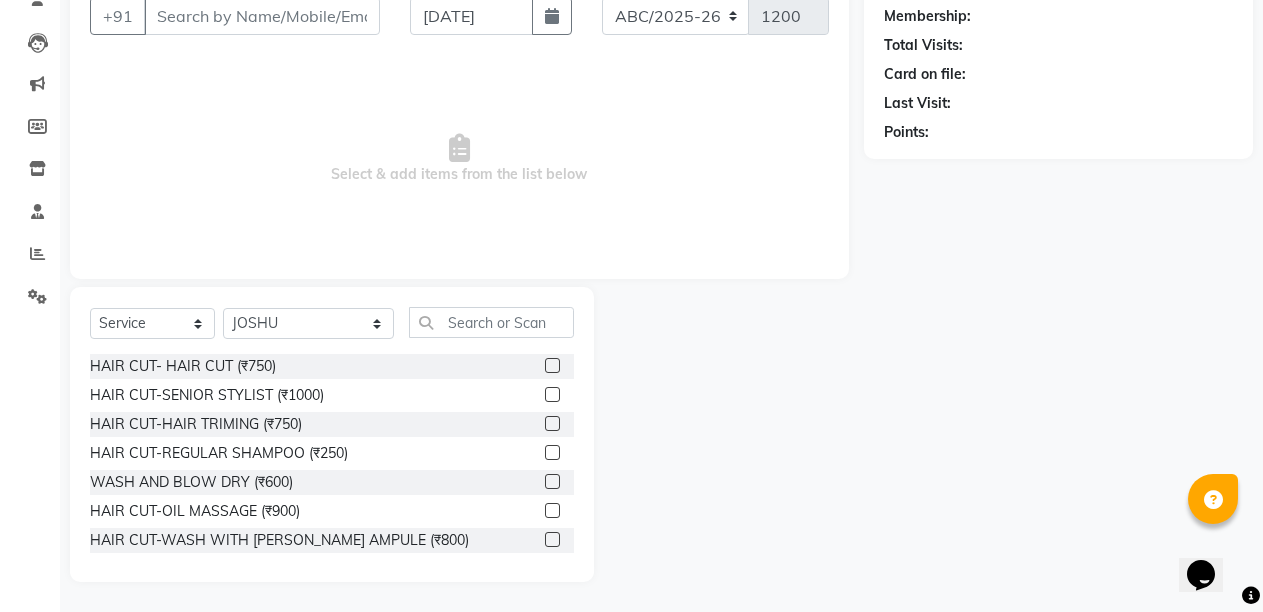 type 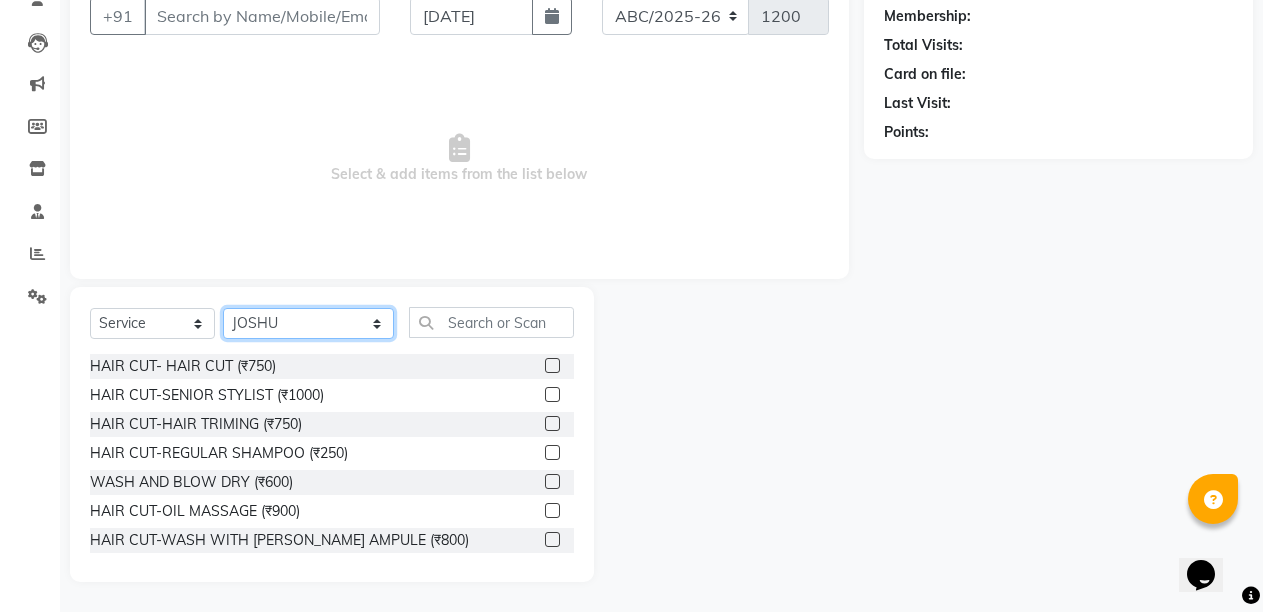 click on "Select Stylist ANIL  [PERSON_NAME] [PERSON_NAME]  DHON DAS DHON / [PERSON_NAME] [PERSON_NAME] [PERSON_NAME]/ [PERSON_NAME] [PERSON_NAME] LAXI / [PERSON_NAME] LITTLE MAAM MINTUL [PERSON_NAME] [PERSON_NAME] [PERSON_NAME] [PERSON_NAME]/POJA/ [PERSON_NAME] / [PERSON_NAME] [PERSON_NAME]/ [PERSON_NAME] PUJAA [PERSON_NAME] / [PERSON_NAME]  [PERSON_NAME] / [PERSON_NAME] [PERSON_NAME] / [PERSON_NAME] / [PERSON_NAME] [PERSON_NAME]/ [PERSON_NAME]/[PERSON_NAME]/[PERSON_NAME]/ [PERSON_NAME]/[PERSON_NAME]/ [PERSON_NAME] [PERSON_NAME]/ [PERSON_NAME] [PERSON_NAME] [PERSON_NAME] [PERSON_NAME] SOPEM staff 1 staff 1 TANU" 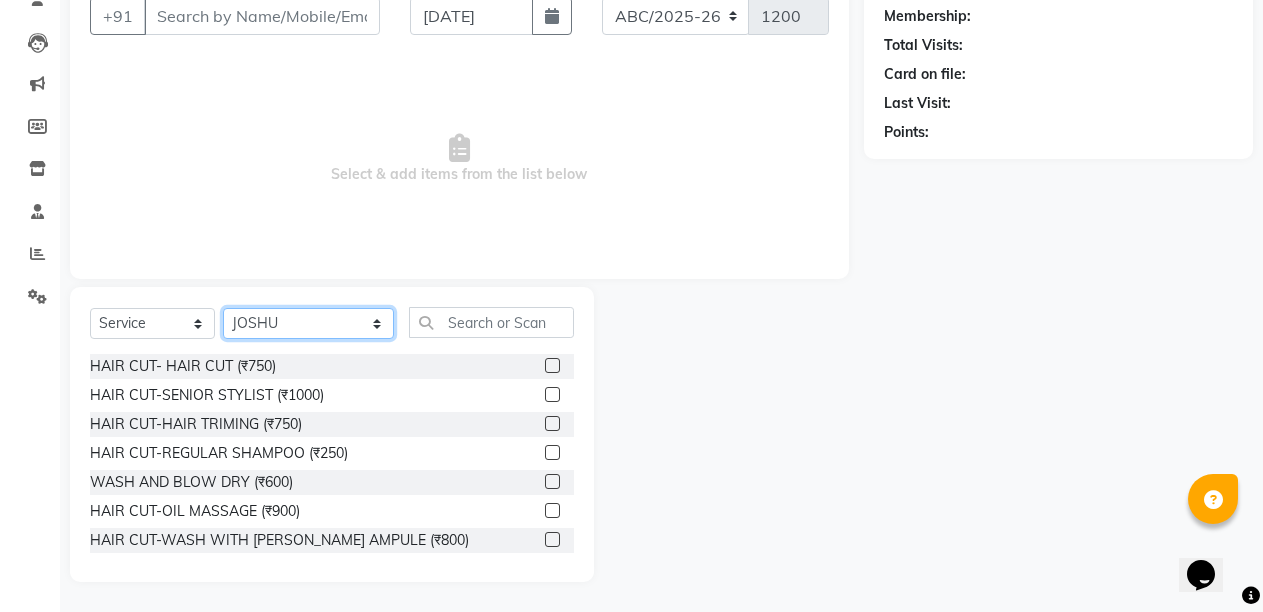 select on "80179" 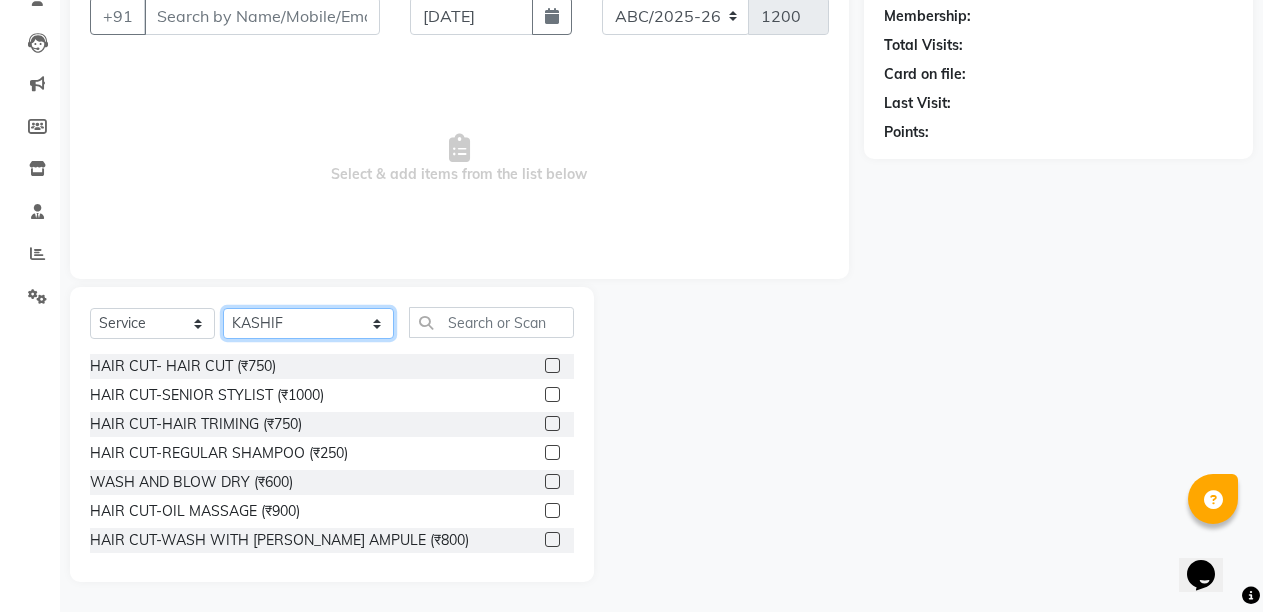 click on "Select Stylist ANIL  [PERSON_NAME] [PERSON_NAME]  DHON DAS DHON / [PERSON_NAME] [PERSON_NAME] [PERSON_NAME]/ [PERSON_NAME] [PERSON_NAME] LAXI / [PERSON_NAME] LITTLE MAAM MINTUL [PERSON_NAME] [PERSON_NAME] [PERSON_NAME] [PERSON_NAME]/POJA/ [PERSON_NAME] / [PERSON_NAME] [PERSON_NAME]/ [PERSON_NAME] PUJAA [PERSON_NAME] / [PERSON_NAME]  [PERSON_NAME] / [PERSON_NAME] [PERSON_NAME] / [PERSON_NAME] / [PERSON_NAME] [PERSON_NAME]/ [PERSON_NAME]/[PERSON_NAME]/[PERSON_NAME]/ [PERSON_NAME]/[PERSON_NAME]/ [PERSON_NAME] [PERSON_NAME]/ [PERSON_NAME] [PERSON_NAME] [PERSON_NAME] [PERSON_NAME] SOPEM staff 1 staff 1 TANU" 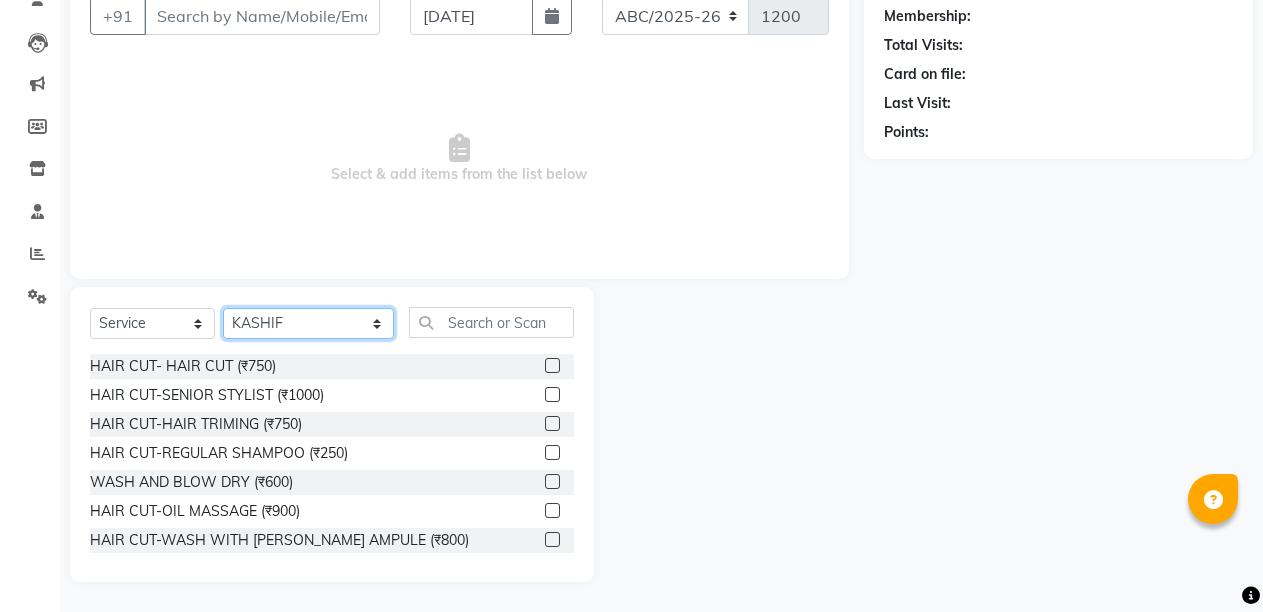 scroll, scrollTop: 0, scrollLeft: 0, axis: both 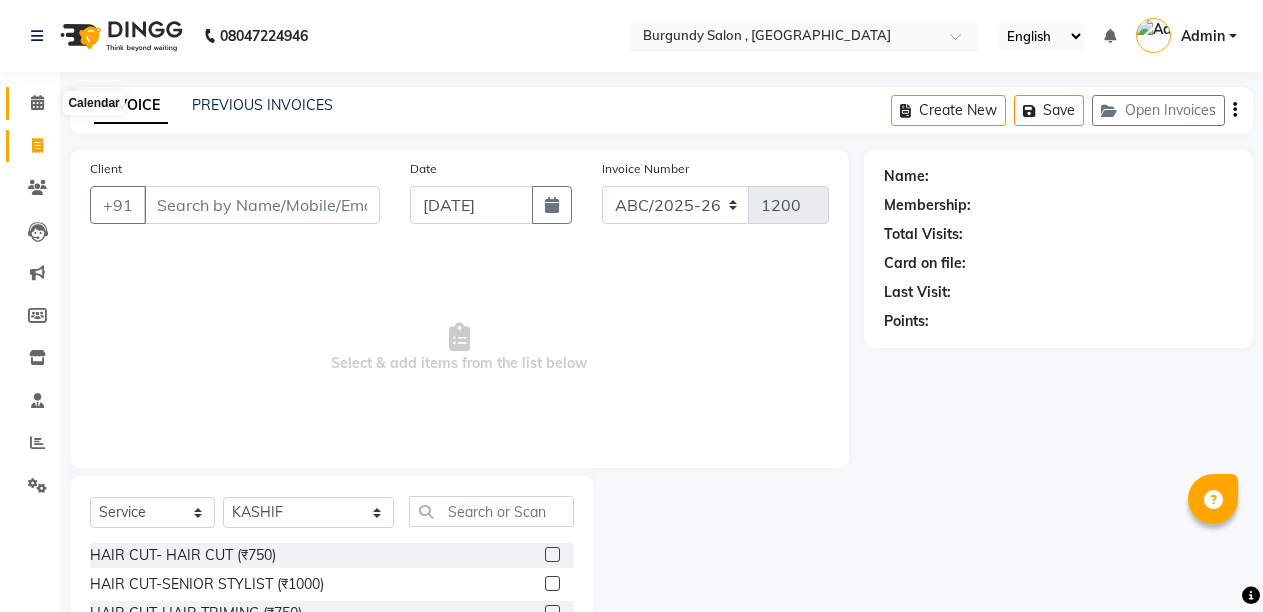 click 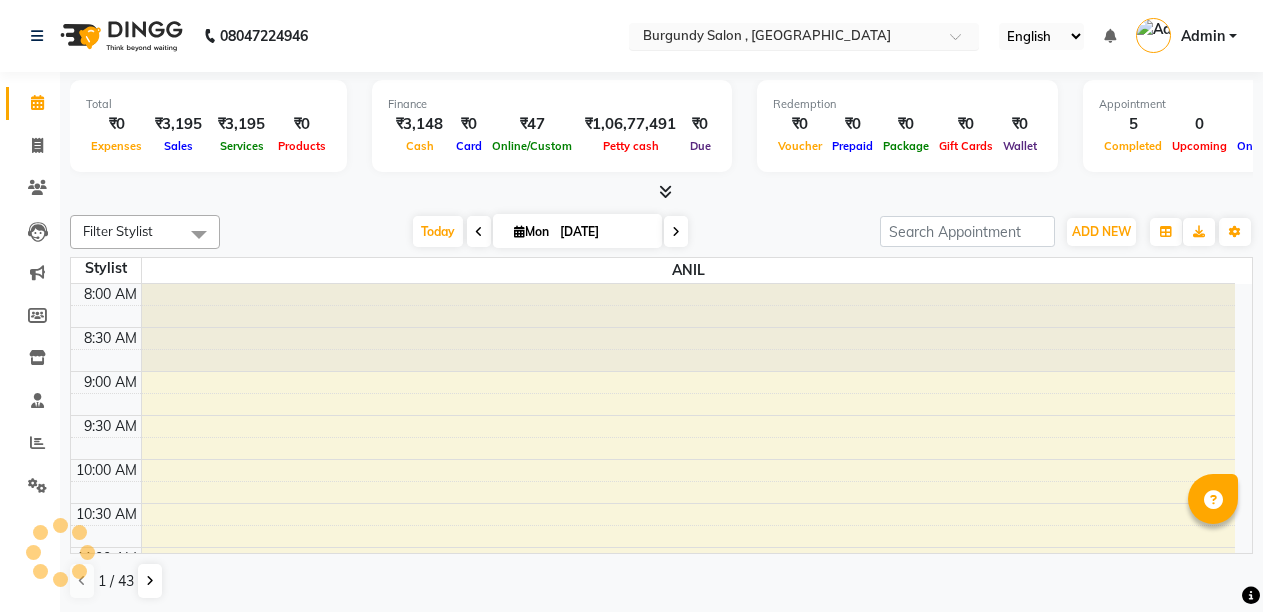 scroll, scrollTop: 0, scrollLeft: 0, axis: both 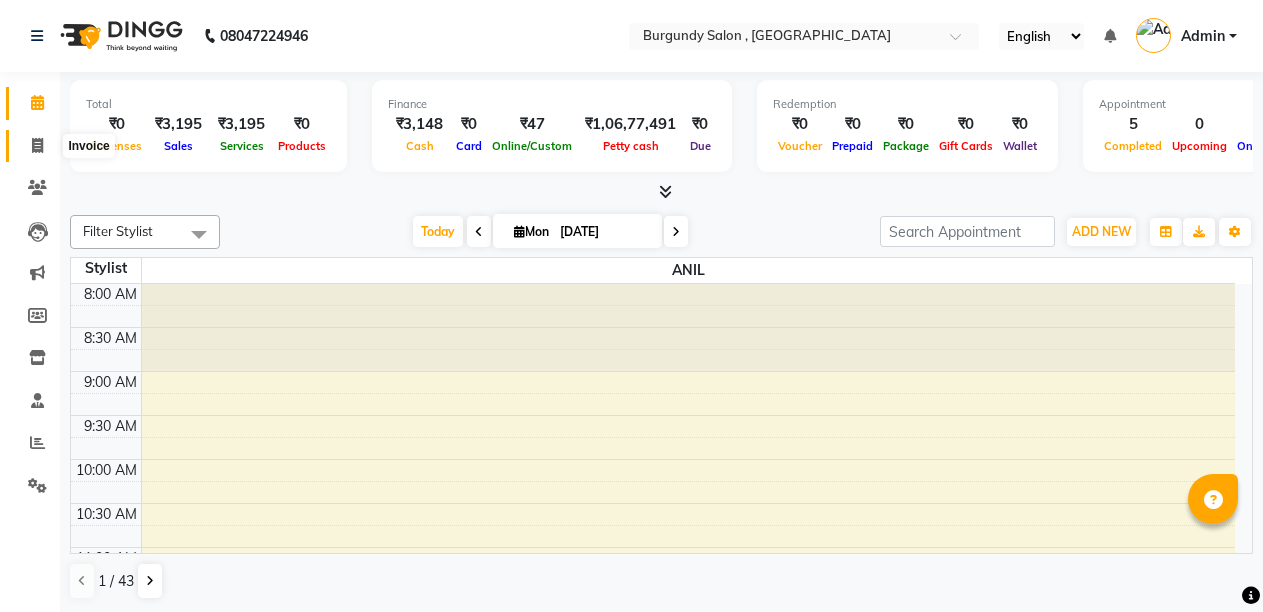 click 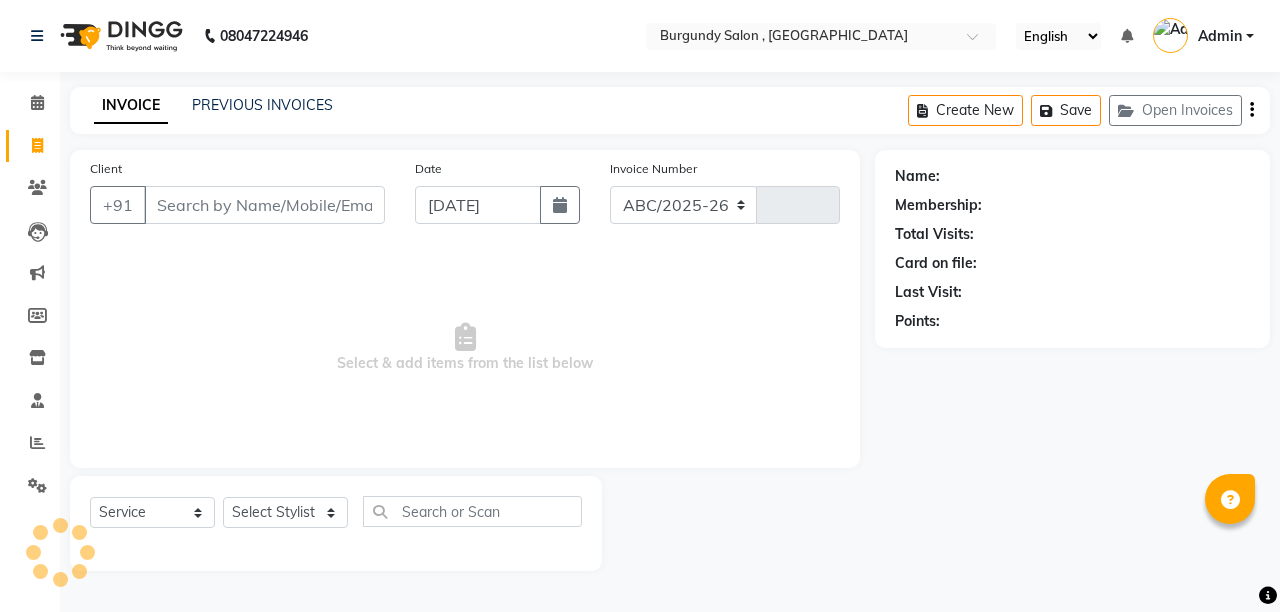 select on "5345" 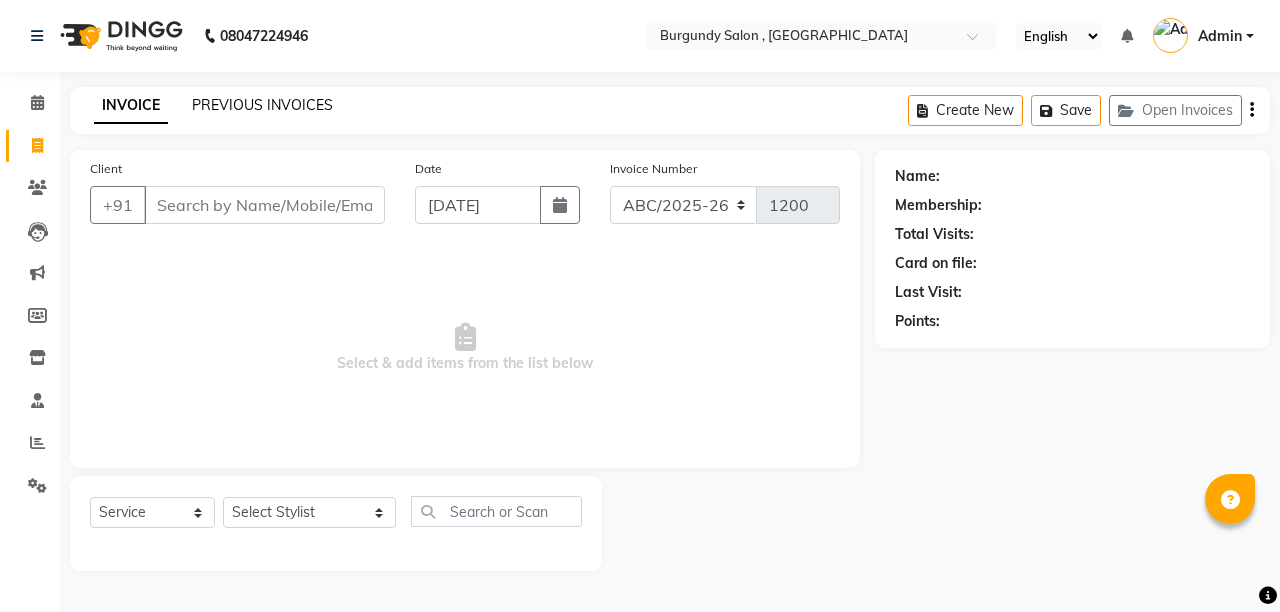 click on "PREVIOUS INVOICES" 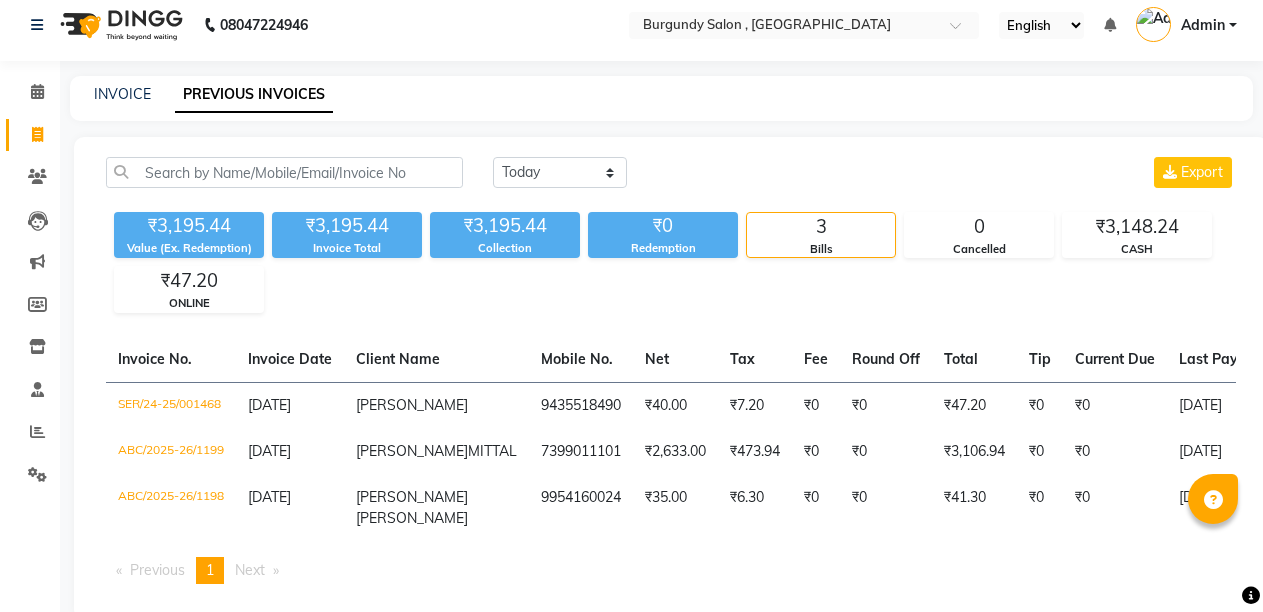 scroll, scrollTop: 0, scrollLeft: 0, axis: both 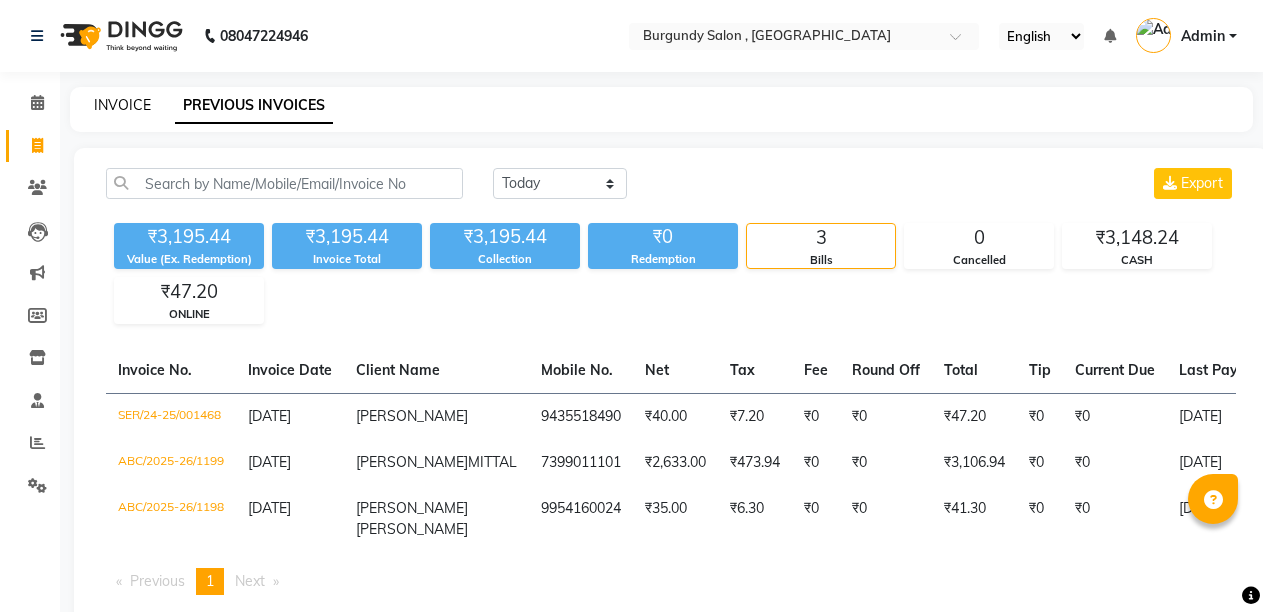 click on "INVOICE" 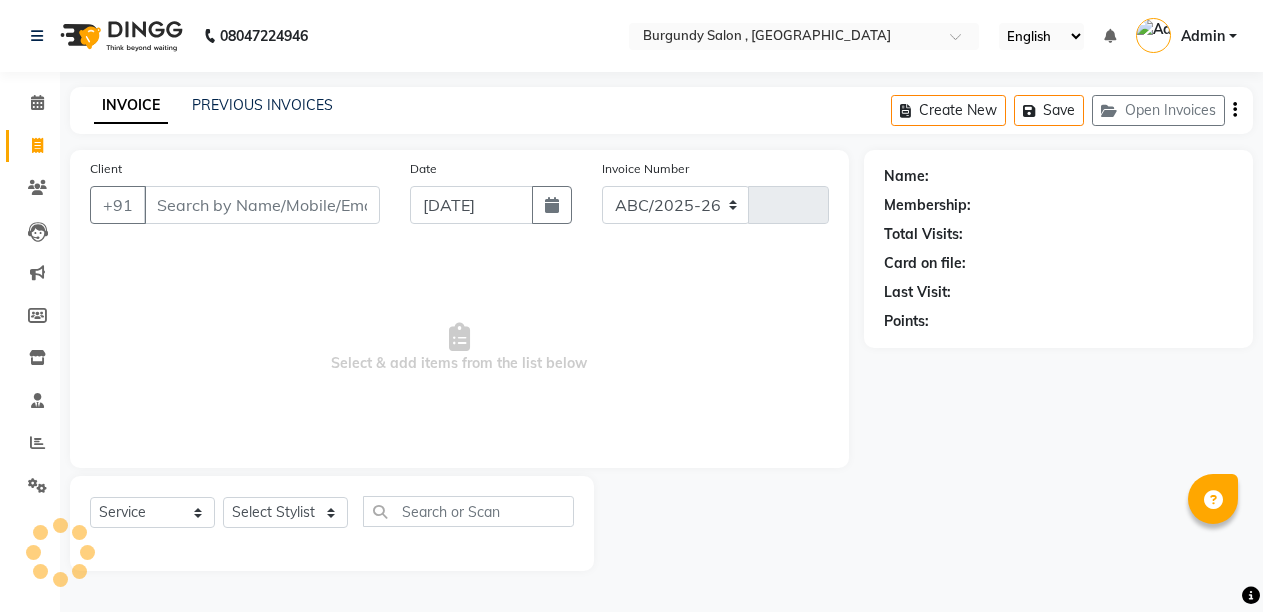select on "5345" 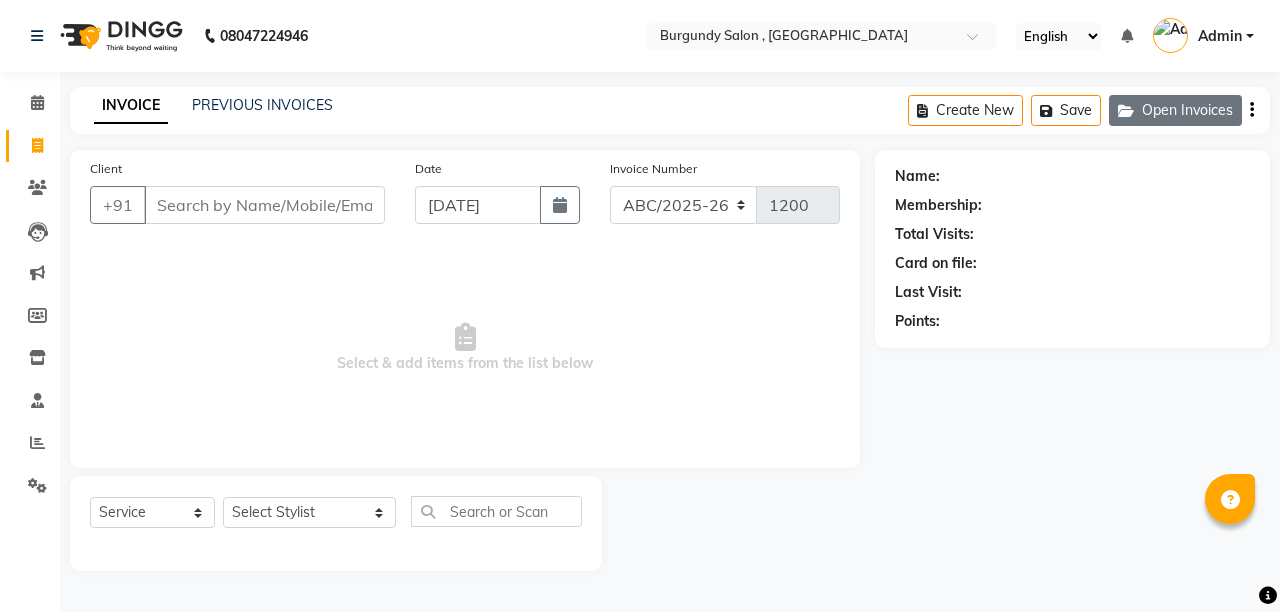 click on "Open Invoices" 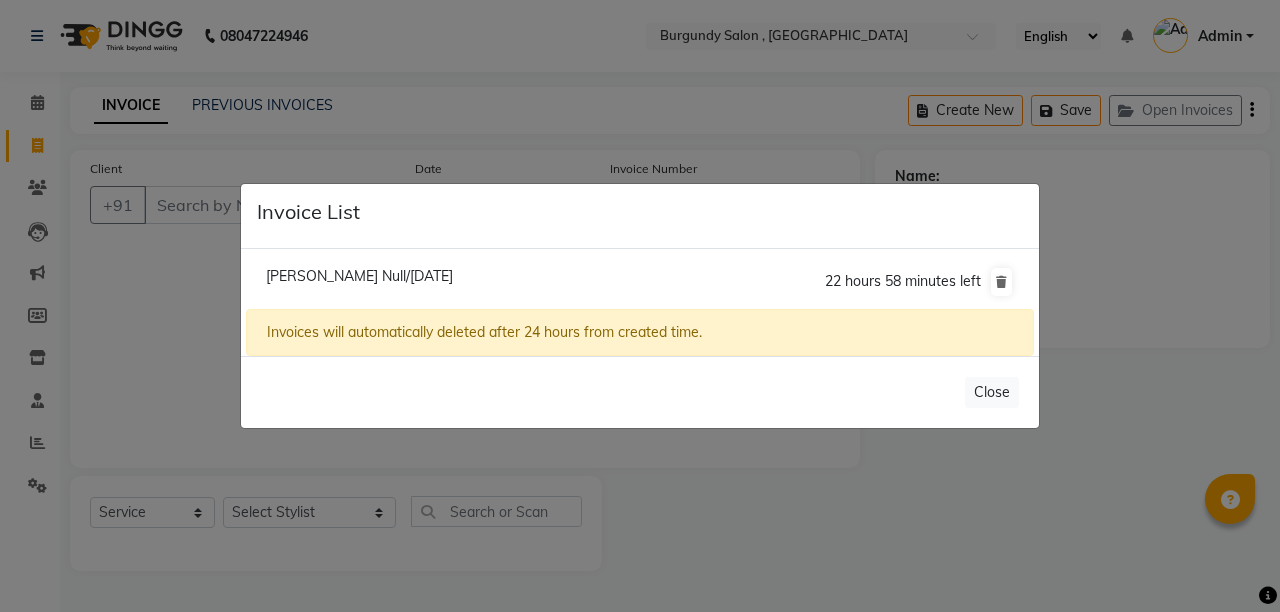 click on "[PERSON_NAME] Null/[DATE]" 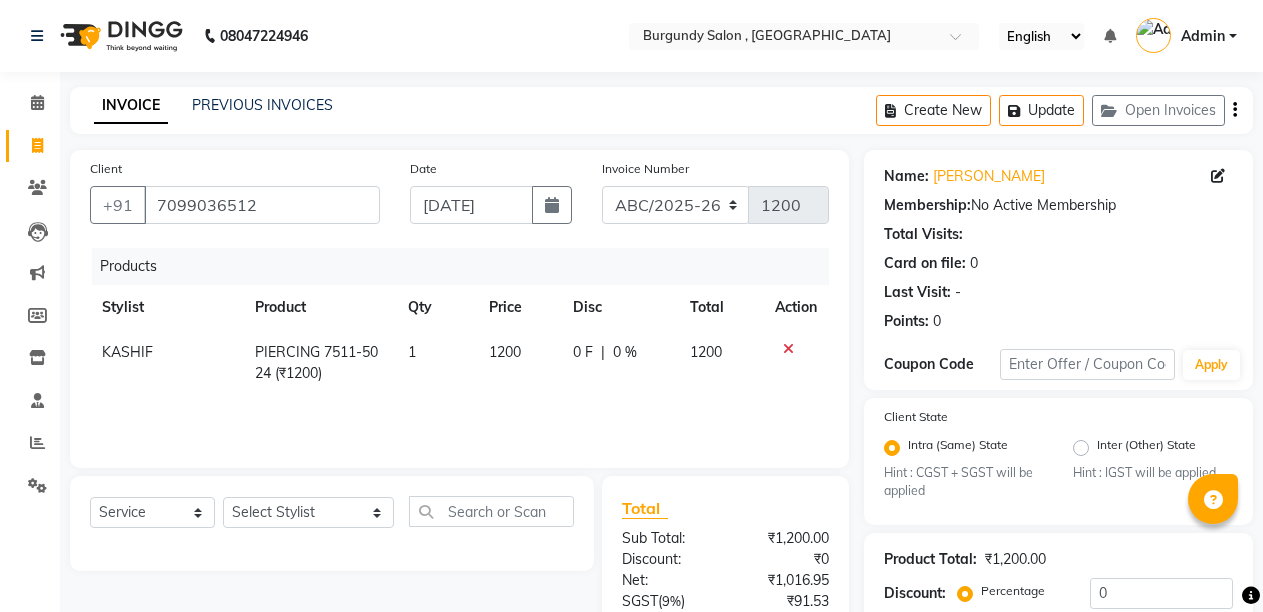 click on "1200" 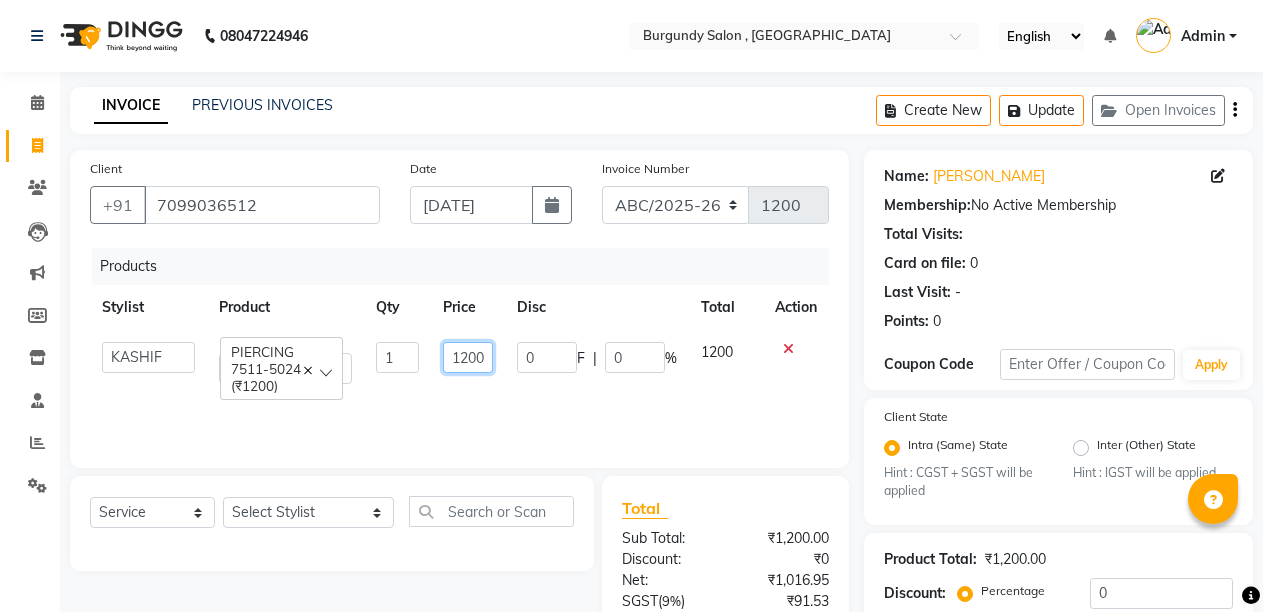 click on "1200" 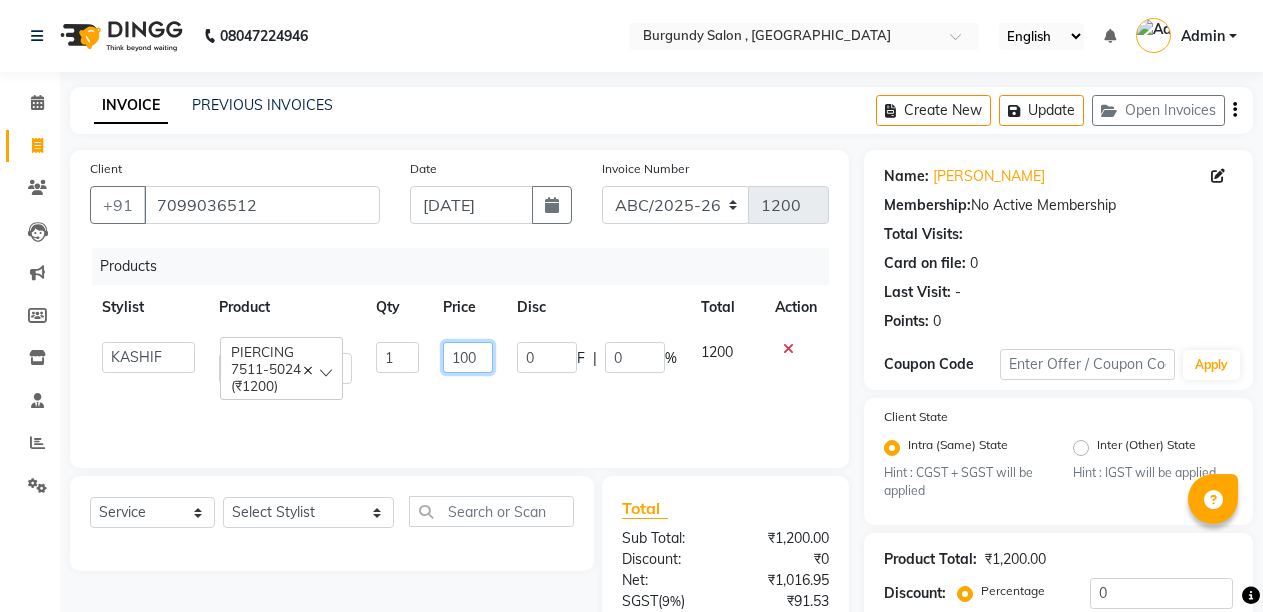 type on "1000" 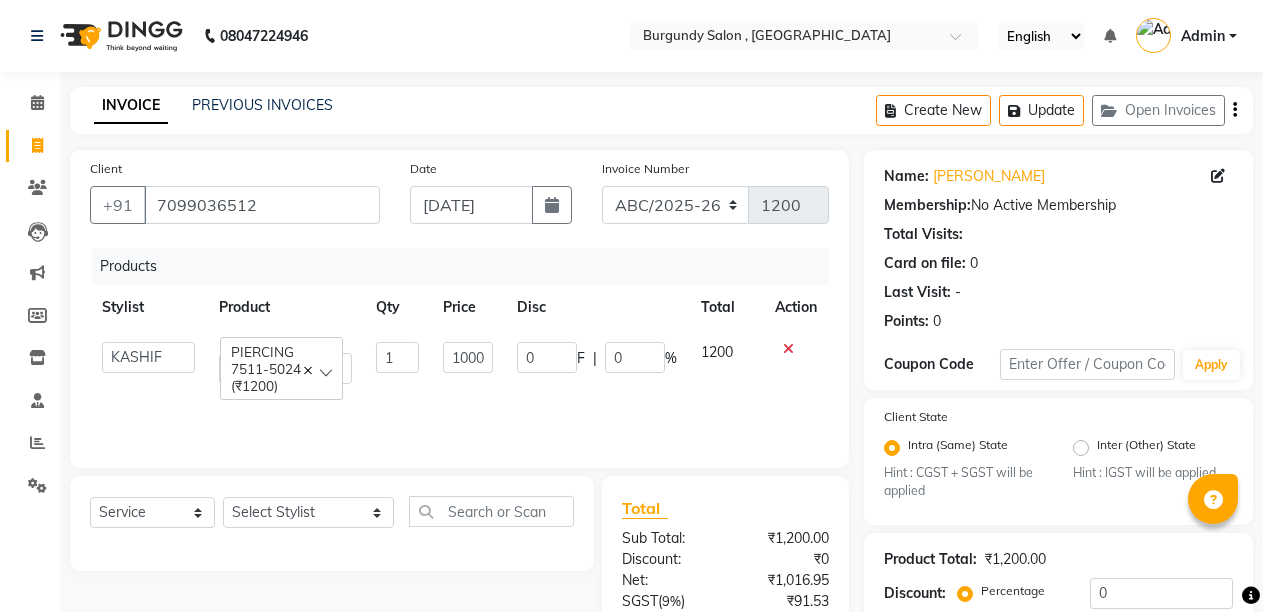 click on "1000" 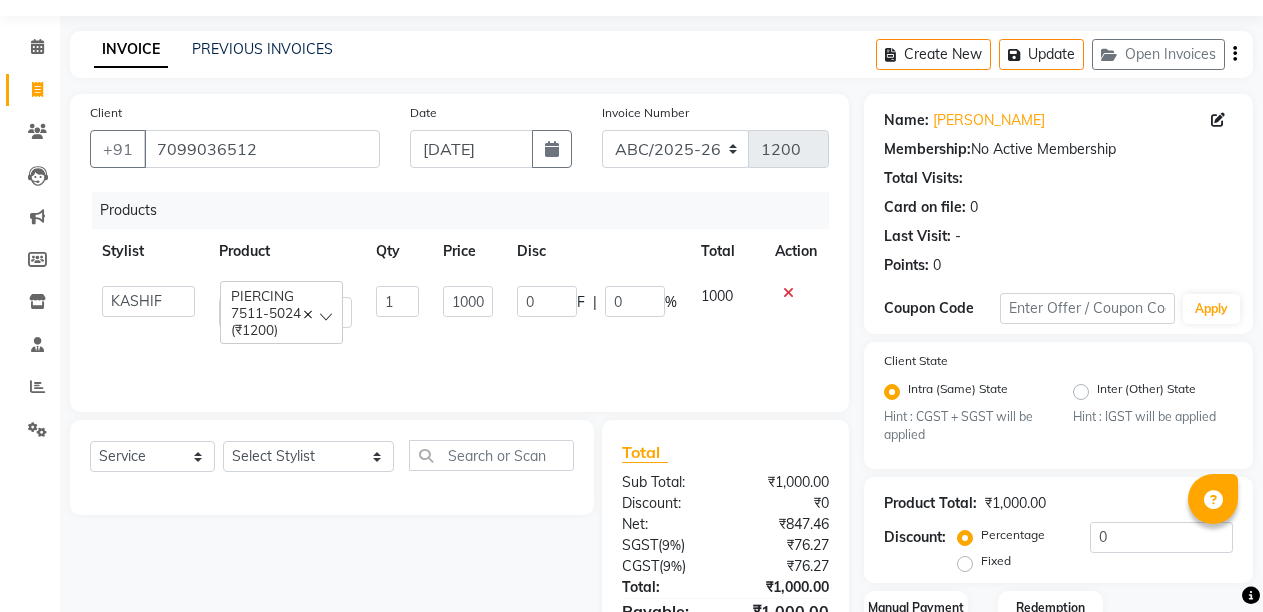 scroll, scrollTop: 65, scrollLeft: 0, axis: vertical 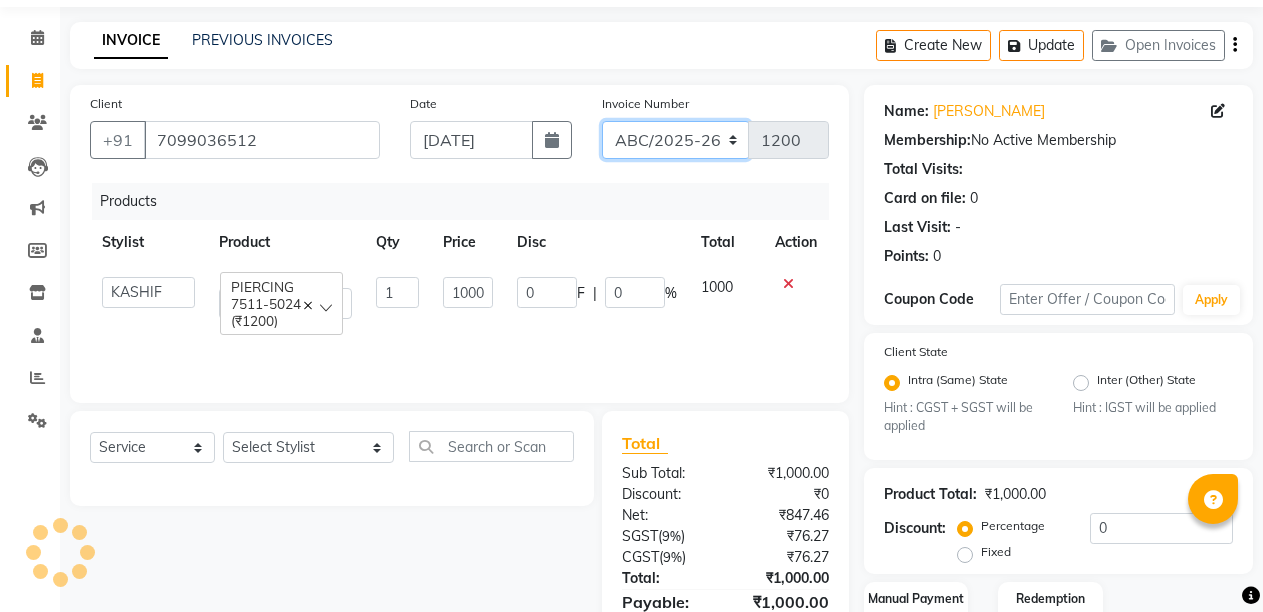 click on "ABC/2025-26 SER/24-25 V/2025-26" 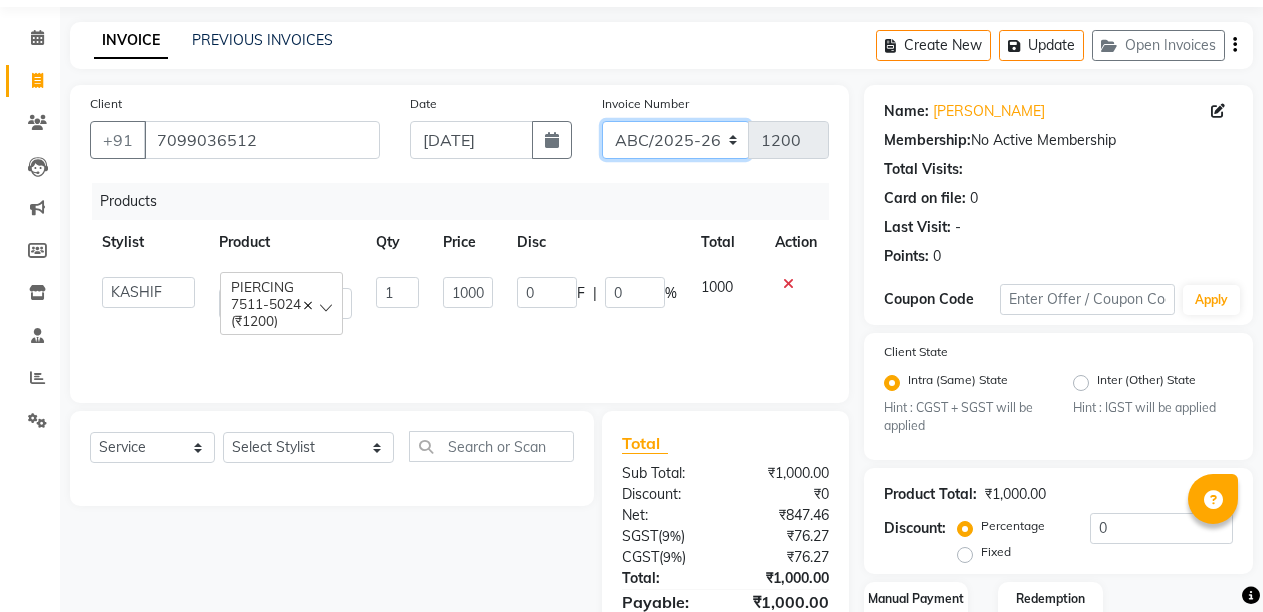 select on "5334" 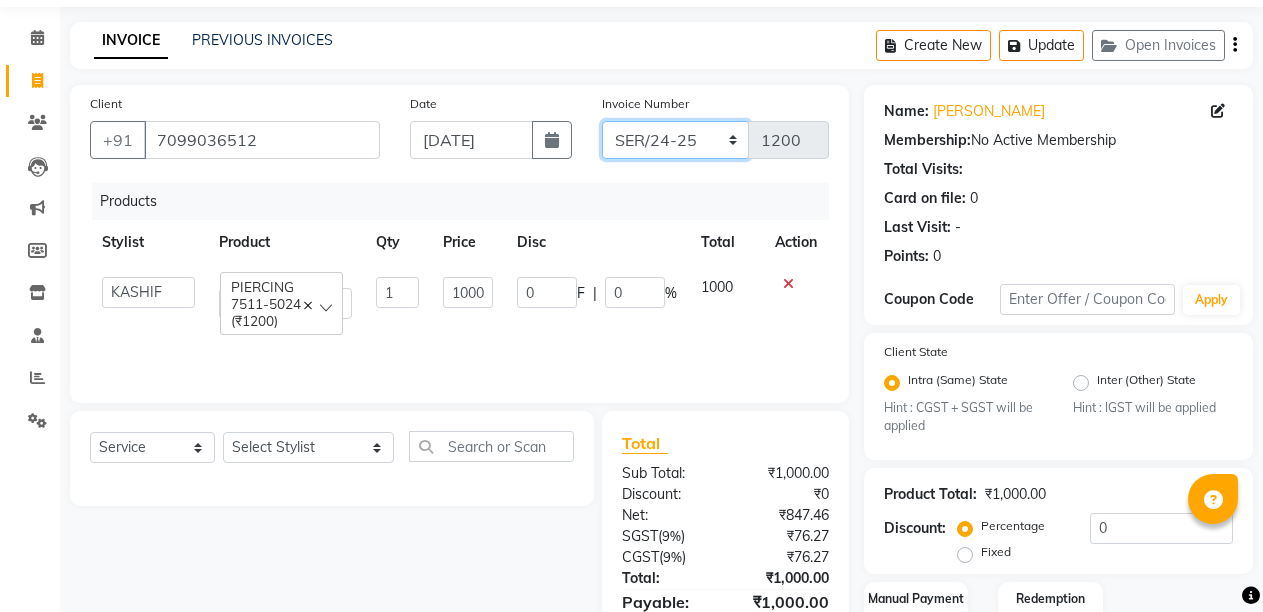 click on "ABC/2025-26 SER/24-25 V/2025-26" 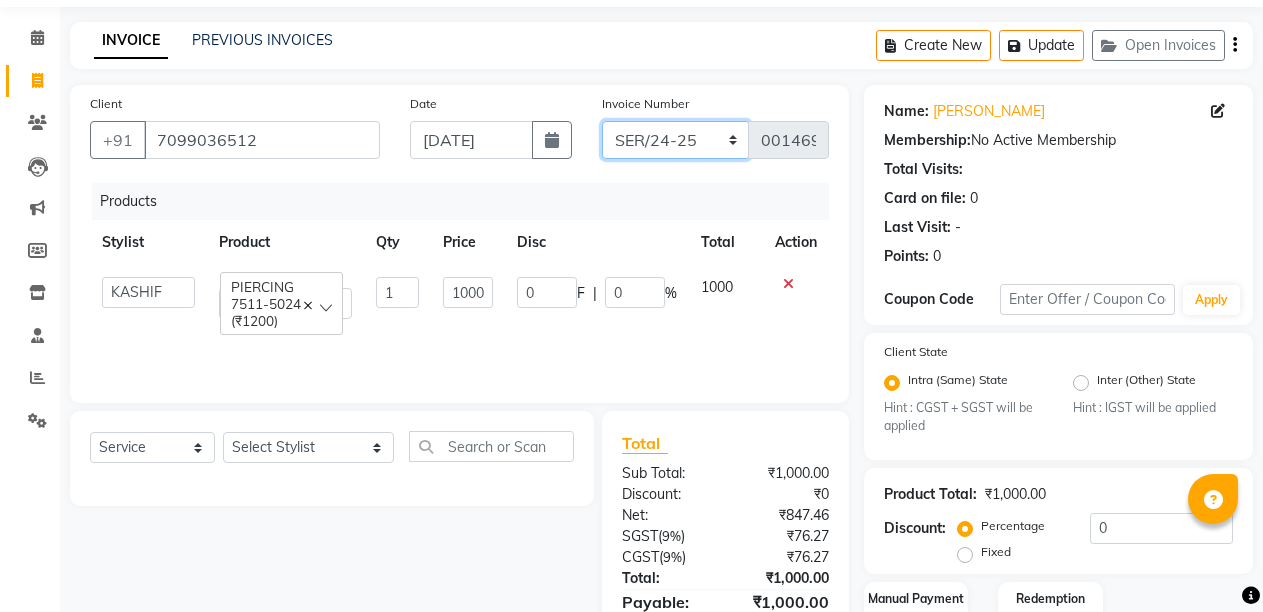 scroll, scrollTop: 193, scrollLeft: 0, axis: vertical 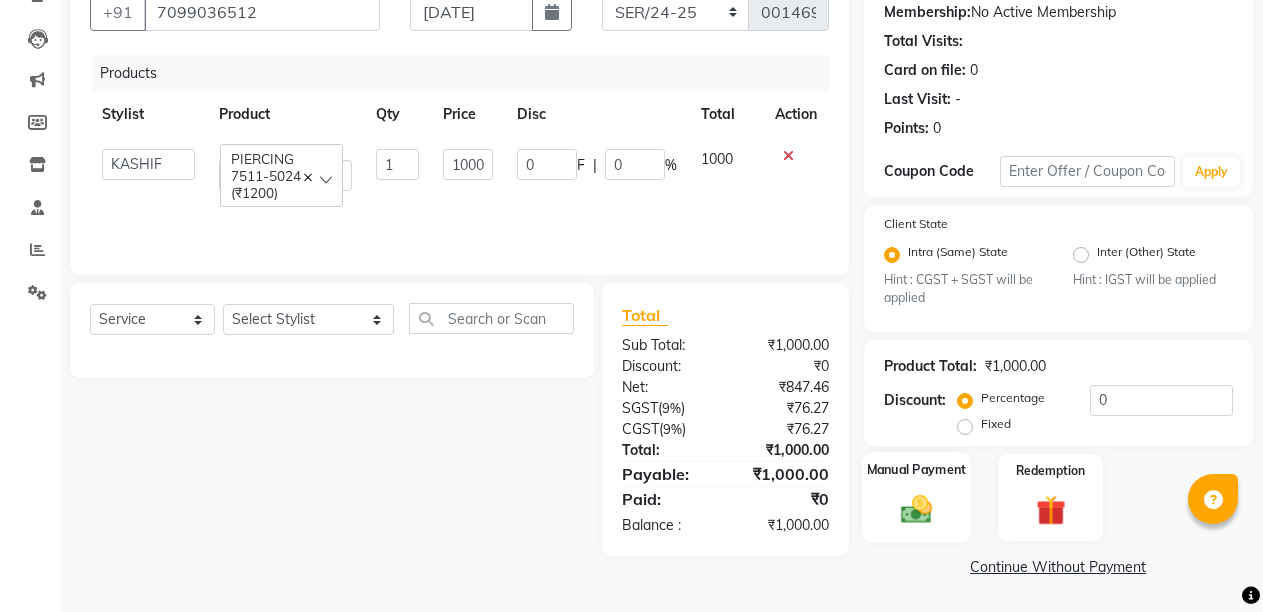 click 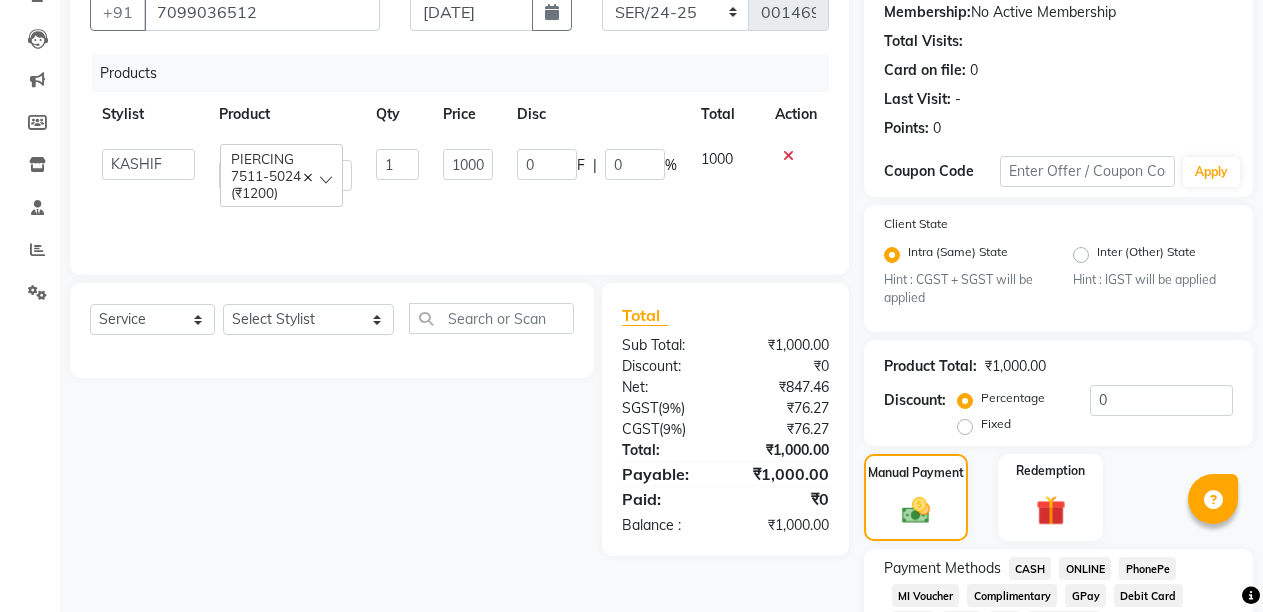 click on "CASH" 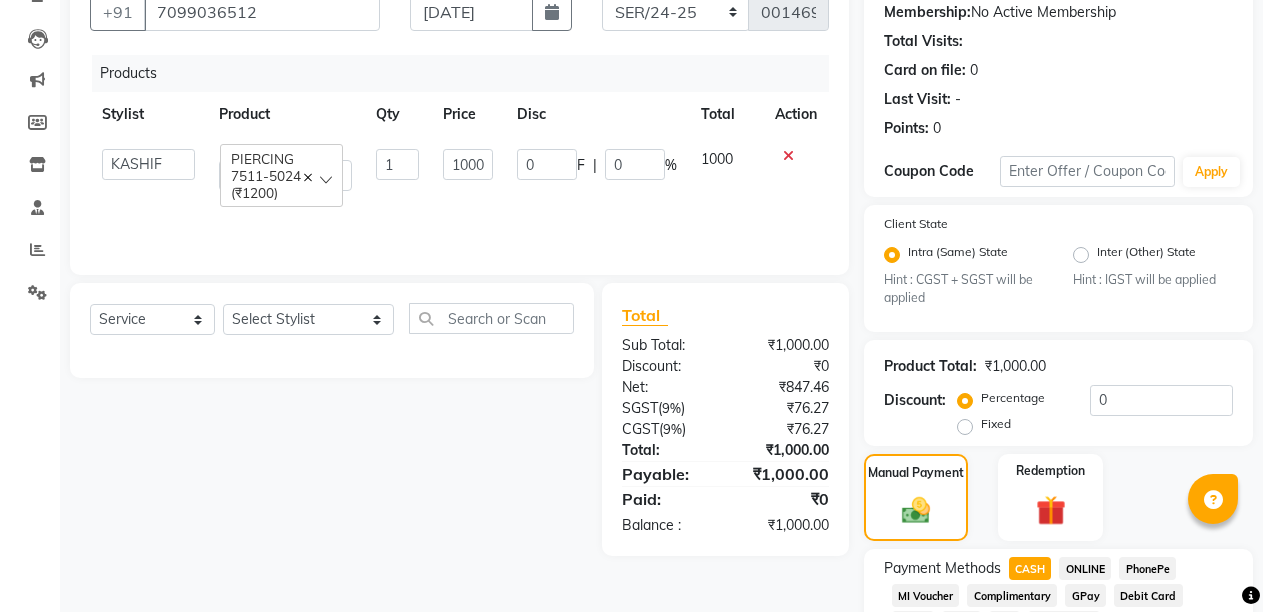 scroll, scrollTop: 404, scrollLeft: 0, axis: vertical 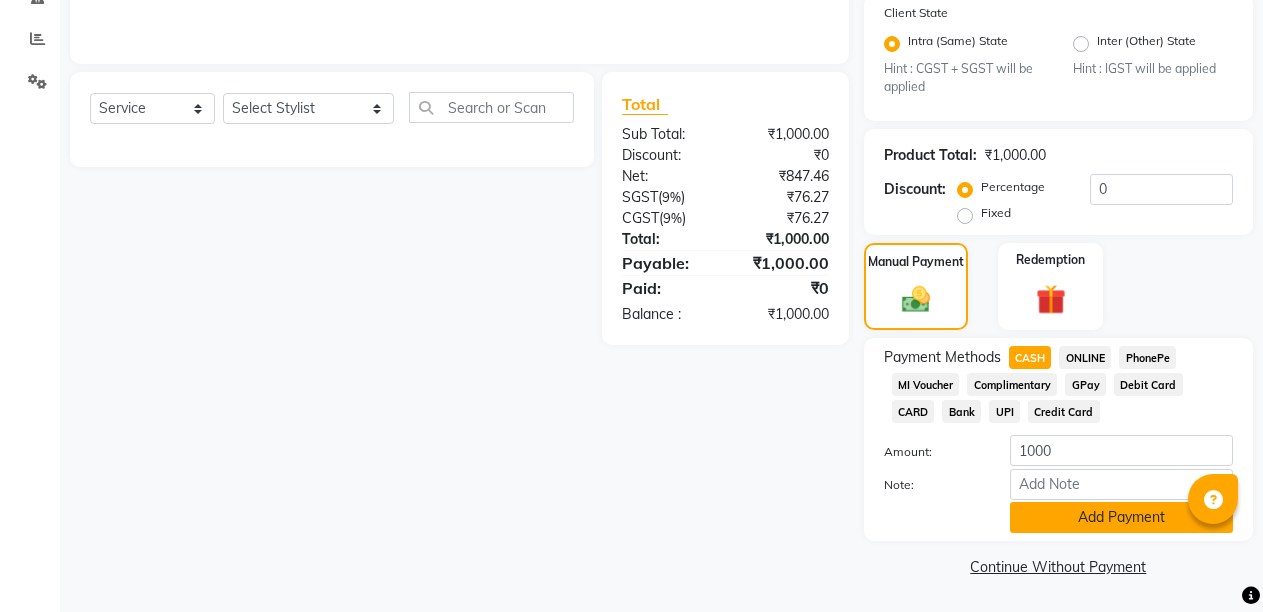 click on "Add Payment" 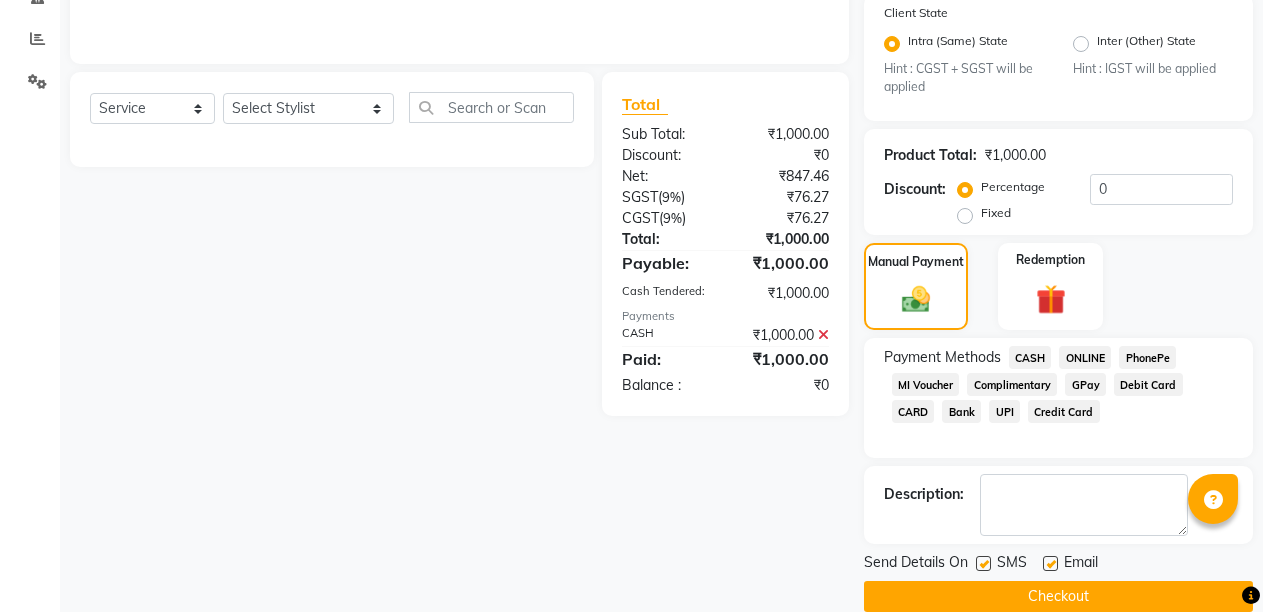 click 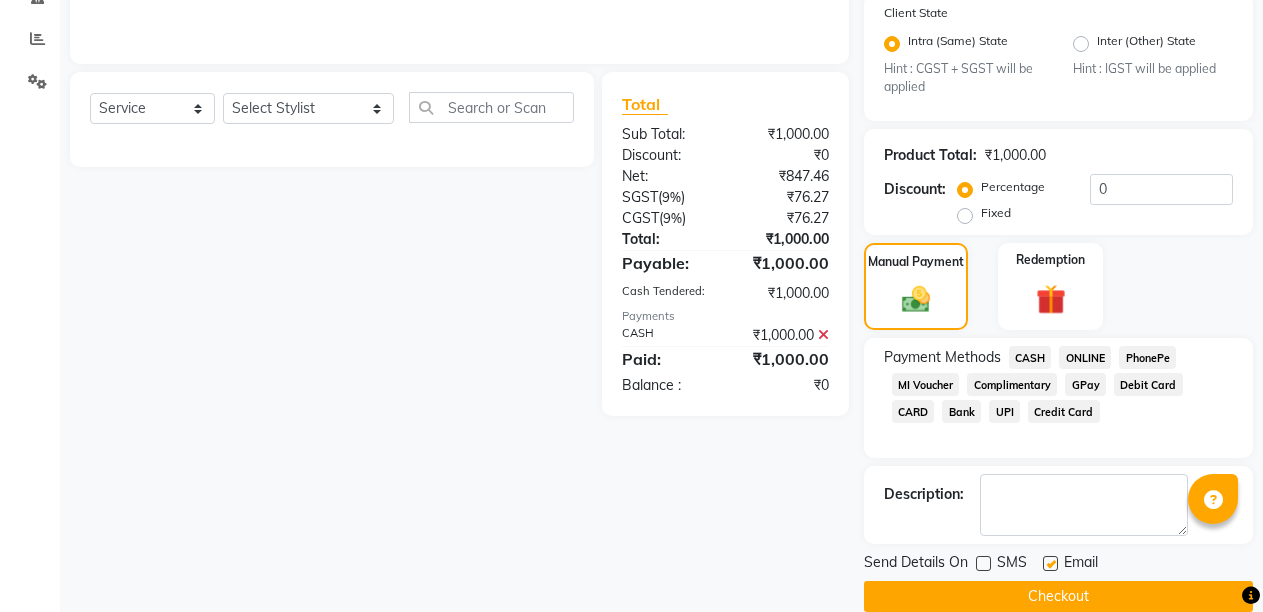 click 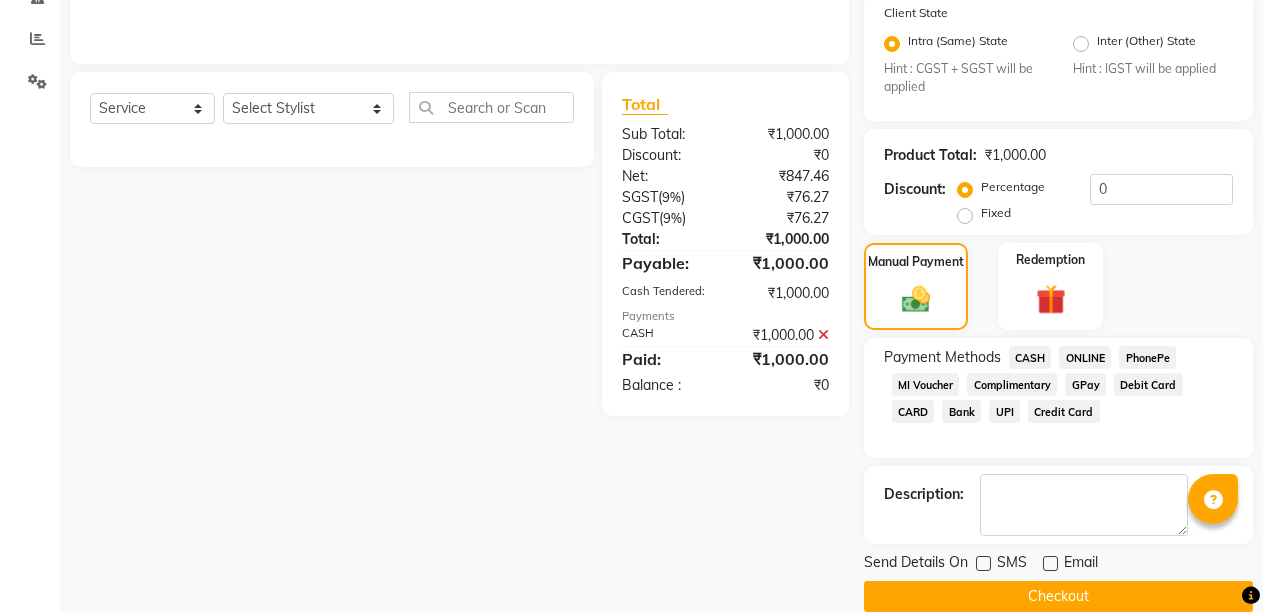 click on "Checkout" 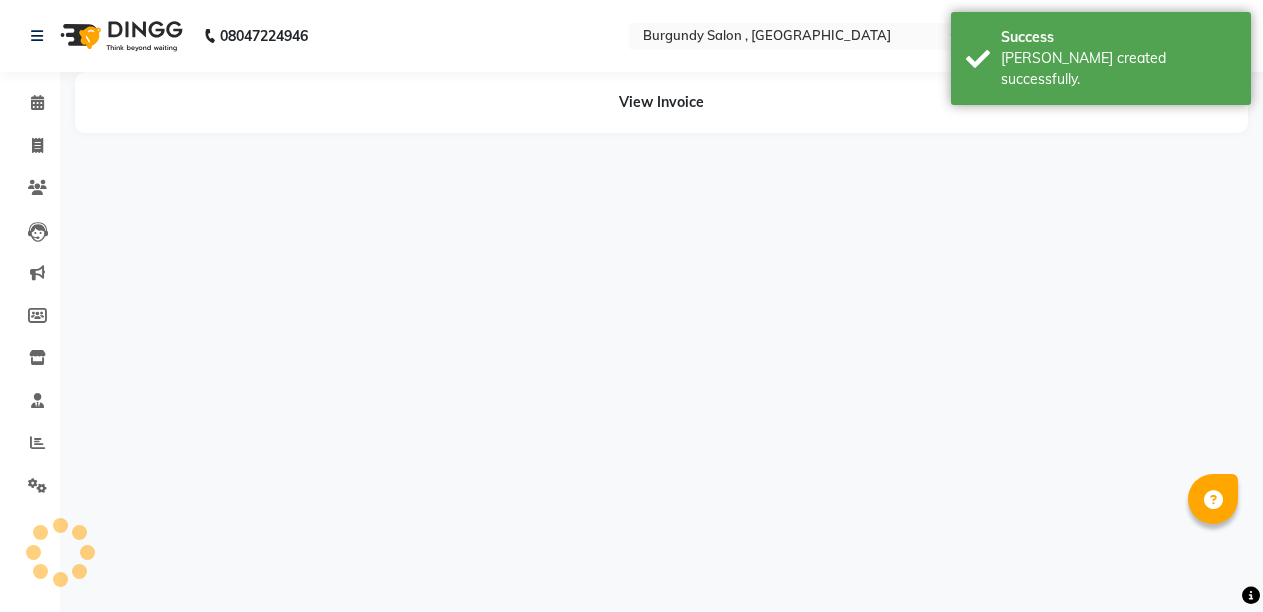 scroll, scrollTop: 0, scrollLeft: 0, axis: both 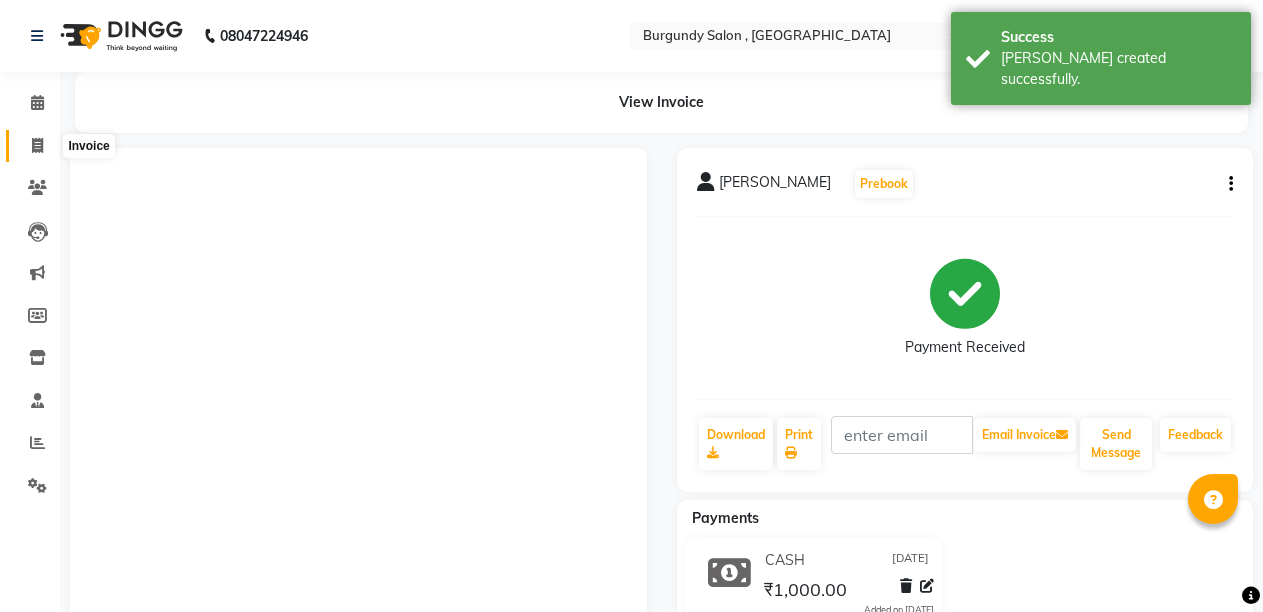 click 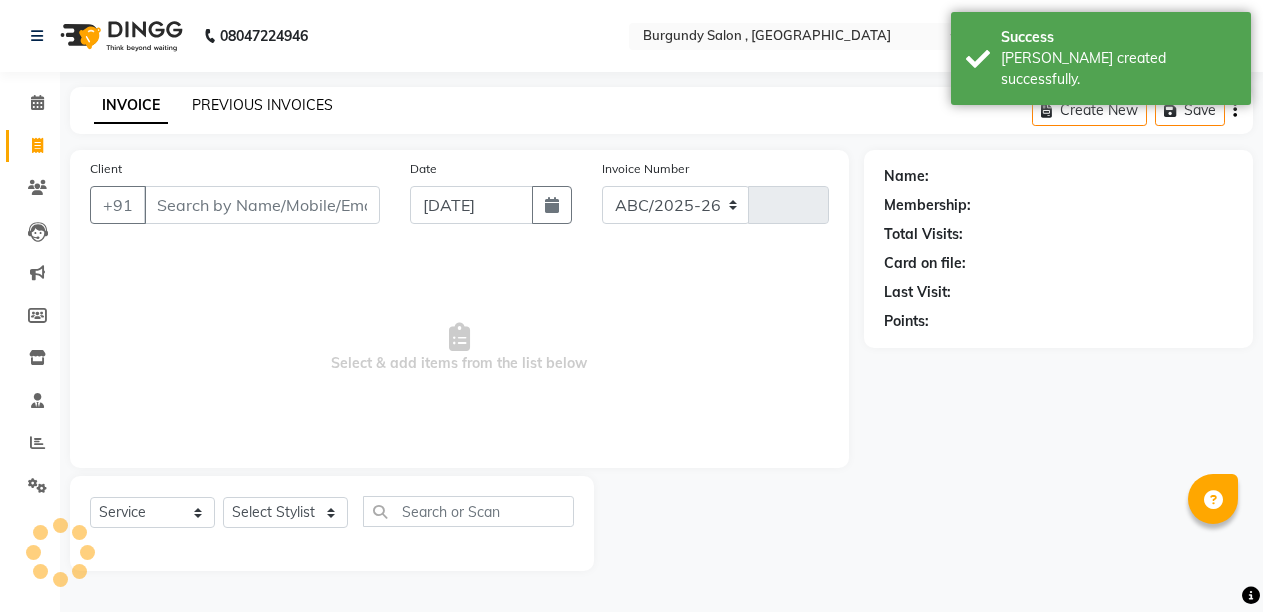select on "5345" 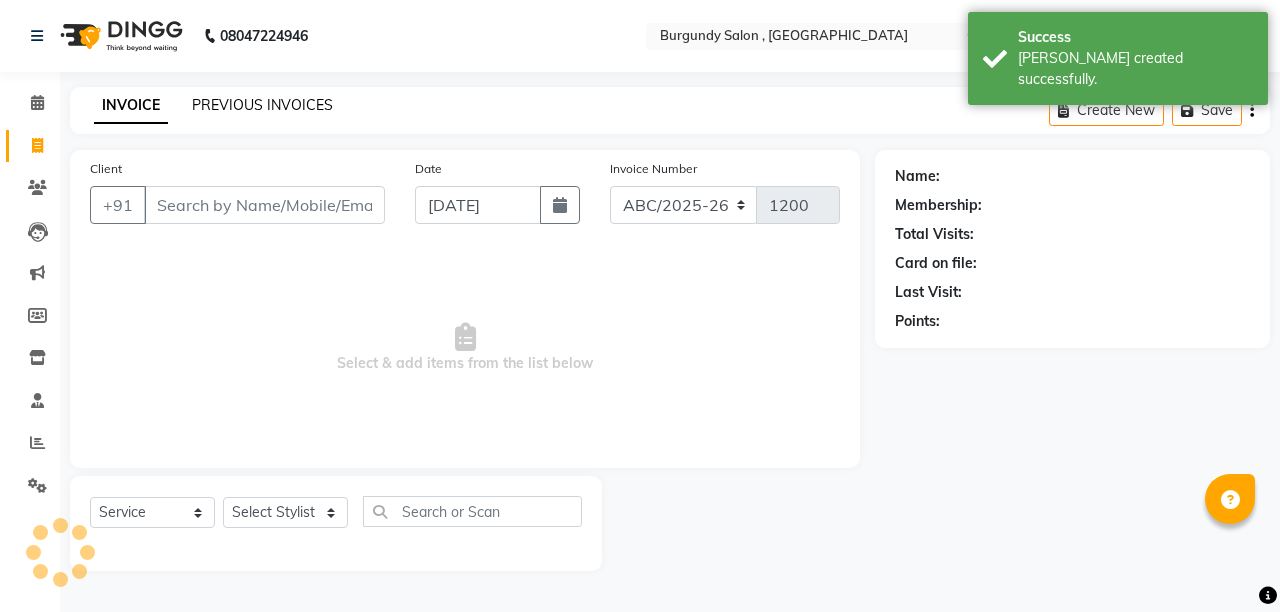 click on "PREVIOUS INVOICES" 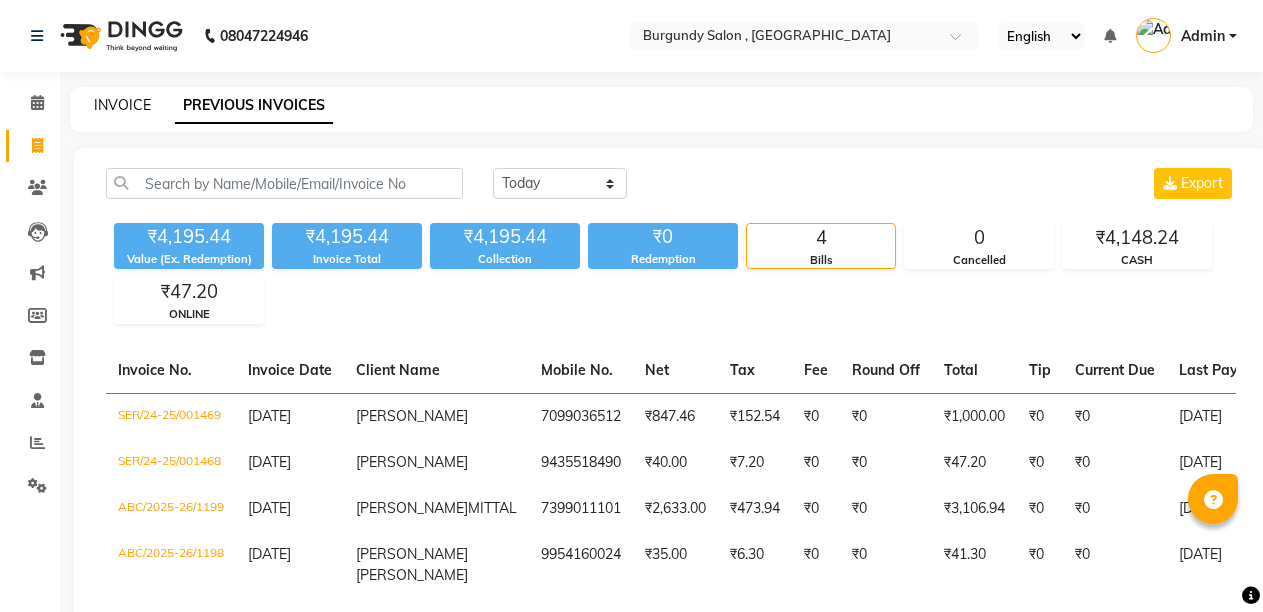 click on "INVOICE" 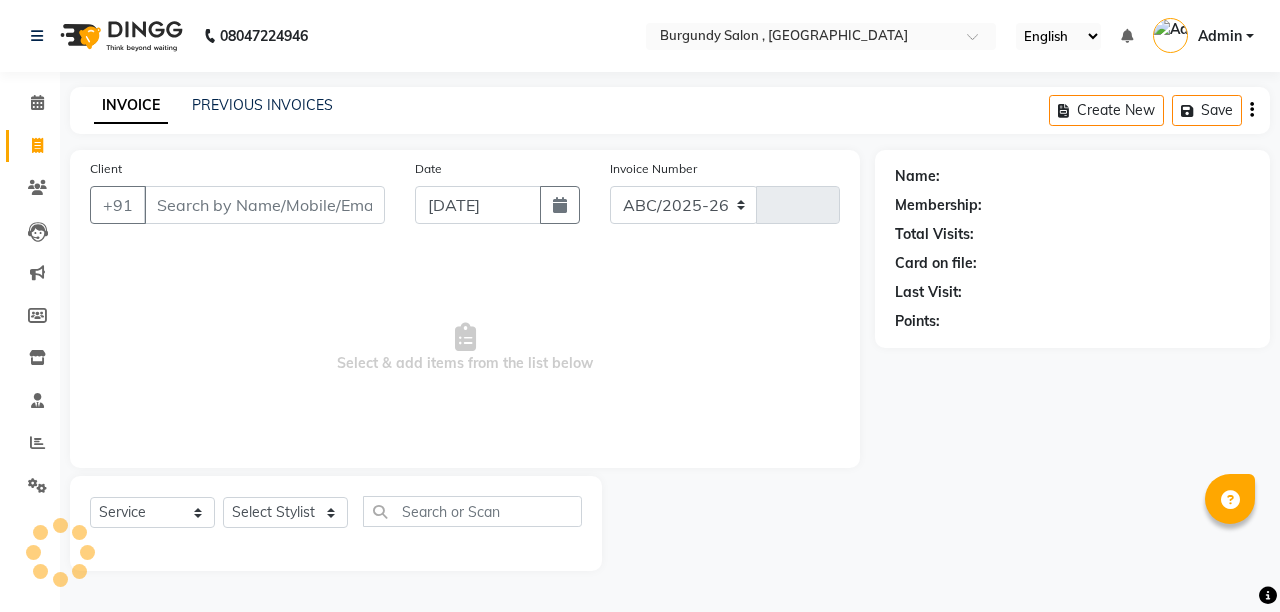 select on "5345" 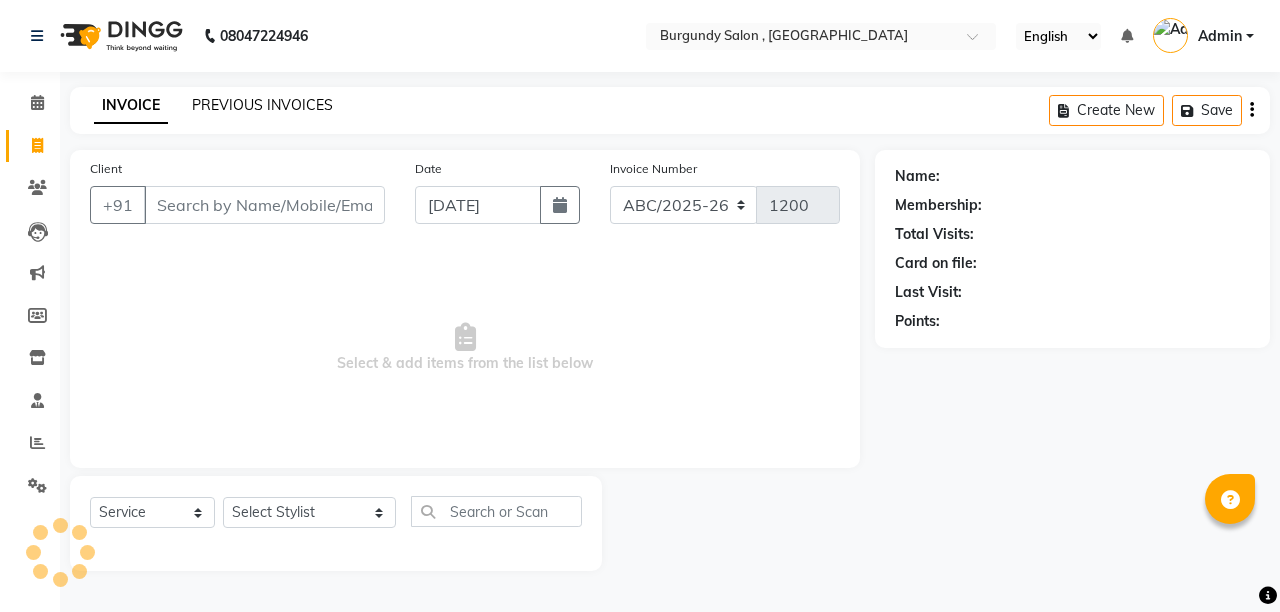click on "PREVIOUS INVOICES" 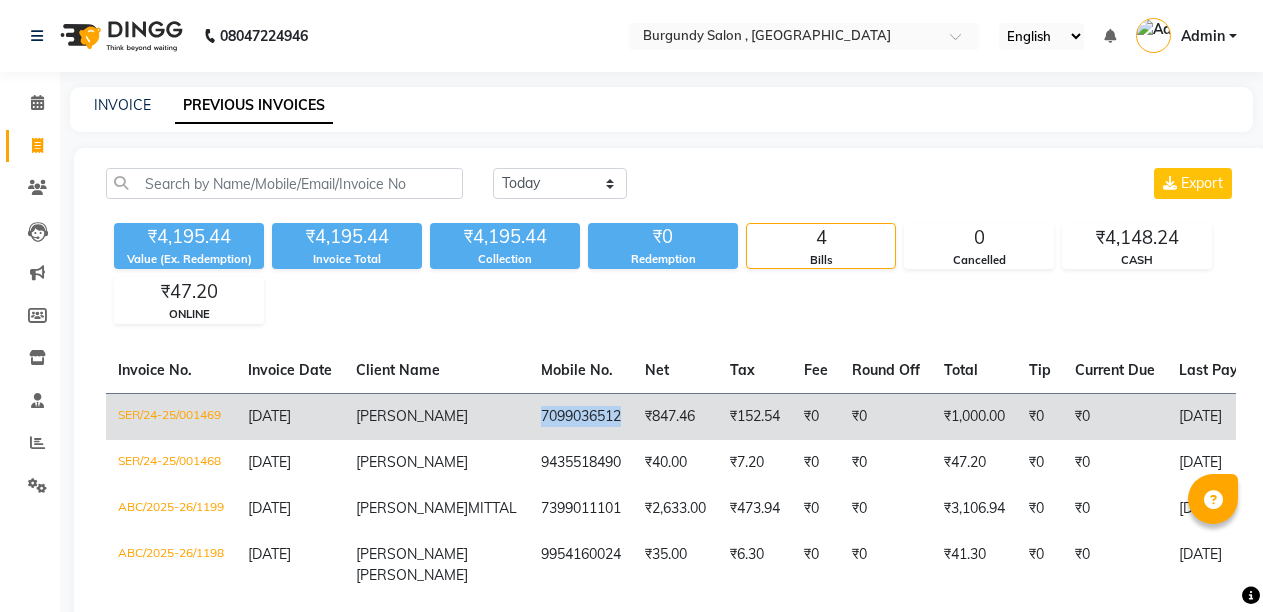 drag, startPoint x: 468, startPoint y: 417, endPoint x: 546, endPoint y: 417, distance: 78 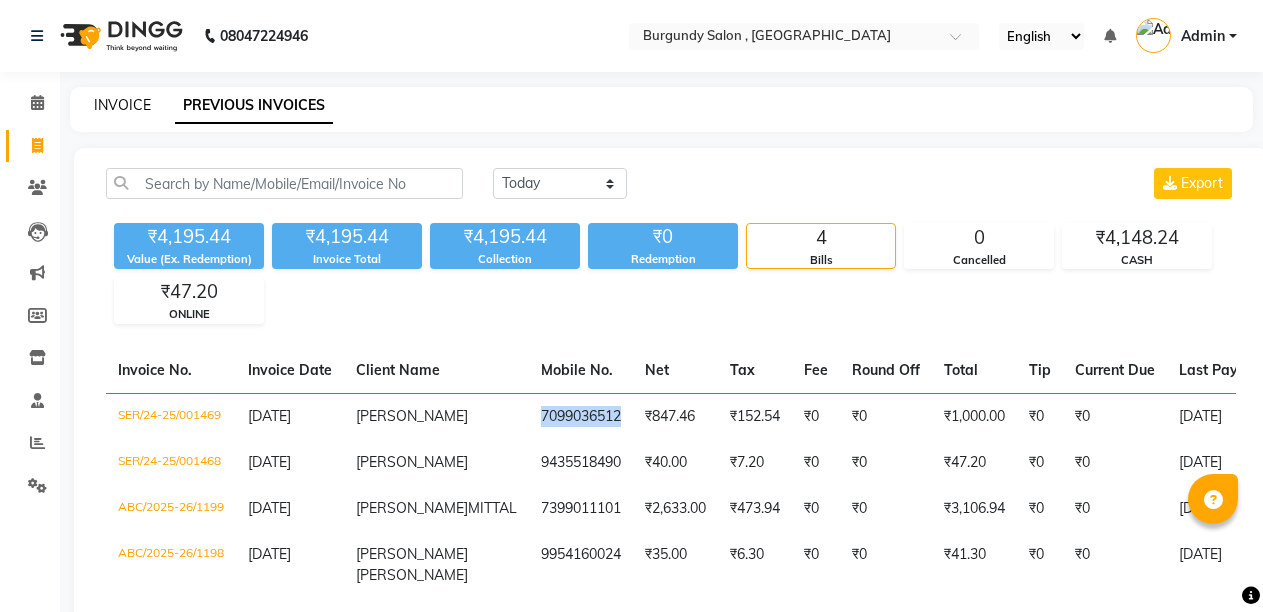 click on "INVOICE" 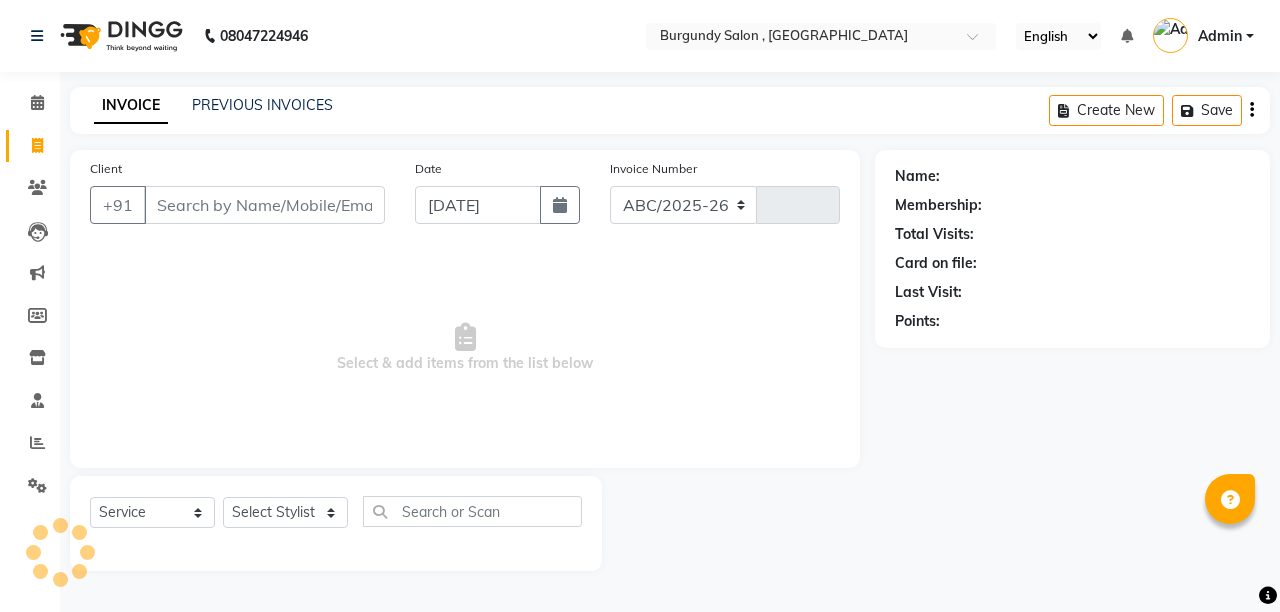 select on "5345" 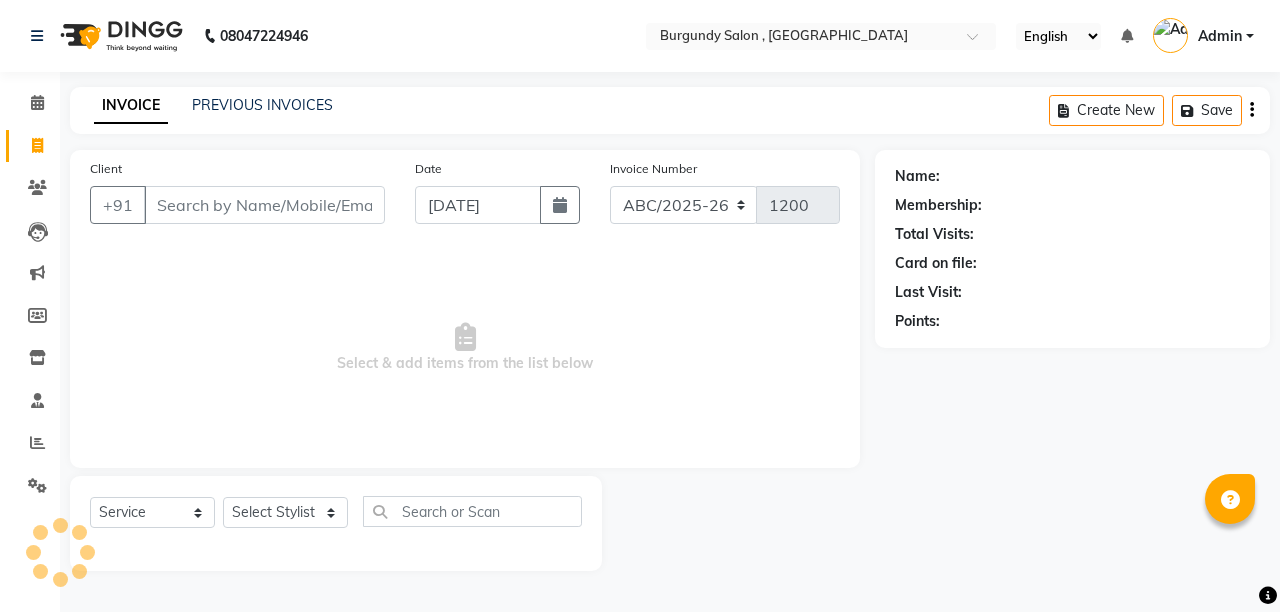 click on "Client" at bounding box center (264, 205) 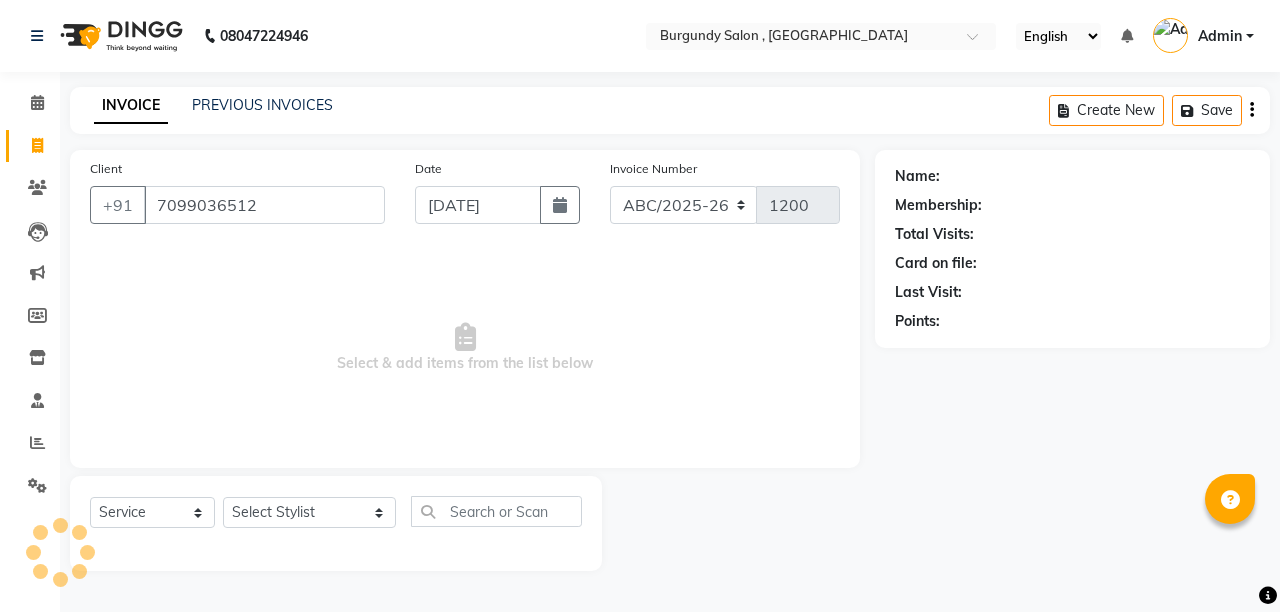 type on "7099036512" 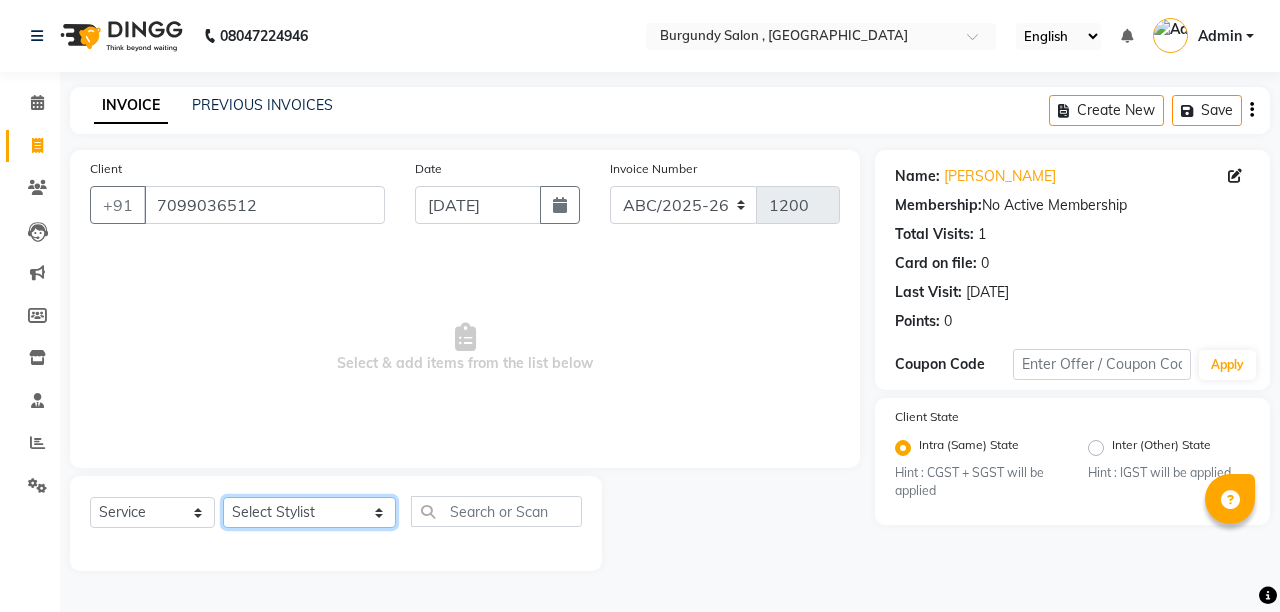 click on "Select Stylist ANIL  [PERSON_NAME] [PERSON_NAME]  DHON DAS DHON / [PERSON_NAME] [PERSON_NAME] [PERSON_NAME]/ [PERSON_NAME] [PERSON_NAME] LAXI / [PERSON_NAME] LITTLE MAAM MINTUL [PERSON_NAME] [PERSON_NAME] [PERSON_NAME] [PERSON_NAME]/POJA/ [PERSON_NAME] / [PERSON_NAME] [PERSON_NAME]/ [PERSON_NAME] PUJAA [PERSON_NAME] / [PERSON_NAME]  [PERSON_NAME] / [PERSON_NAME] [PERSON_NAME] / [PERSON_NAME] / [PERSON_NAME] [PERSON_NAME]/ [PERSON_NAME]/[PERSON_NAME]/[PERSON_NAME]/ [PERSON_NAME]/[PERSON_NAME]/ [PERSON_NAME] [PERSON_NAME]/ [PERSON_NAME] [PERSON_NAME] [PERSON_NAME] [PERSON_NAME] SOPEM staff 1 staff 1 TANU" 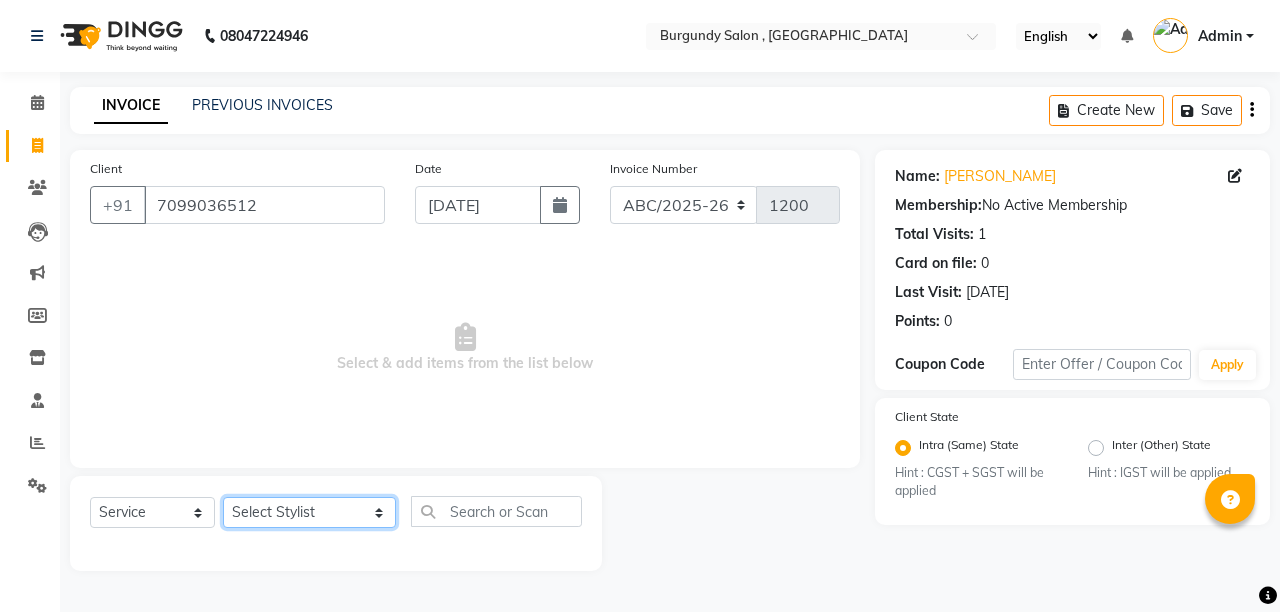 select on "80179" 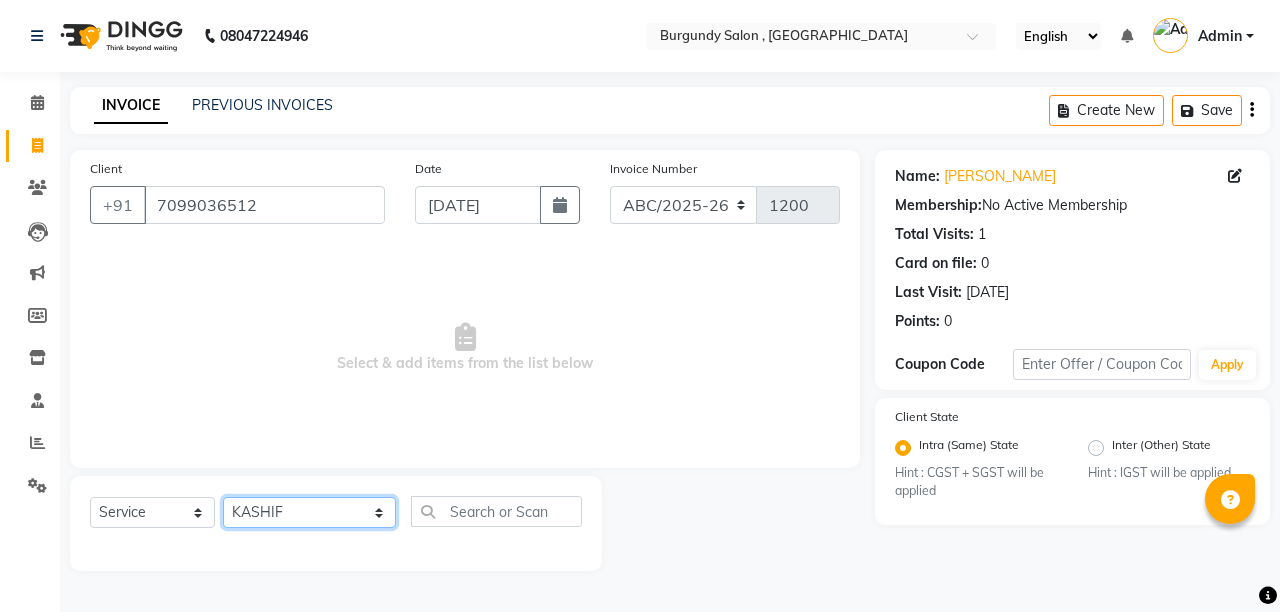 click on "Select Stylist ANIL  [PERSON_NAME] [PERSON_NAME]  DHON DAS DHON / [PERSON_NAME] [PERSON_NAME] [PERSON_NAME]/ [PERSON_NAME] [PERSON_NAME] LAXI / [PERSON_NAME] LITTLE MAAM MINTUL [PERSON_NAME] [PERSON_NAME] [PERSON_NAME] [PERSON_NAME]/POJA/ [PERSON_NAME] / [PERSON_NAME] [PERSON_NAME]/ [PERSON_NAME] PUJAA [PERSON_NAME] / [PERSON_NAME]  [PERSON_NAME] / [PERSON_NAME] [PERSON_NAME] / [PERSON_NAME] / [PERSON_NAME] [PERSON_NAME]/ [PERSON_NAME]/[PERSON_NAME]/[PERSON_NAME]/ [PERSON_NAME]/[PERSON_NAME]/ [PERSON_NAME] [PERSON_NAME]/ [PERSON_NAME] [PERSON_NAME] [PERSON_NAME] [PERSON_NAME] SOPEM staff 1 staff 1 TANU" 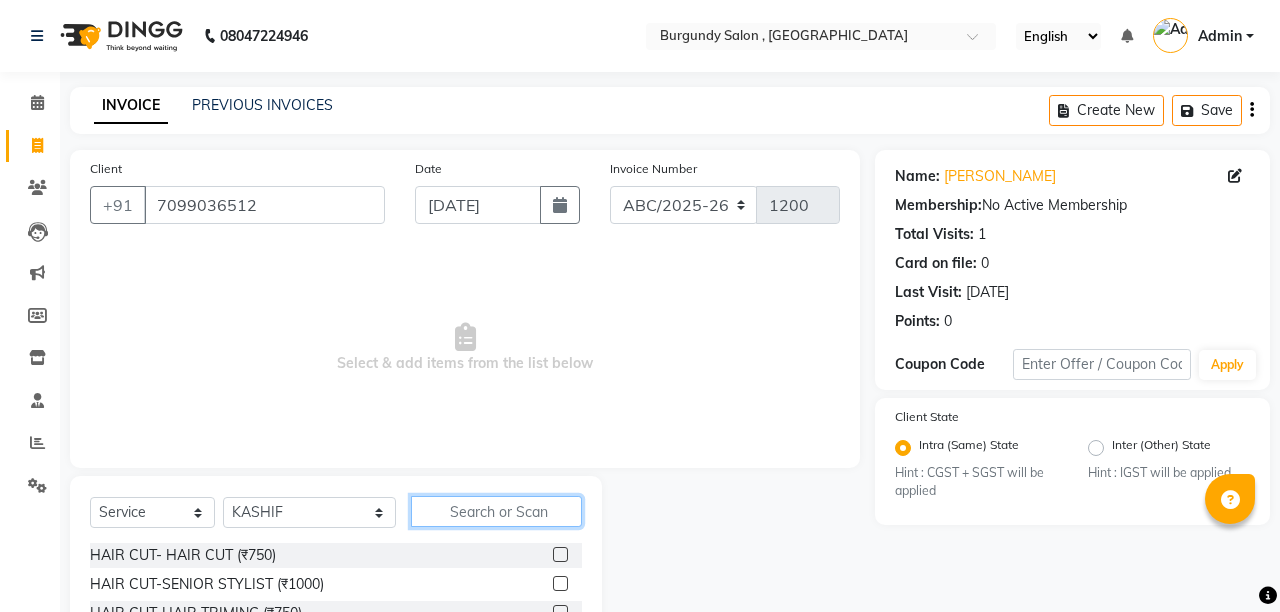 click 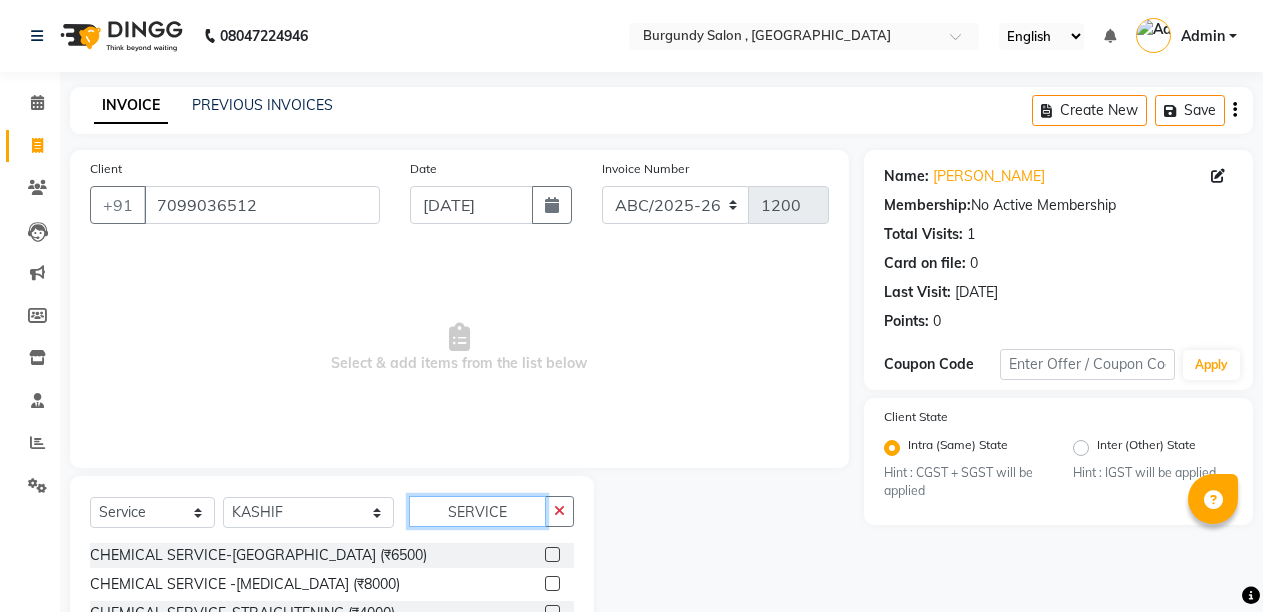 scroll, scrollTop: 189, scrollLeft: 0, axis: vertical 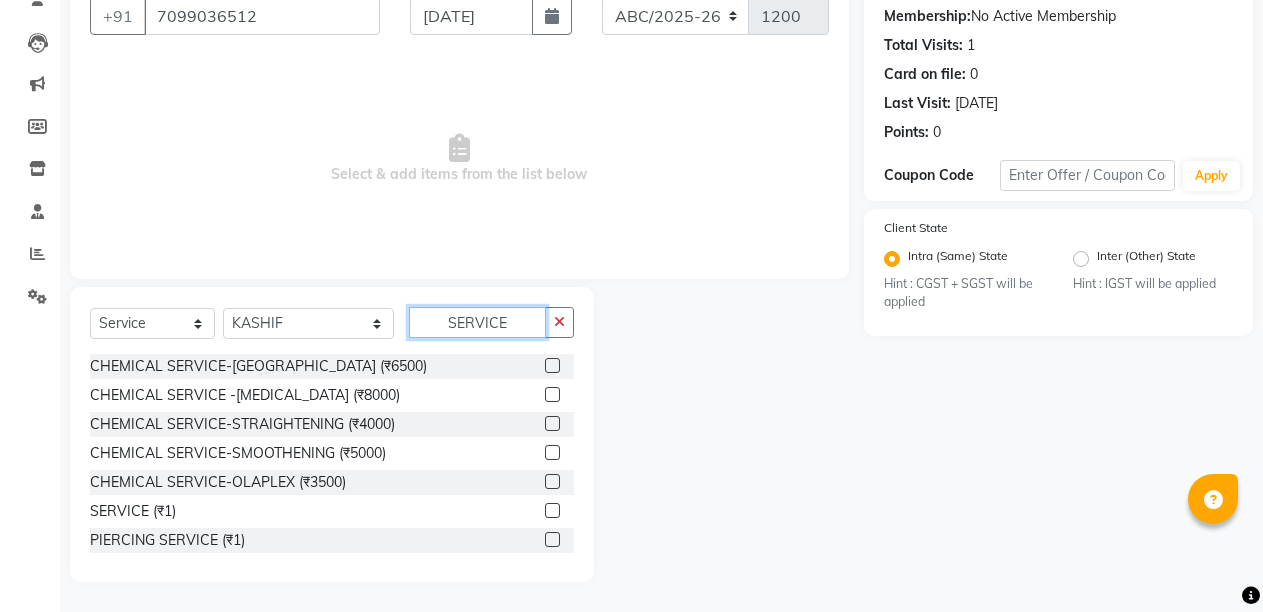type on "SERVICE" 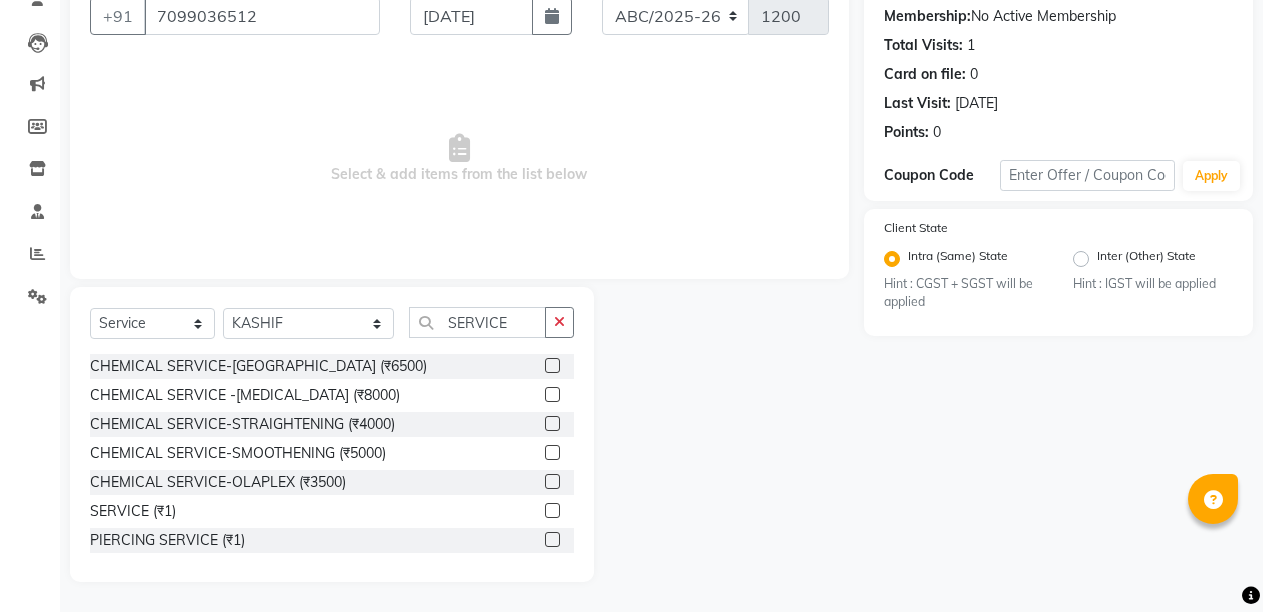 click 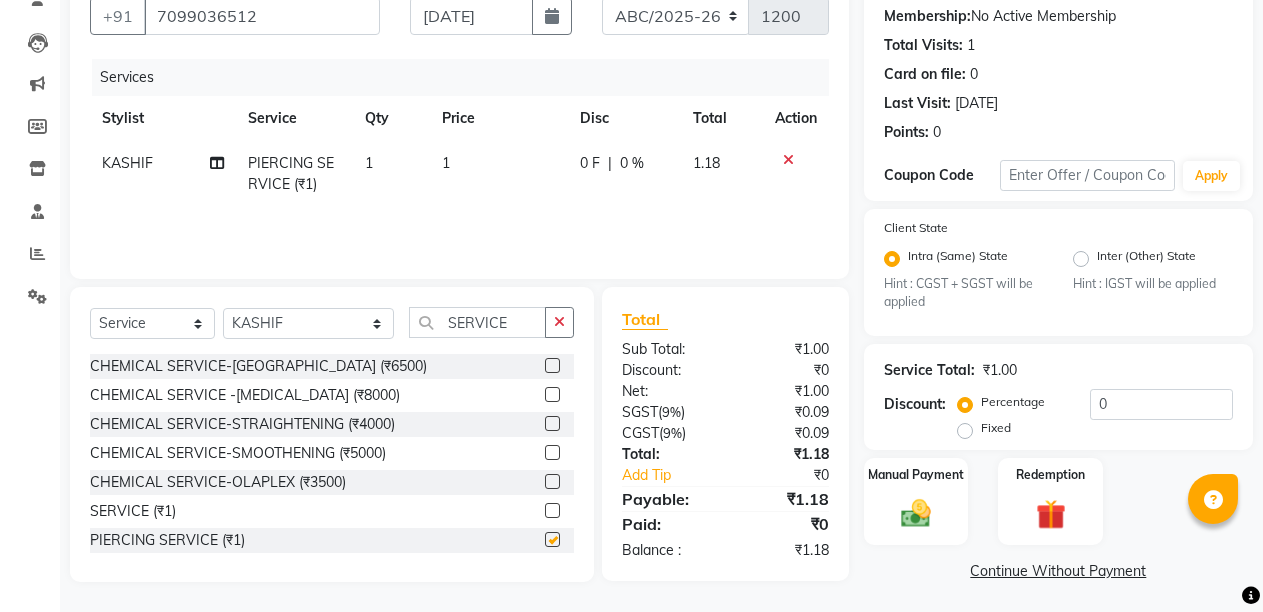 checkbox on "false" 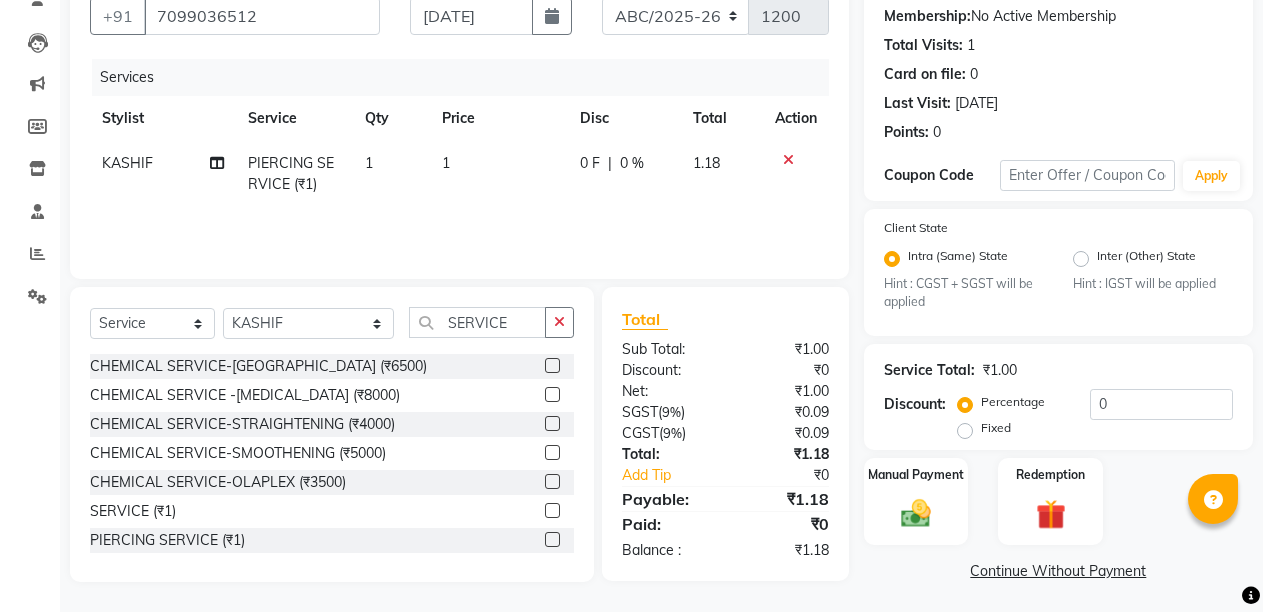 click on "1" 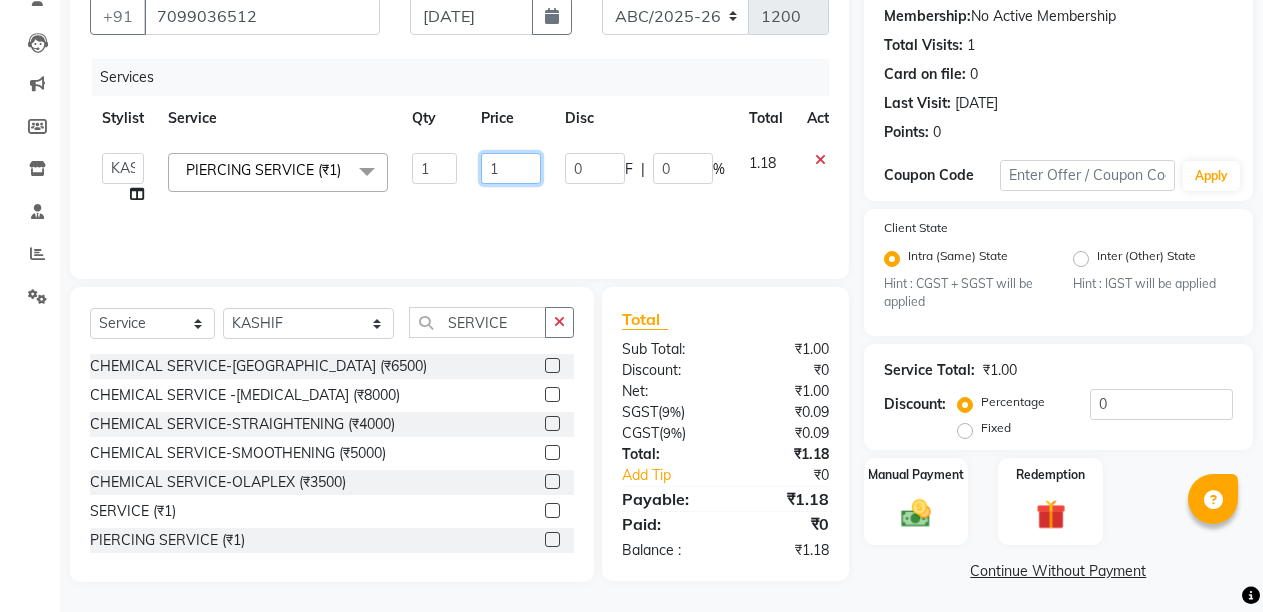 click on "1" 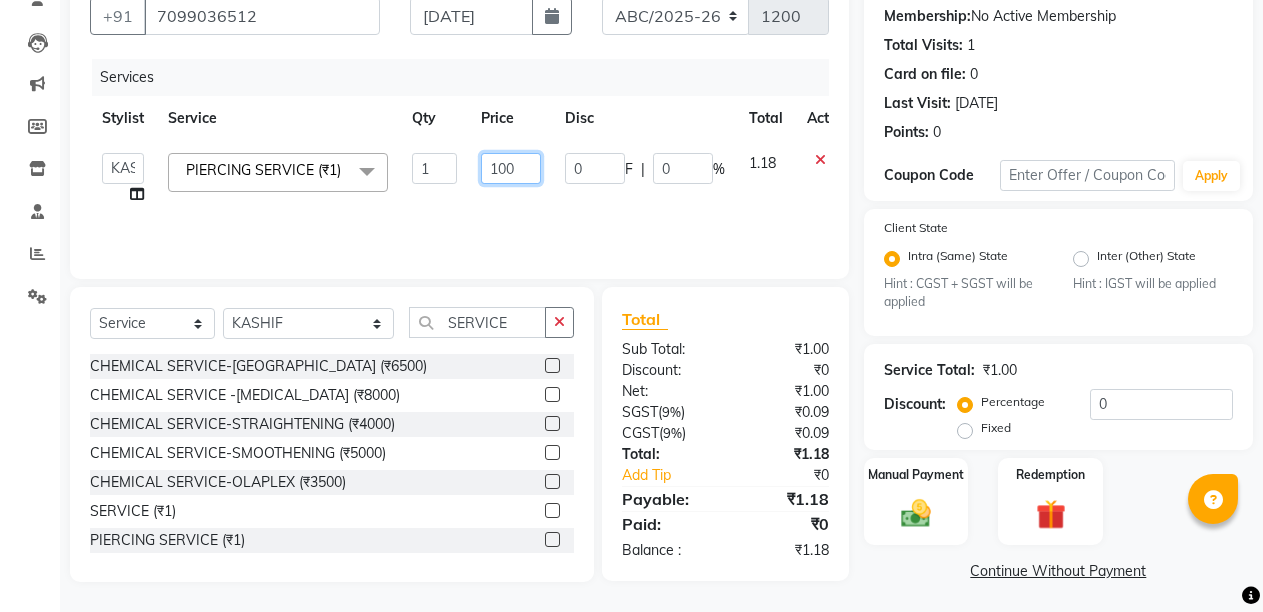 type on "1000" 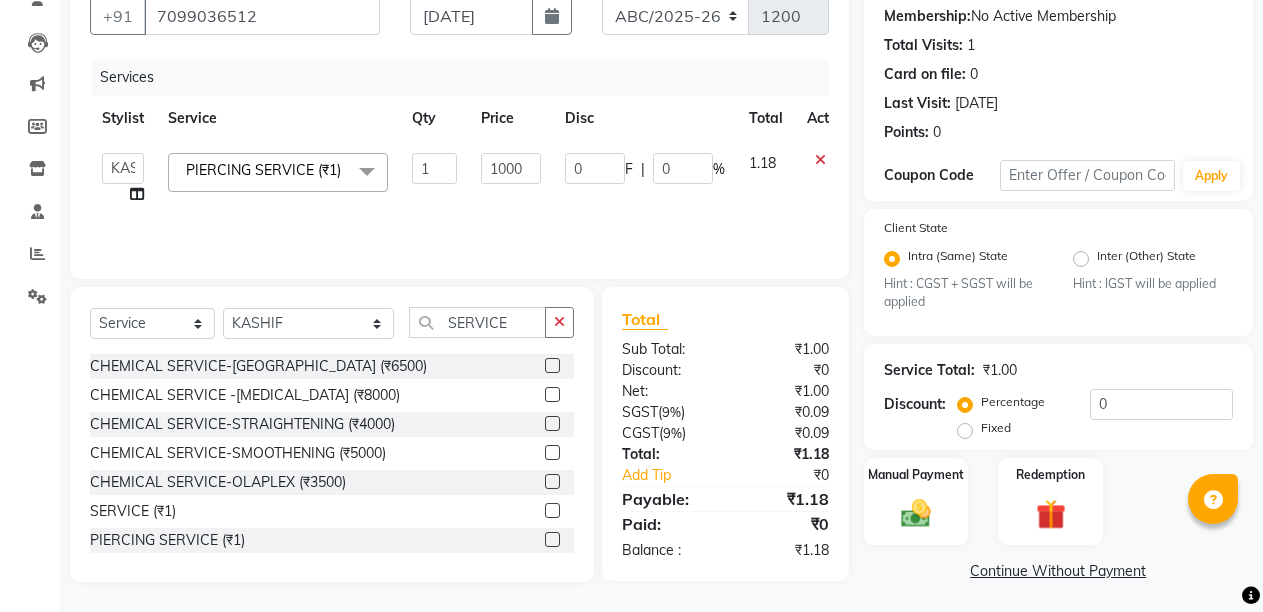 click on "Services Stylist Service Qty Price Disc Total Action  ANIL    [PERSON_NAME]   [PERSON_NAME]    DHON DAS   DHON / [PERSON_NAME]   [PERSON_NAME]   [PERSON_NAME]/ [PERSON_NAME]   [PERSON_NAME]   LAXI / [PERSON_NAME]   LITTLE   MAAM   MINTUL   [PERSON_NAME]   [PERSON_NAME]   [PERSON_NAME]   [PERSON_NAME]/POJA/ [PERSON_NAME] / [PERSON_NAME]   [PERSON_NAME]/ [PERSON_NAME]   PUJAA   [PERSON_NAME] / [PERSON_NAME]    [PERSON_NAME] / [PERSON_NAME]   [PERSON_NAME] / [PERSON_NAME] / [PERSON_NAME]   [PERSON_NAME]/ [PERSON_NAME]/[PERSON_NAME]/[PERSON_NAME]/ [PERSON_NAME]/[PERSON_NAME]/ [PERSON_NAME]   [PERSON_NAME]/ [PERSON_NAME]   [PERSON_NAME]   [PERSON_NAME]   [PERSON_NAME]   SOPEM   staff 1   staff 1   TANU  PIERCING SERVICE (₹1)  x HAIR CUT- HAIR CUT (₹750) HAIR CUT-SENIOR STYLIST (₹1000) HAIR CUT-HAIR TRIMING (₹750) HAIR CUT-REGULAR SHAMPOO (₹250) WASH AND BLOW DRY (₹600) HAIR CUT-OIL MASSAGE (₹900) HAIR CUT-WASH WITH [MEDICAL_DATA] AMPULE (₹800) HAIR CUT-IRONING (₹1000) HAIR CUT-[PERSON_NAME] (₹1000) HAIR CUT-HAIR DO (₹1000) HAIR CUT-KERATIN SHAMPOO (₹750) HAIR CUT-BOTOPLEXX TREATMENT (₹7500) STENCIL (₹50) 1" 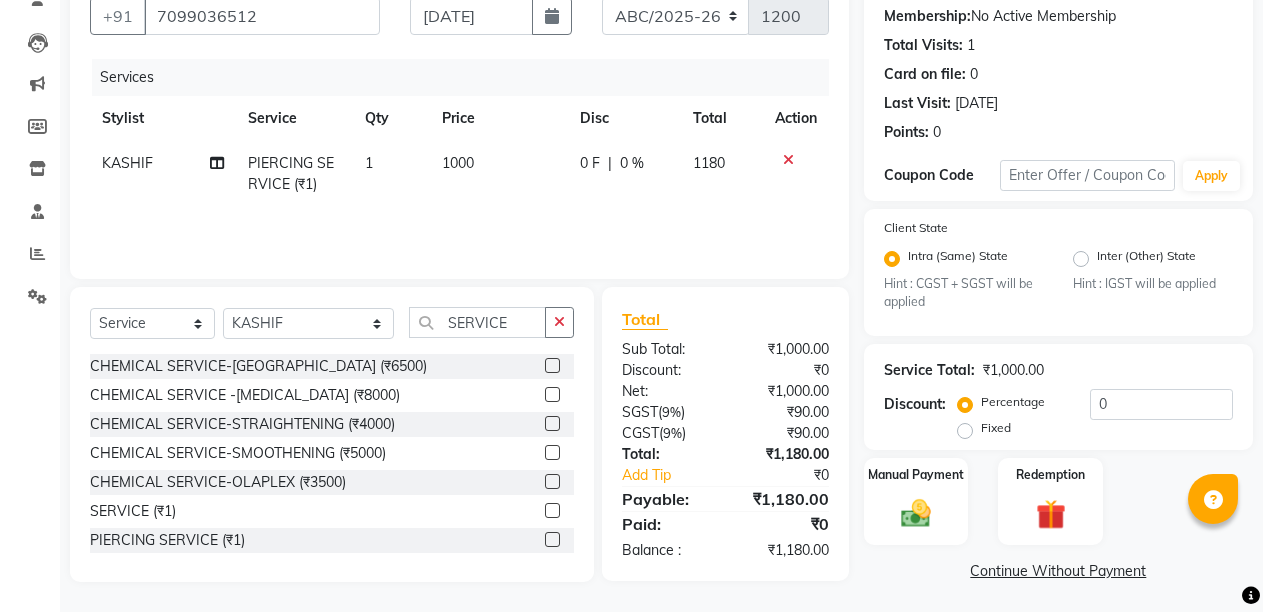 scroll, scrollTop: 193, scrollLeft: 0, axis: vertical 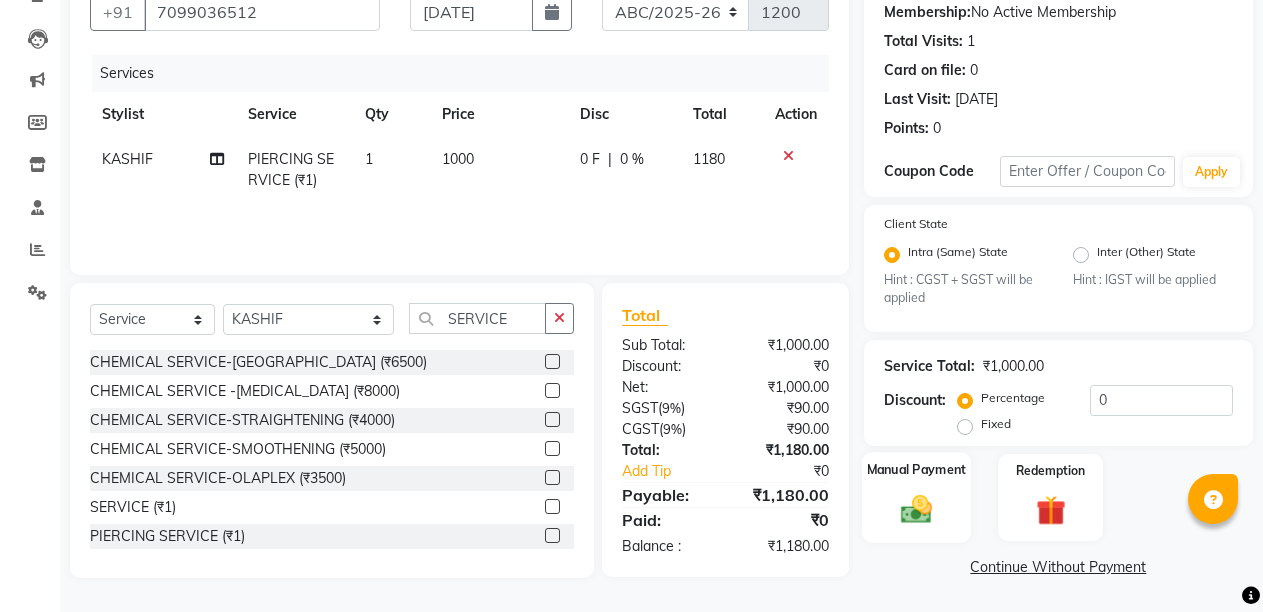 click on "Manual Payment" 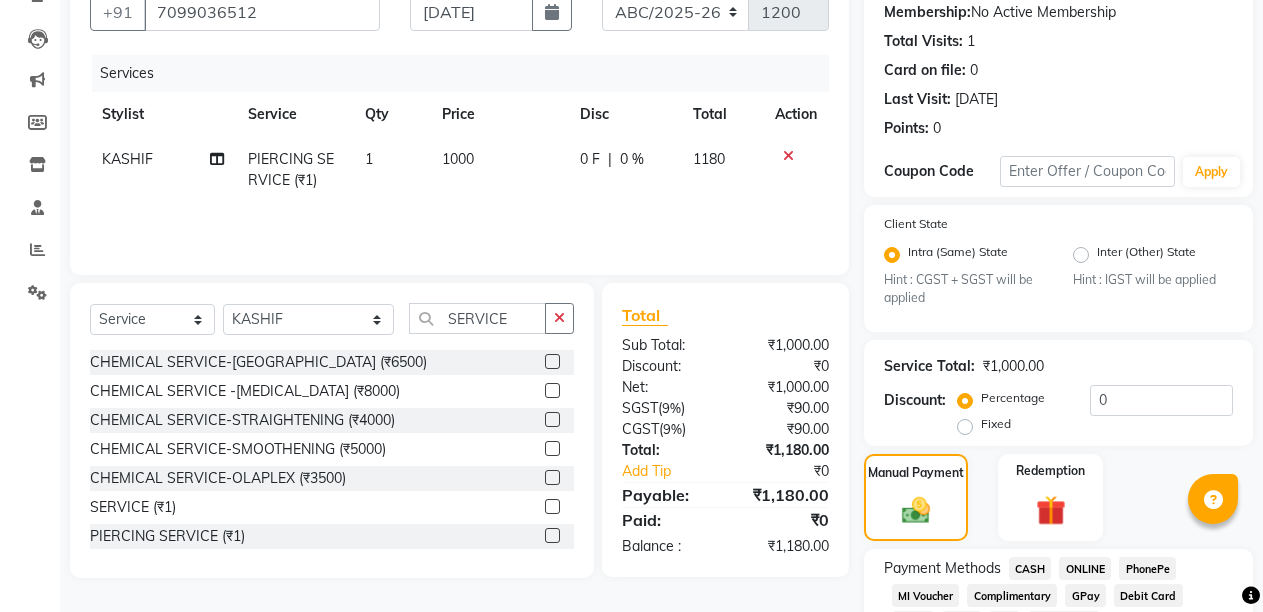 click on "CASH" 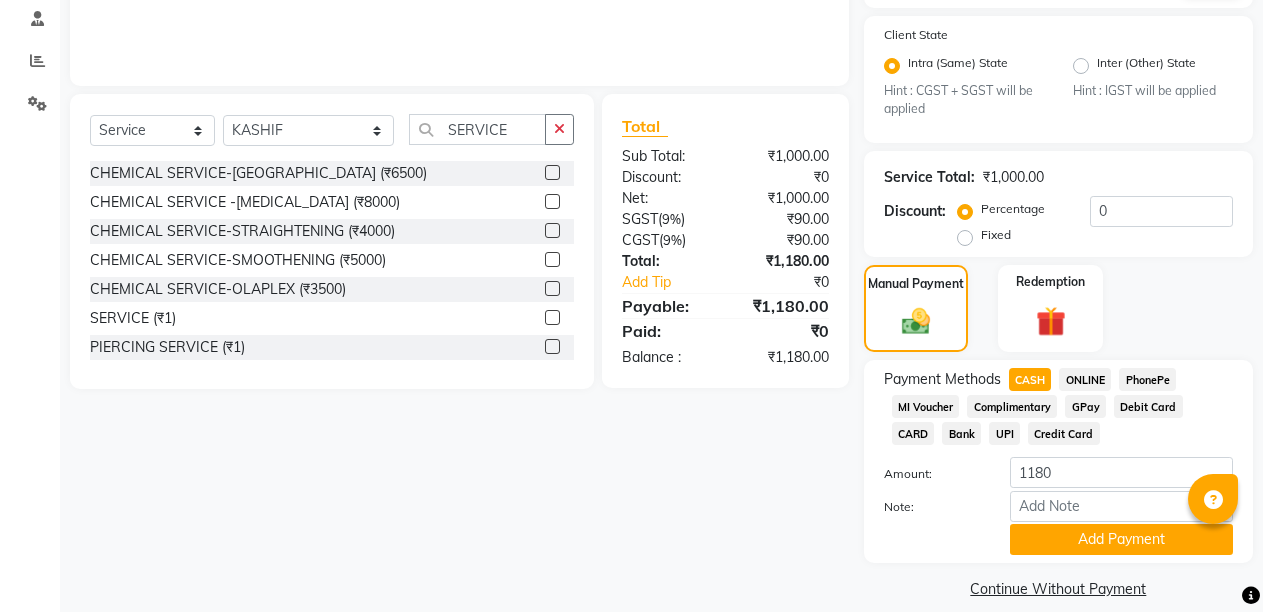 scroll, scrollTop: 404, scrollLeft: 0, axis: vertical 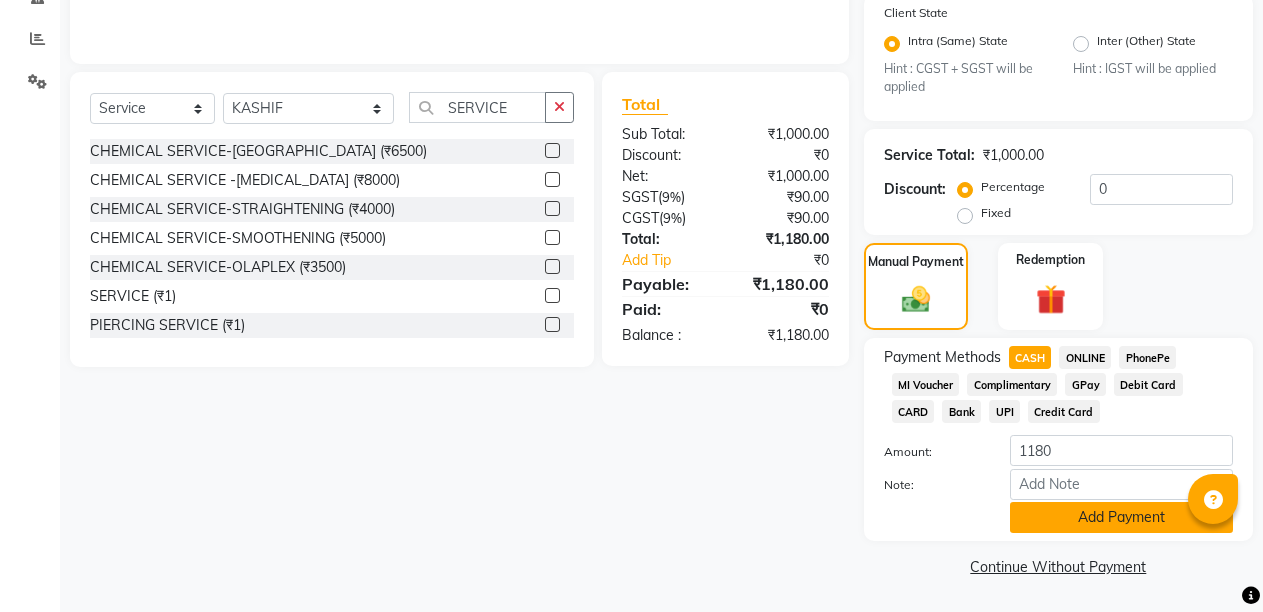 click on "Add Payment" 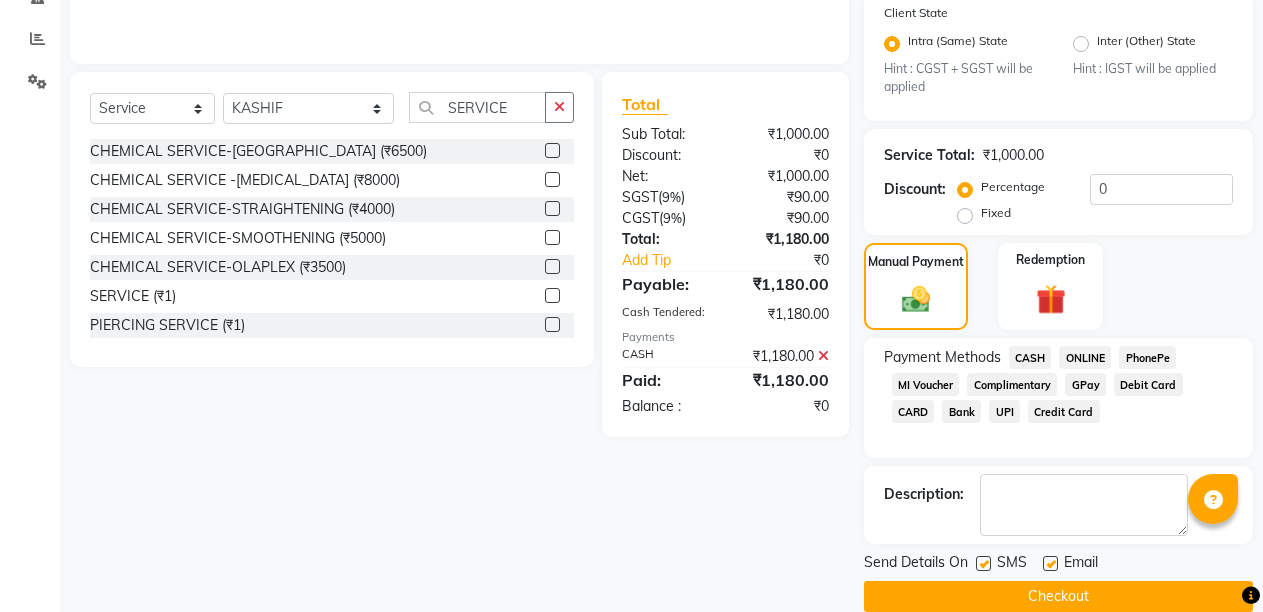 click 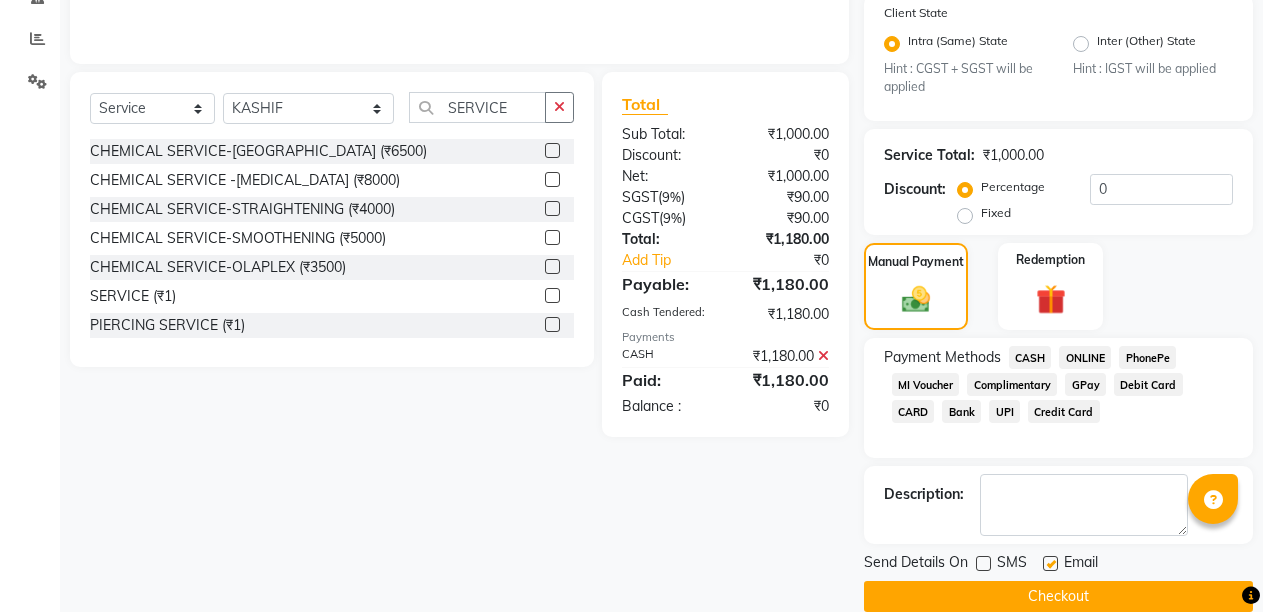 click 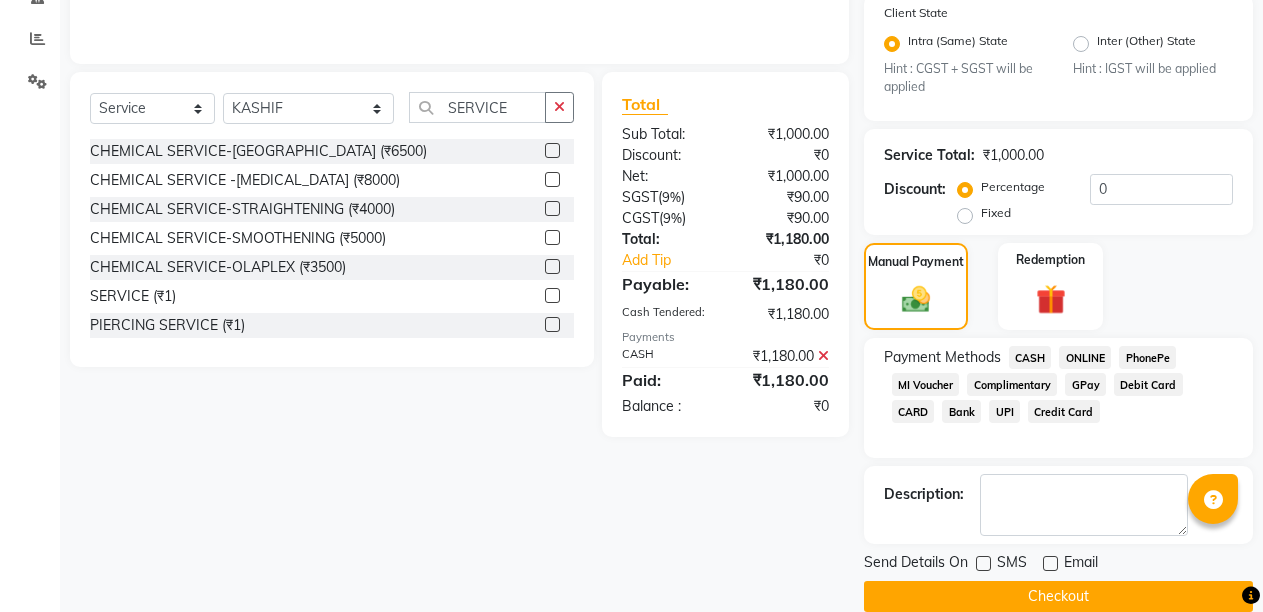 click on "Checkout" 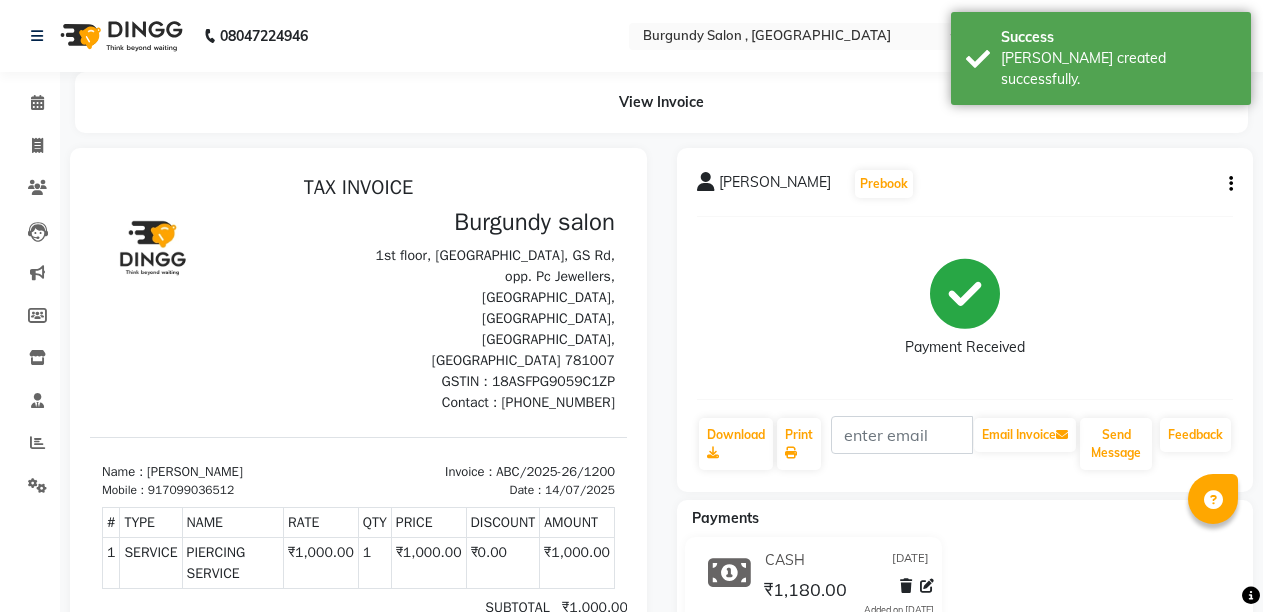 scroll, scrollTop: 0, scrollLeft: 0, axis: both 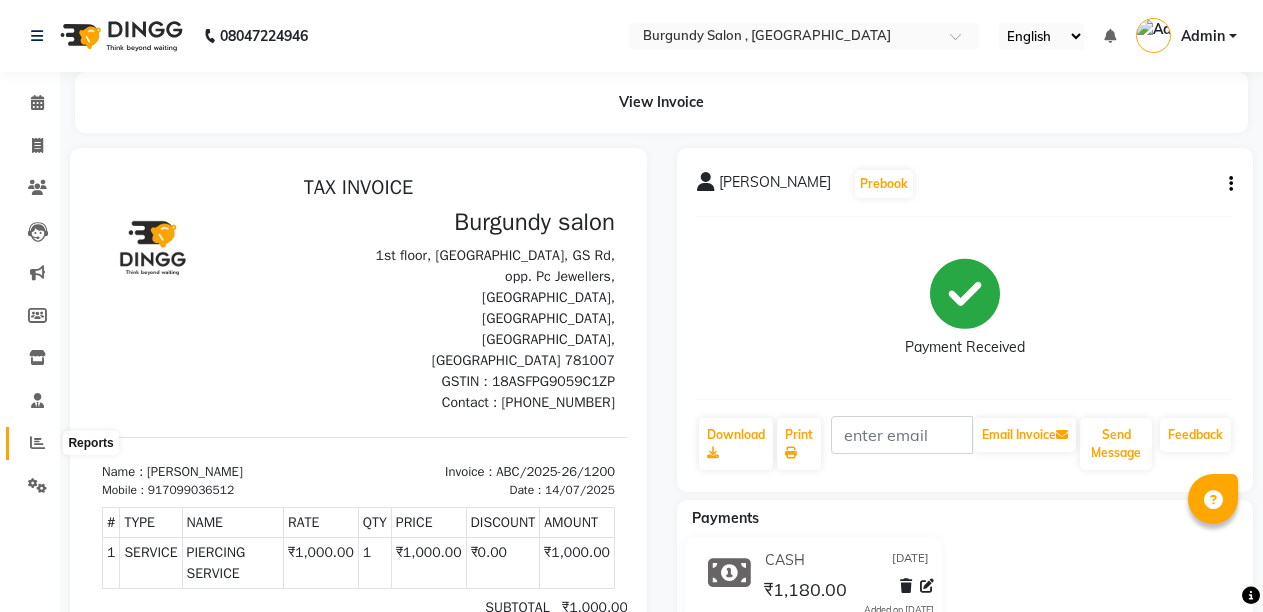 click 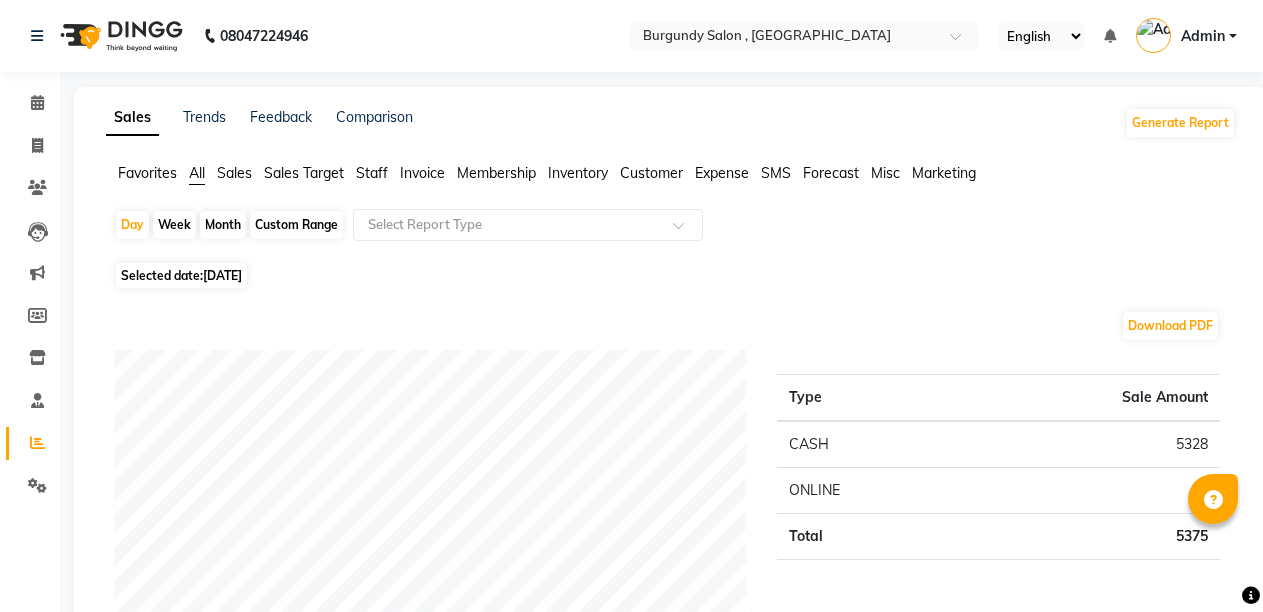click on "Custom Range" 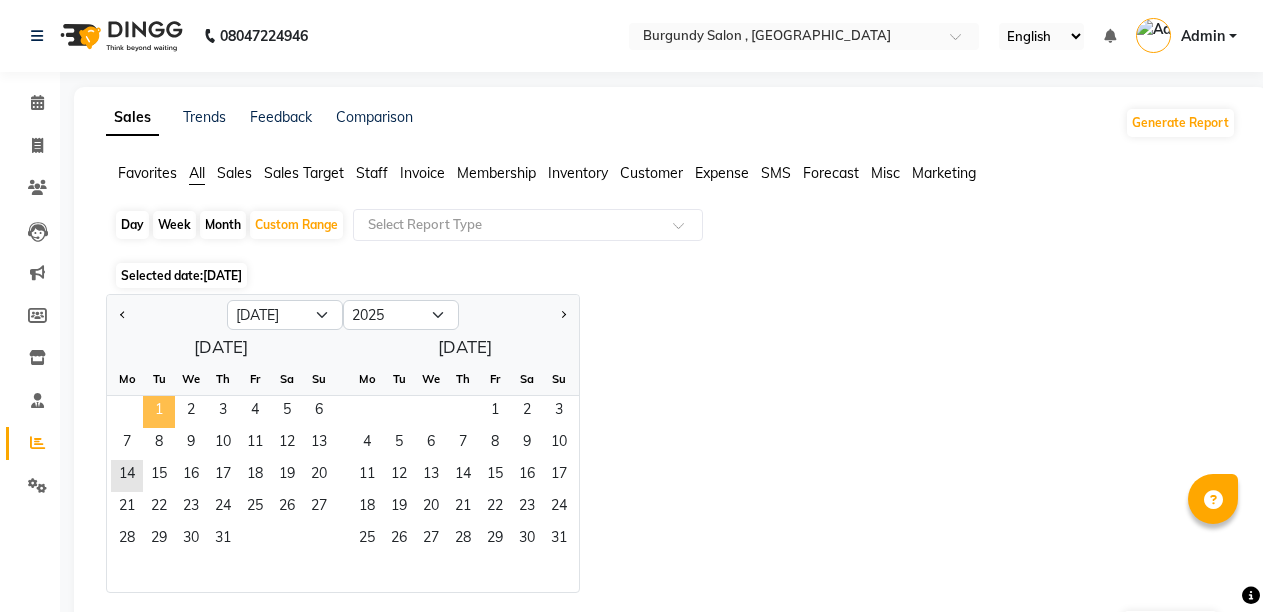 click on "1" 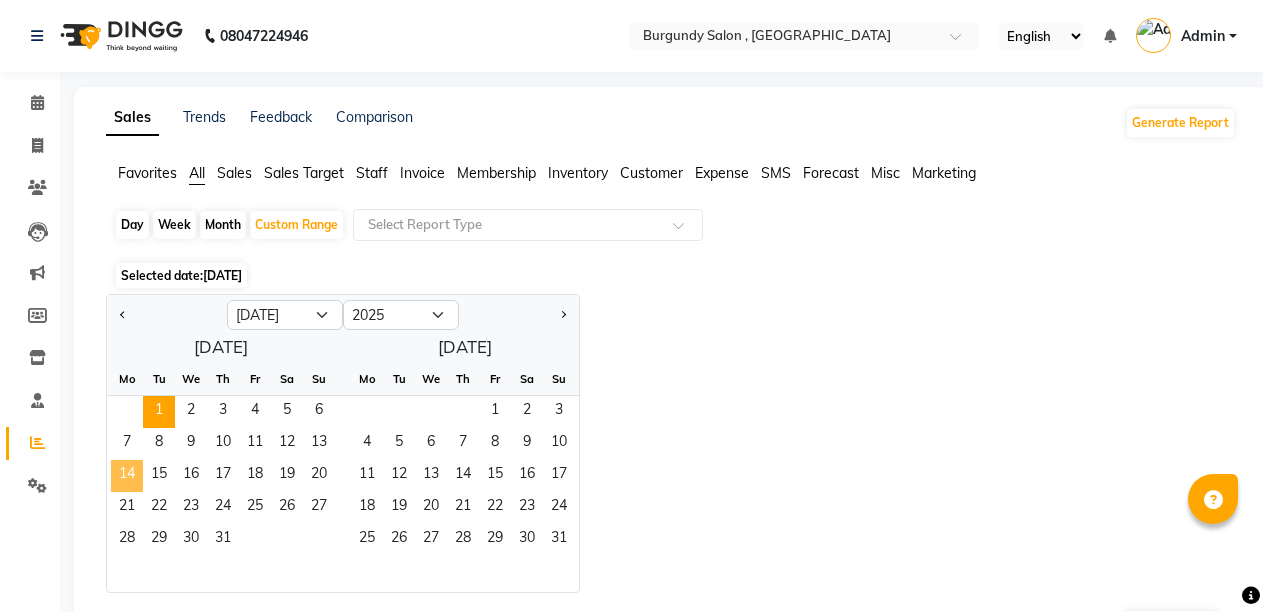 click on "14" 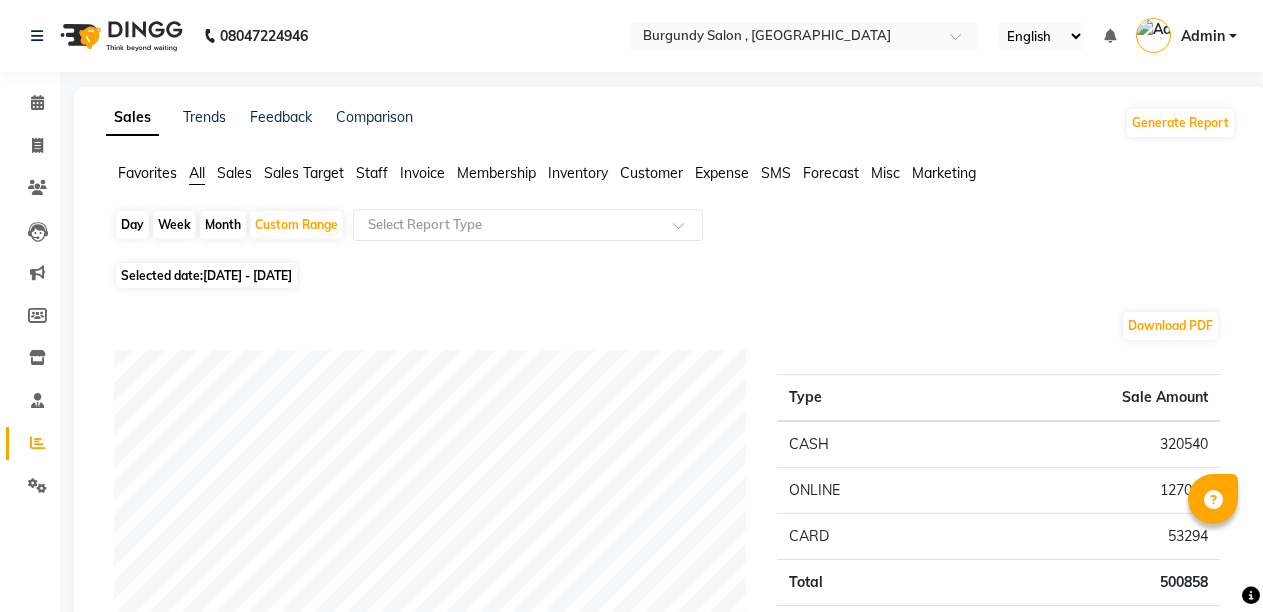 click on "Staff" 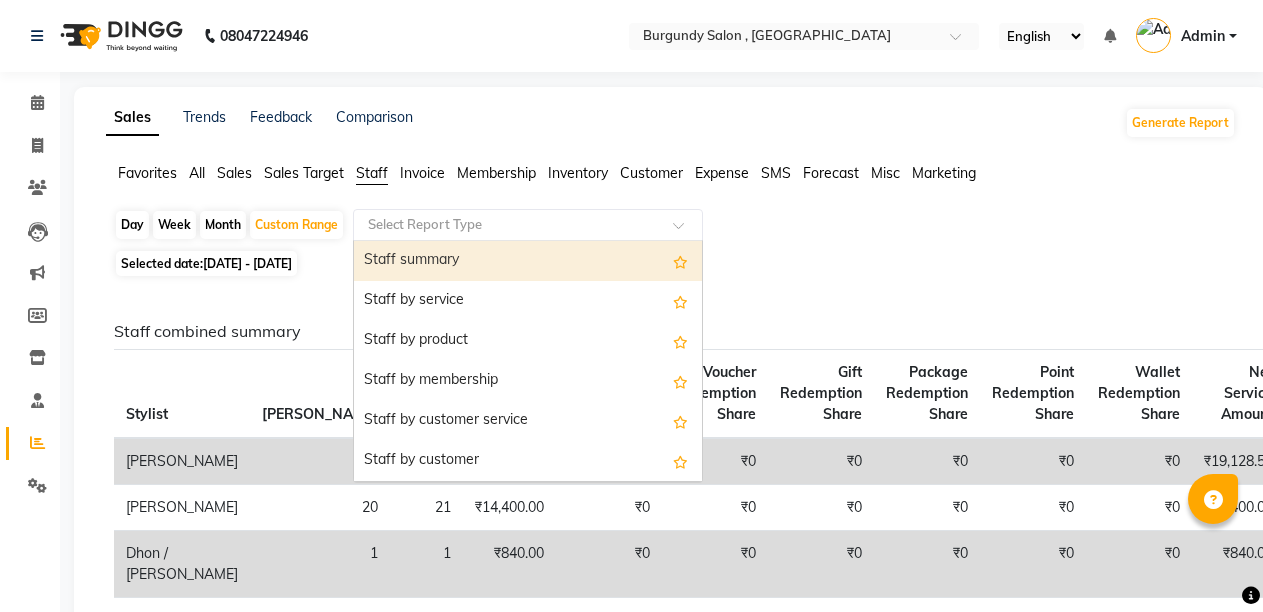 click 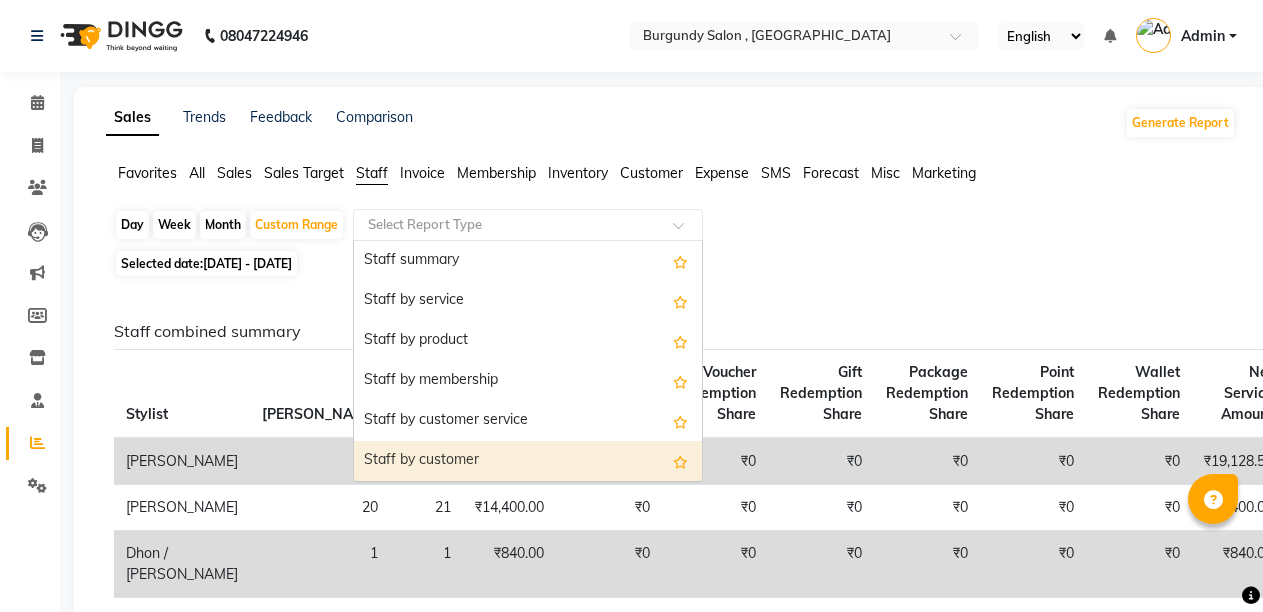 click on "Staff by customer" at bounding box center (528, 461) 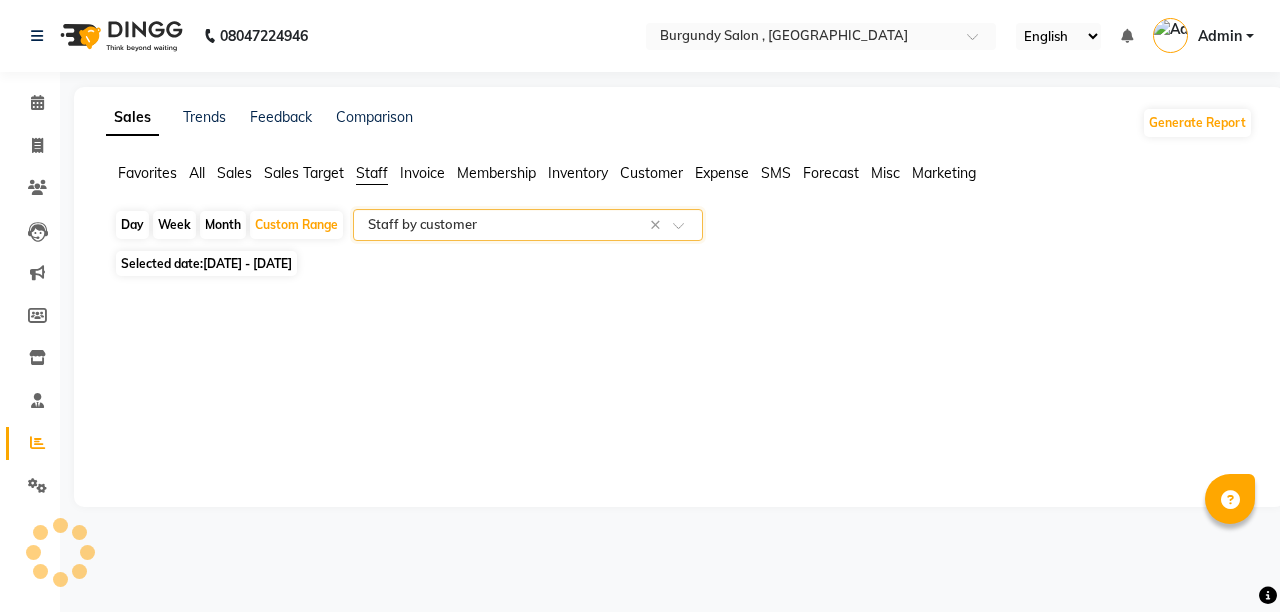 select on "full_report" 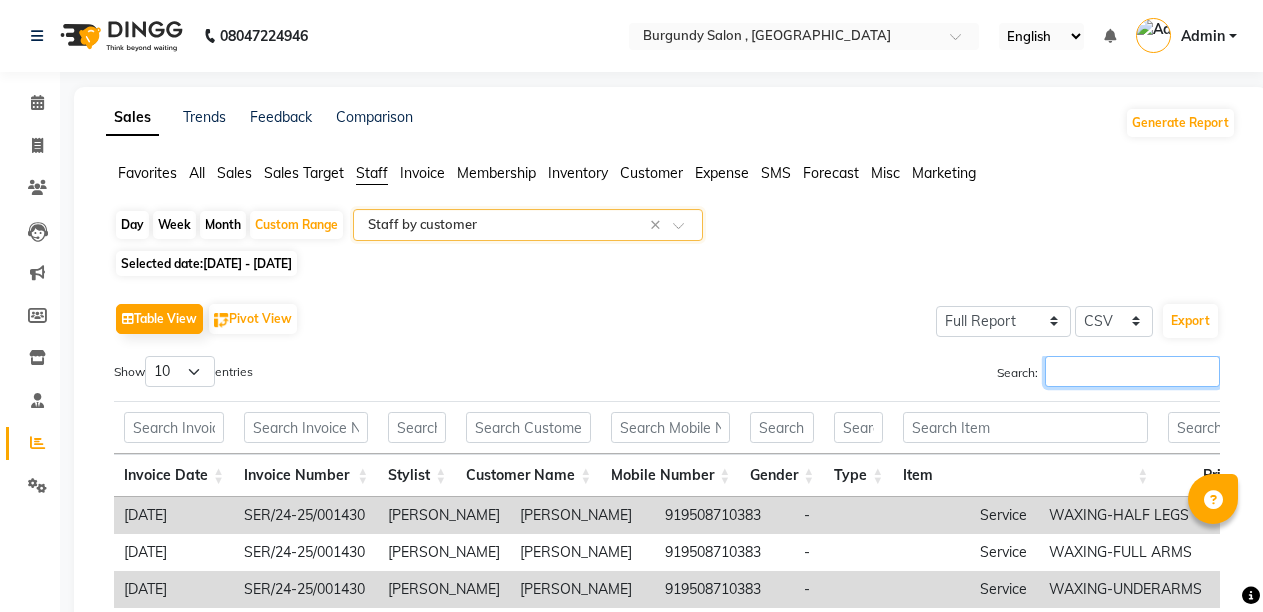 click on "Search:" at bounding box center [1132, 371] 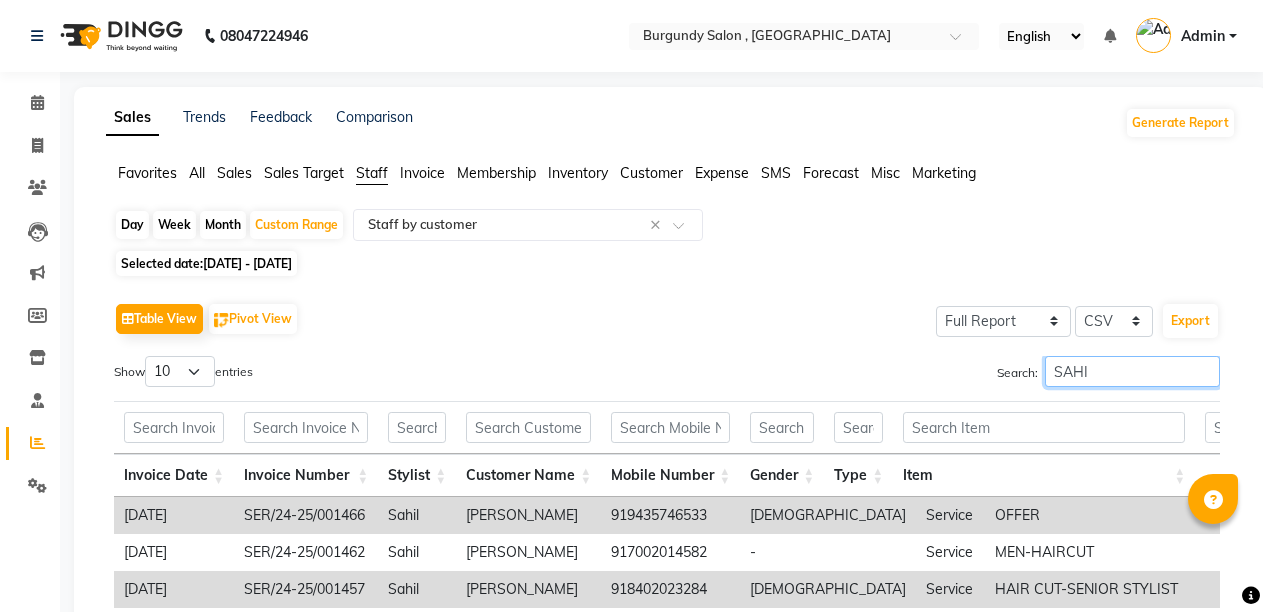 type on "SAHIL" 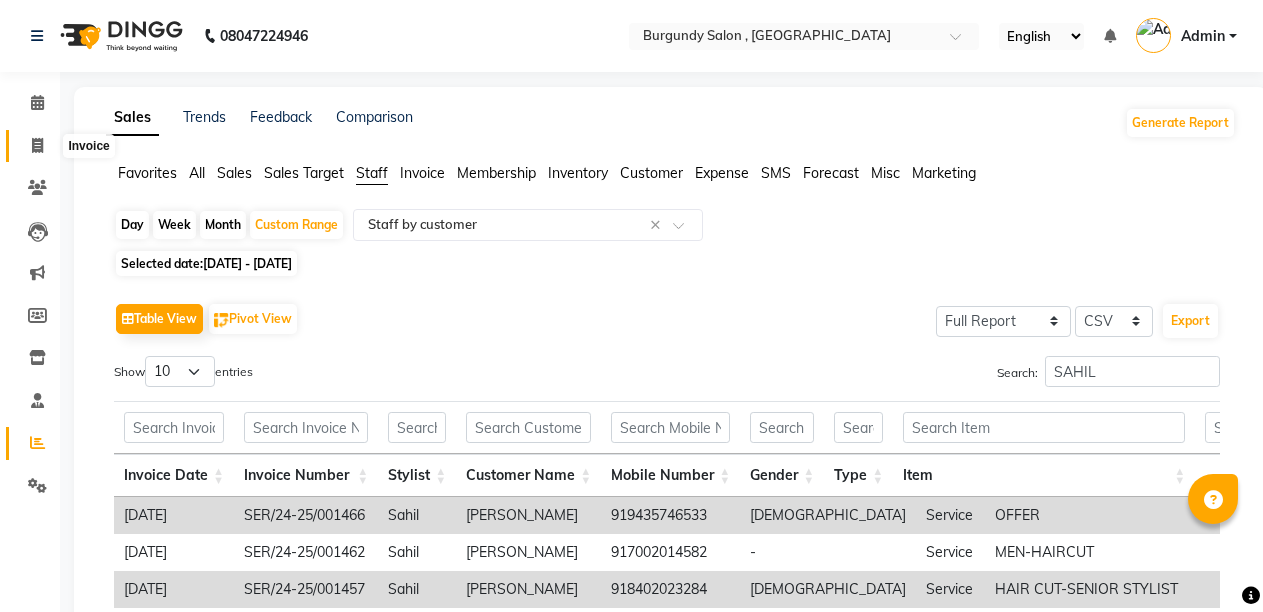 click 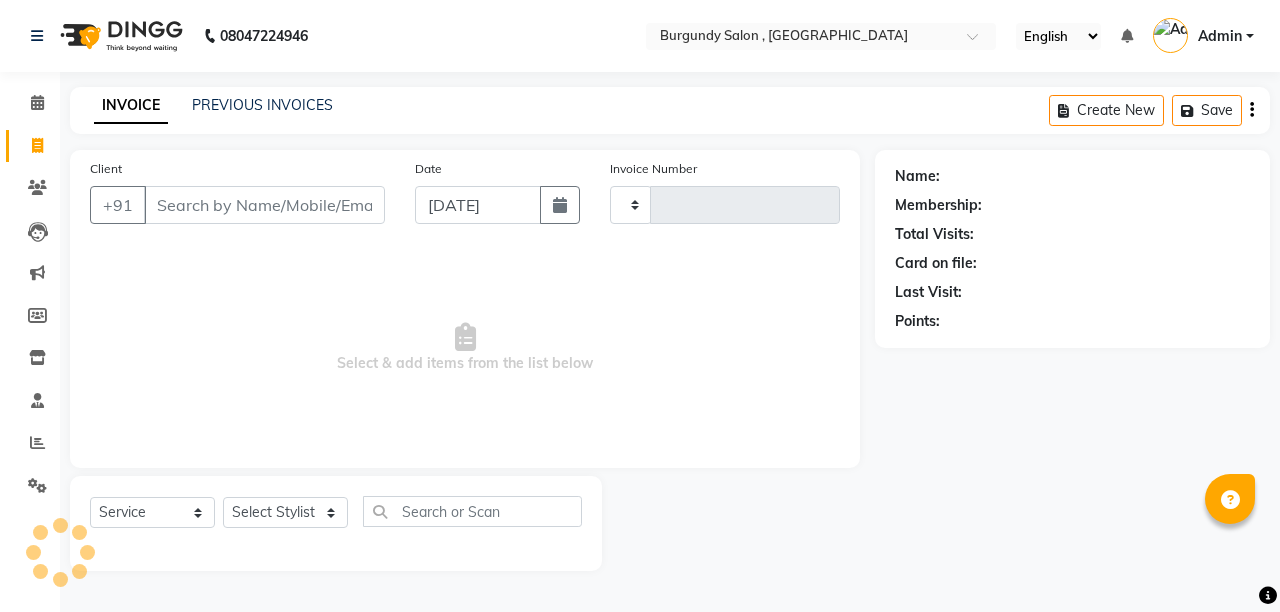 type on "1201" 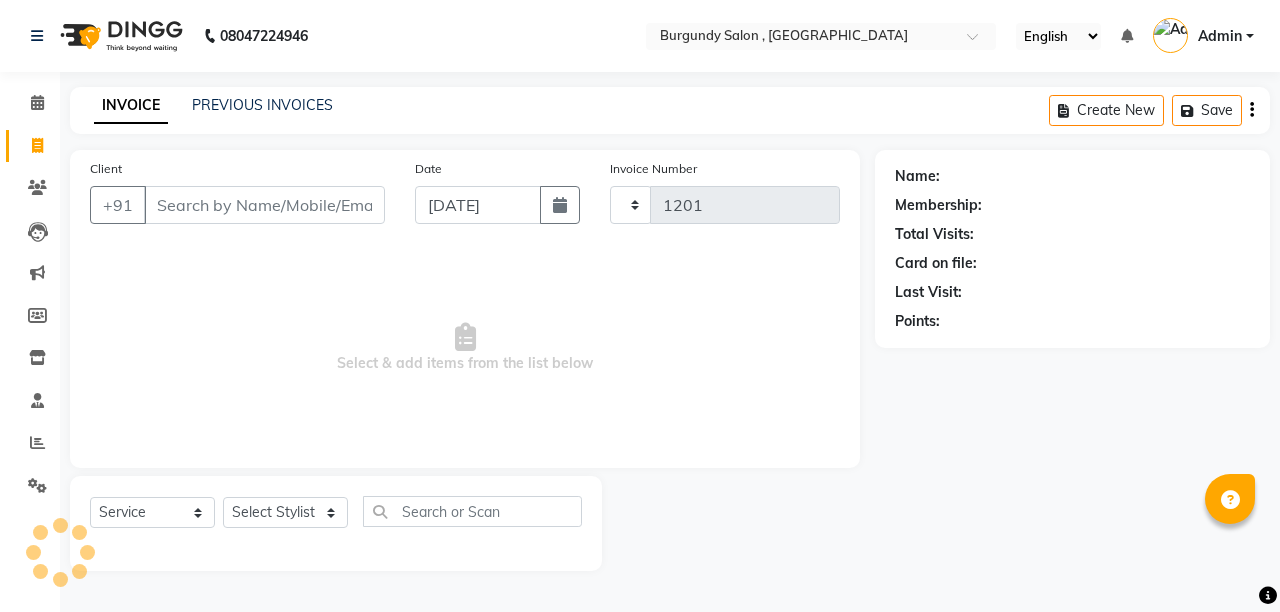 select on "5345" 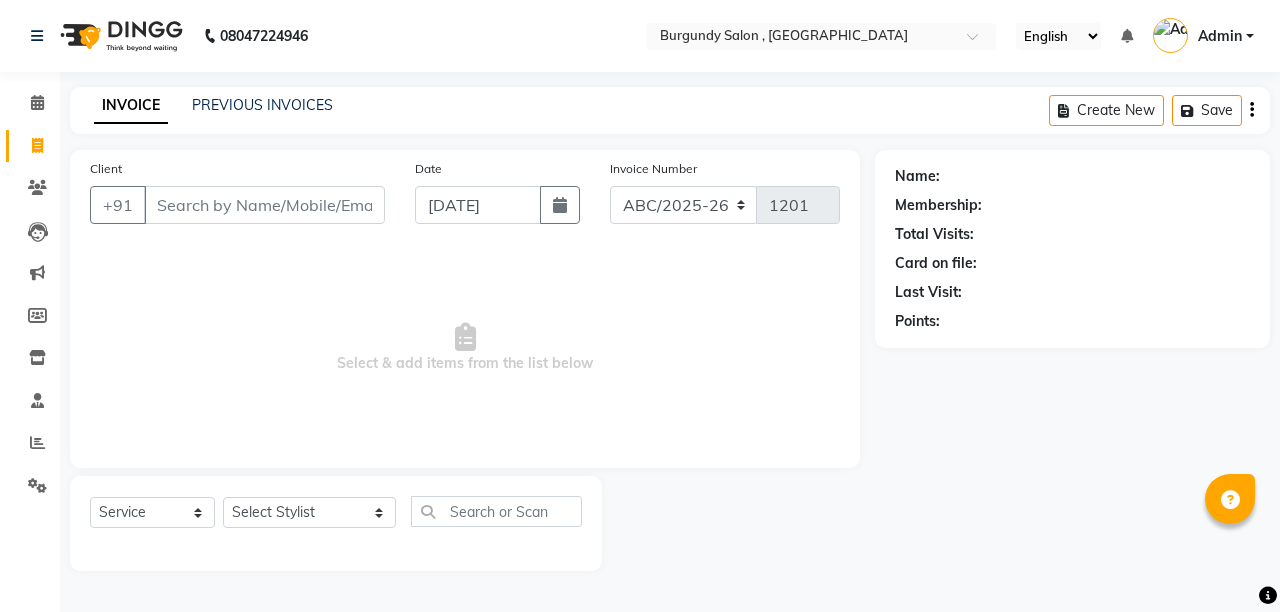 click on "Client" at bounding box center (264, 205) 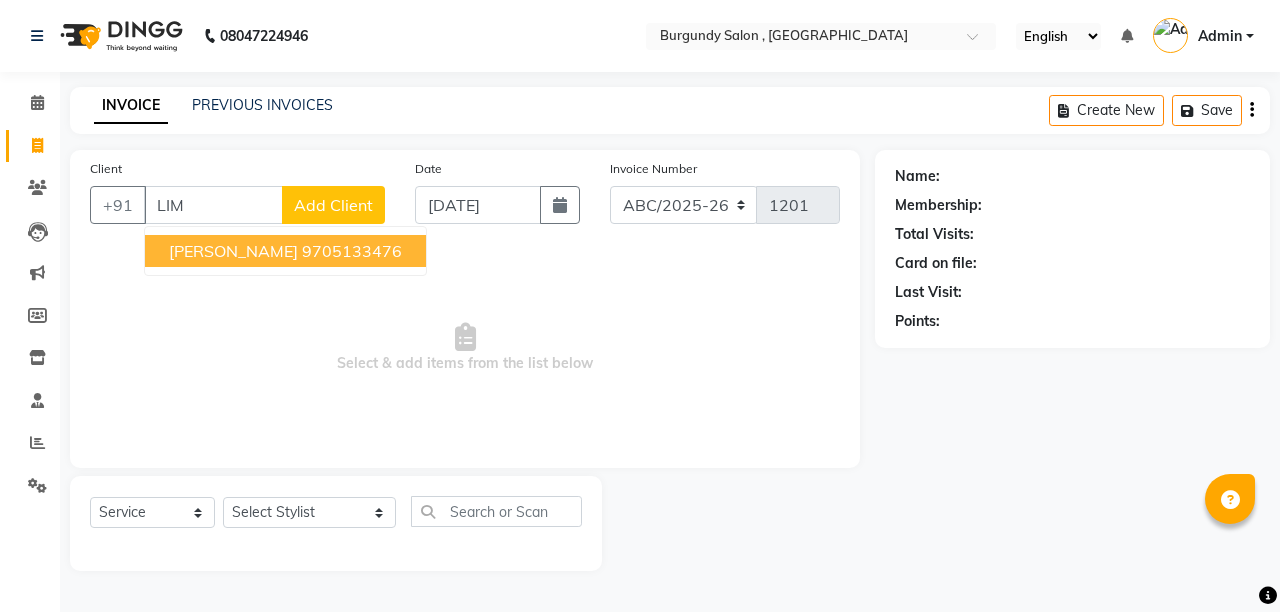 click on "LIM" at bounding box center (213, 205) 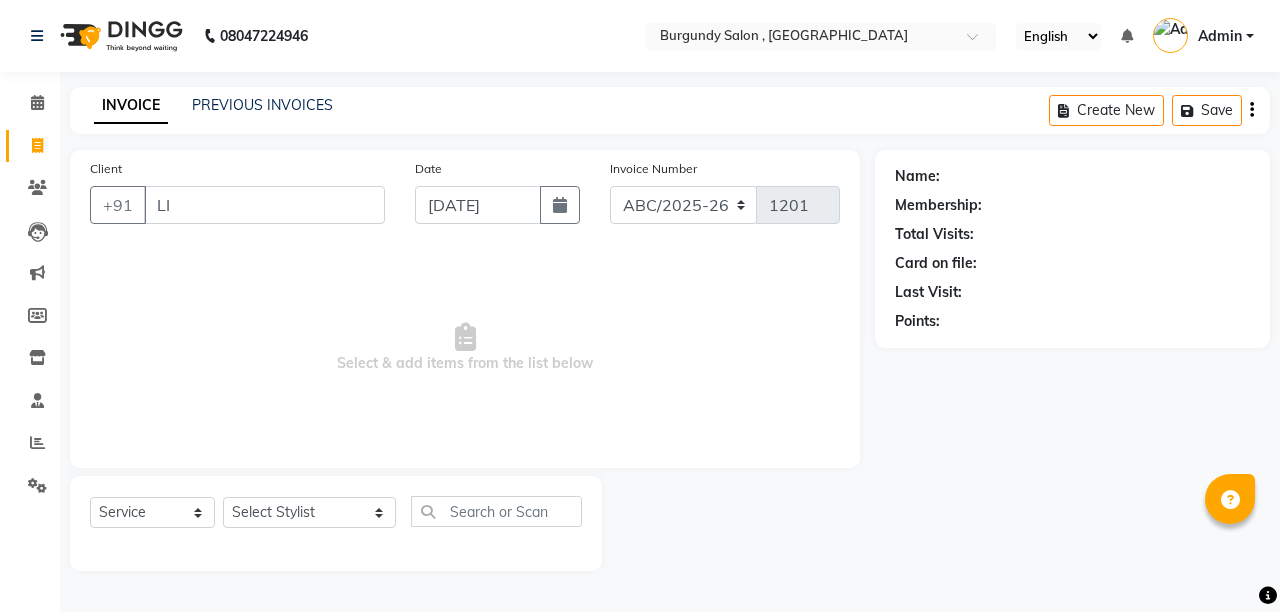 type on "L" 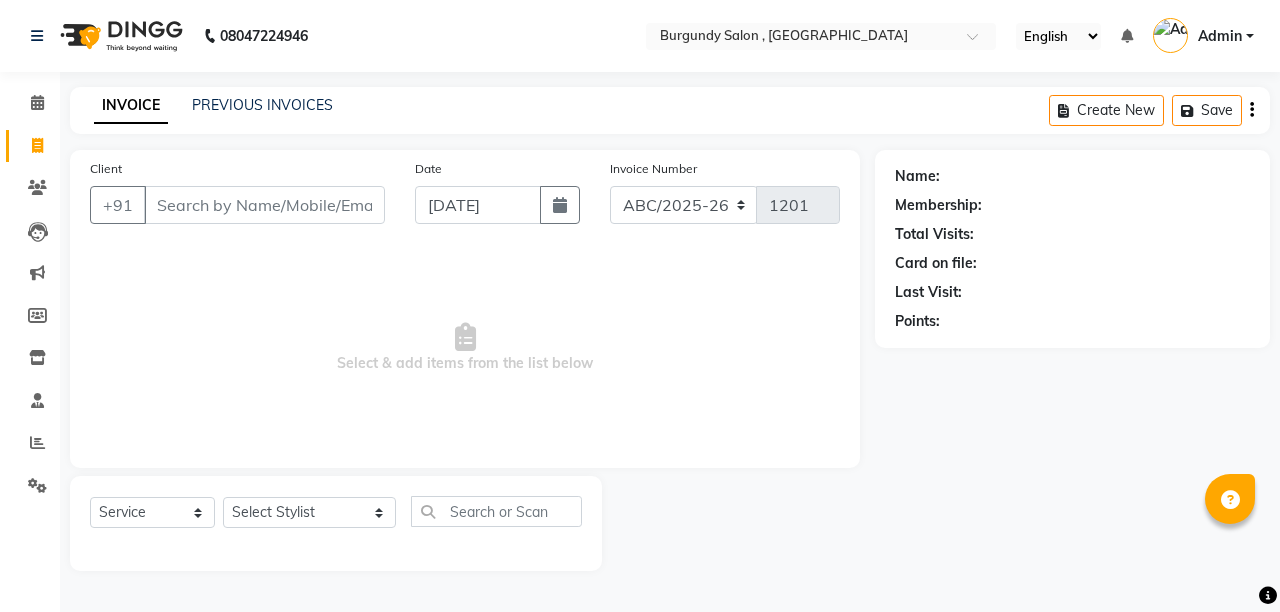 type on "M" 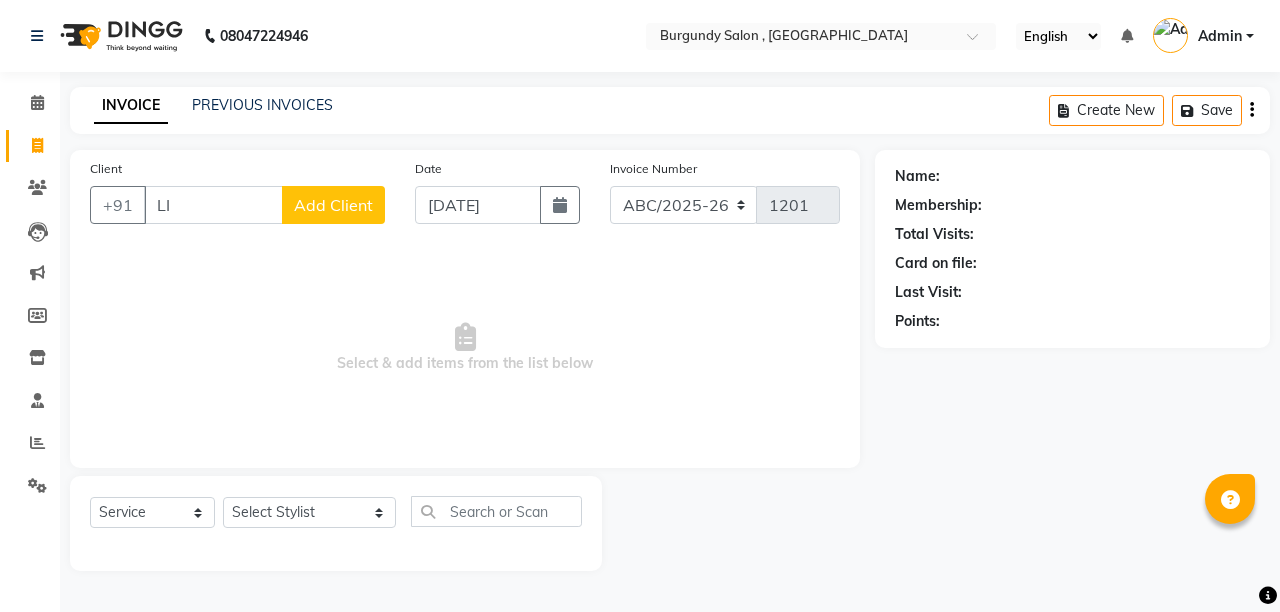 type on "L" 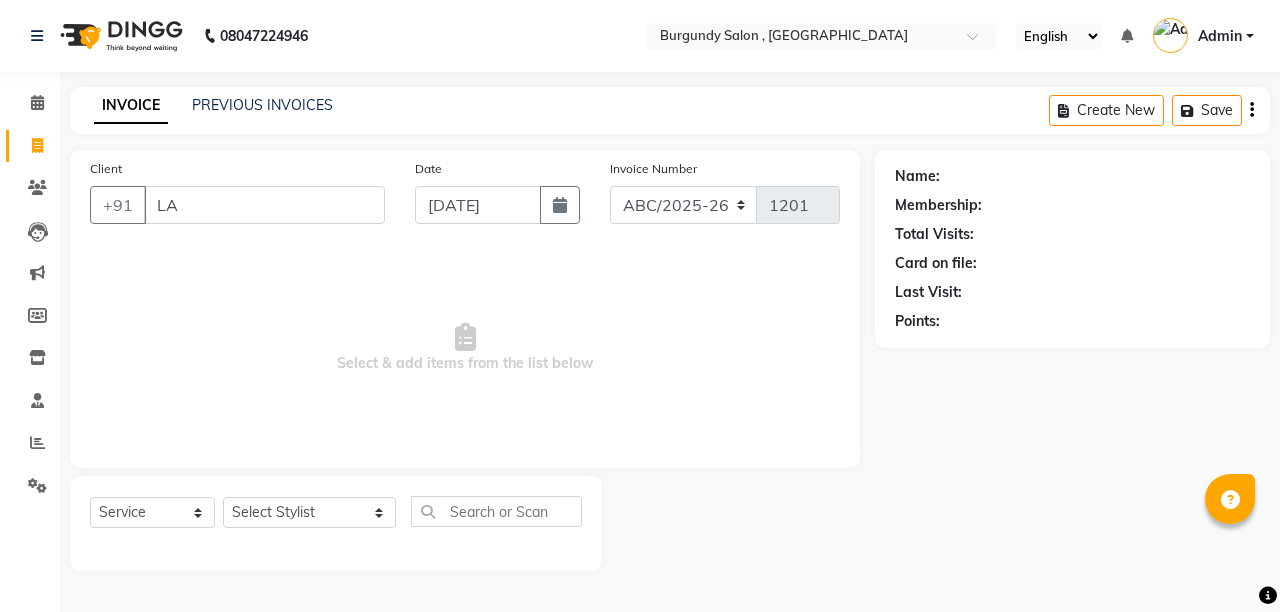 type on "L" 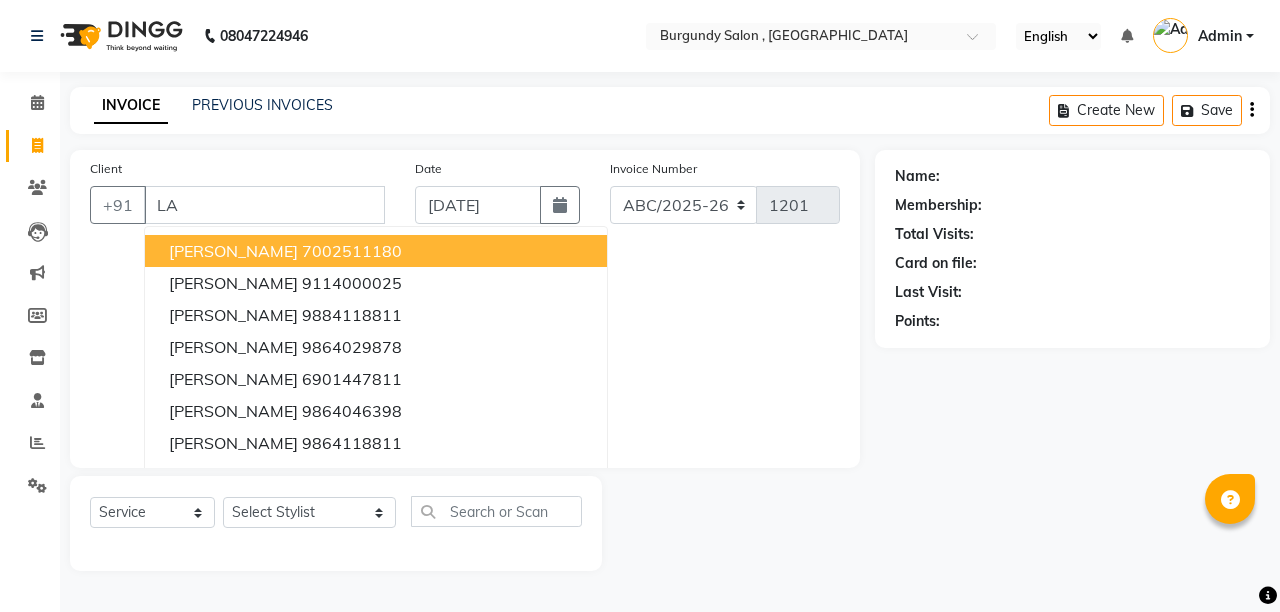 type on "L" 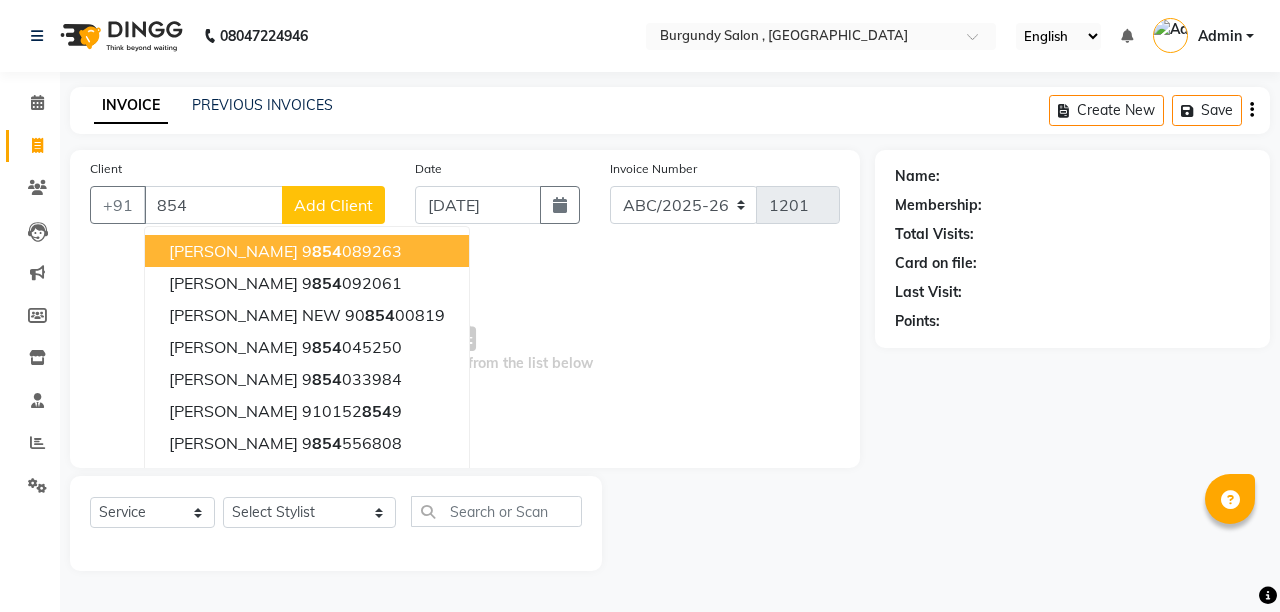 click on "854" at bounding box center (213, 205) 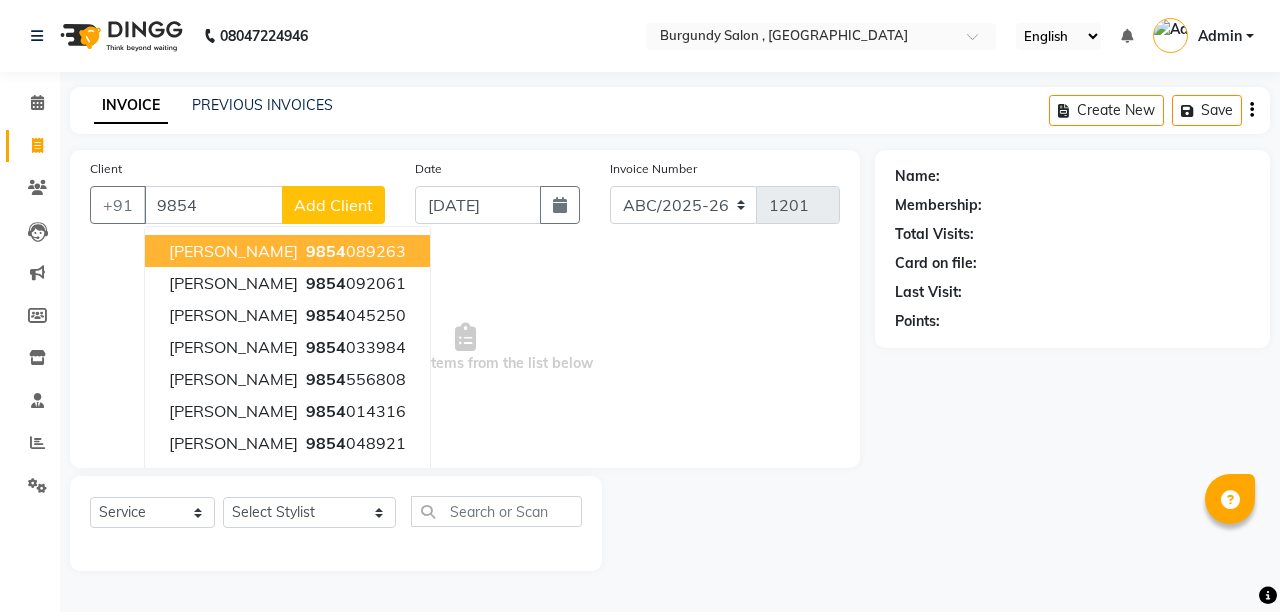 click on "9854" at bounding box center [213, 205] 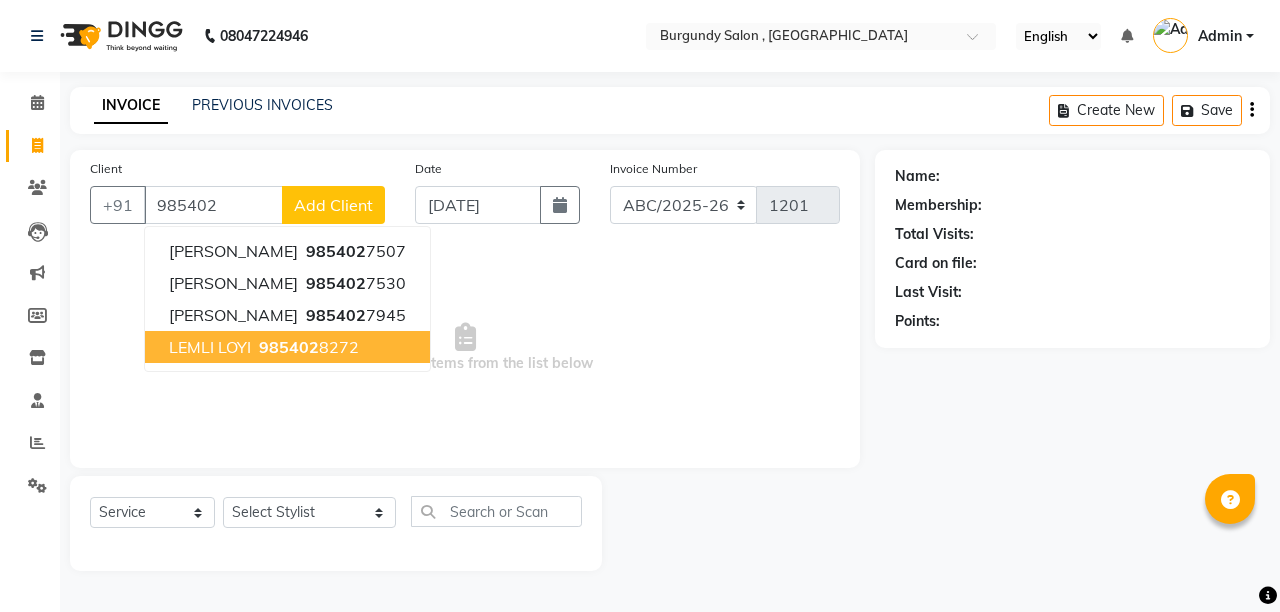 click on "LEMLI LOYI" at bounding box center [210, 347] 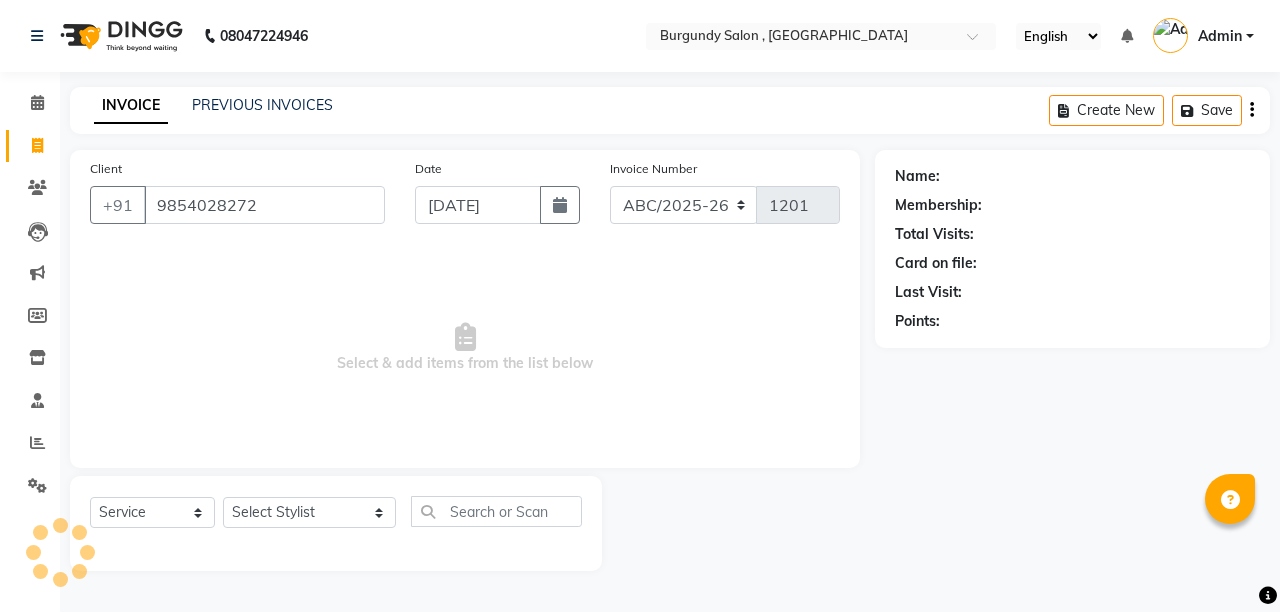 type on "9854028272" 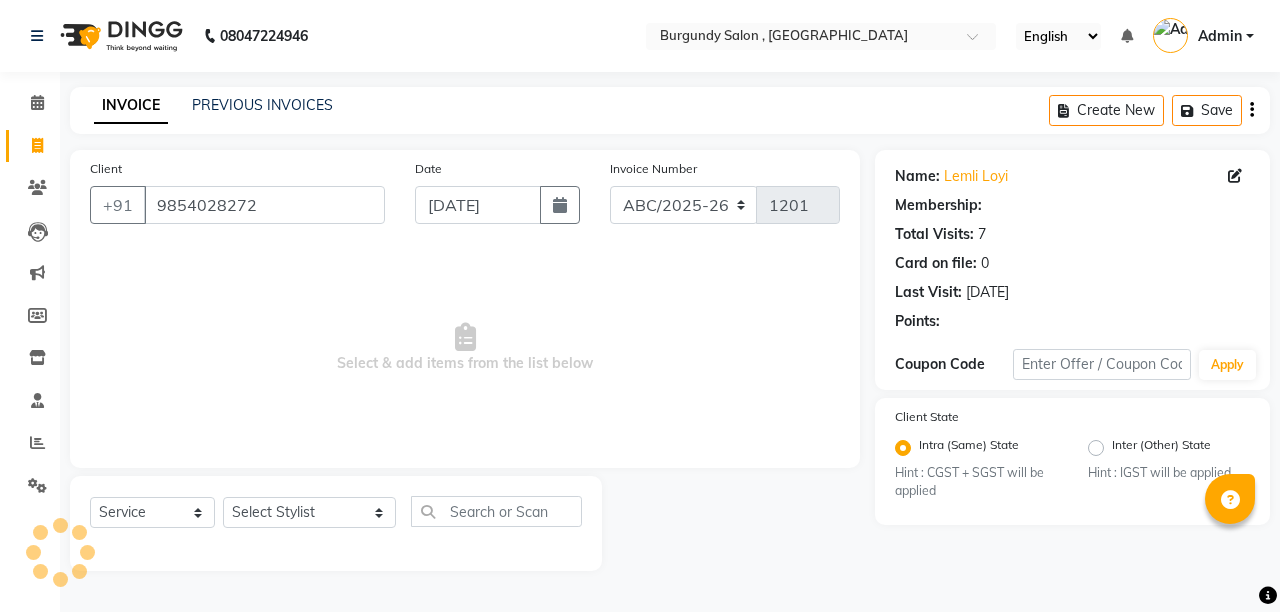 select on "1: Object" 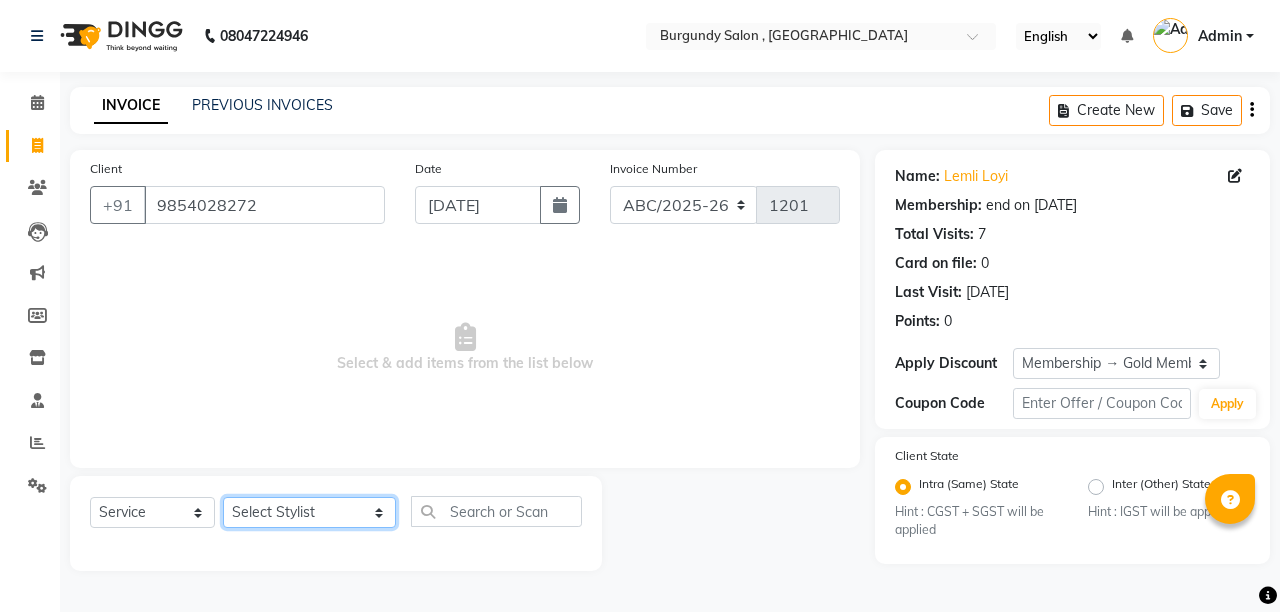 click on "Select Stylist ANIL  [PERSON_NAME] [PERSON_NAME]  DHON DAS DHON / [PERSON_NAME] [PERSON_NAME] [PERSON_NAME]/ [PERSON_NAME] [PERSON_NAME] LAXI / [PERSON_NAME] LITTLE MAAM MINTUL [PERSON_NAME] [PERSON_NAME] [PERSON_NAME] [PERSON_NAME]/POJA/ [PERSON_NAME] / [PERSON_NAME] [PERSON_NAME]/ [PERSON_NAME] PUJAA [PERSON_NAME] / [PERSON_NAME]  [PERSON_NAME] / [PERSON_NAME] [PERSON_NAME] / [PERSON_NAME] / [PERSON_NAME] [PERSON_NAME]/ [PERSON_NAME]/[PERSON_NAME]/[PERSON_NAME]/ [PERSON_NAME]/[PERSON_NAME]/ [PERSON_NAME] [PERSON_NAME]/ [PERSON_NAME] [PERSON_NAME] [PERSON_NAME] [PERSON_NAME] SOPEM staff 1 staff 1 TANU" 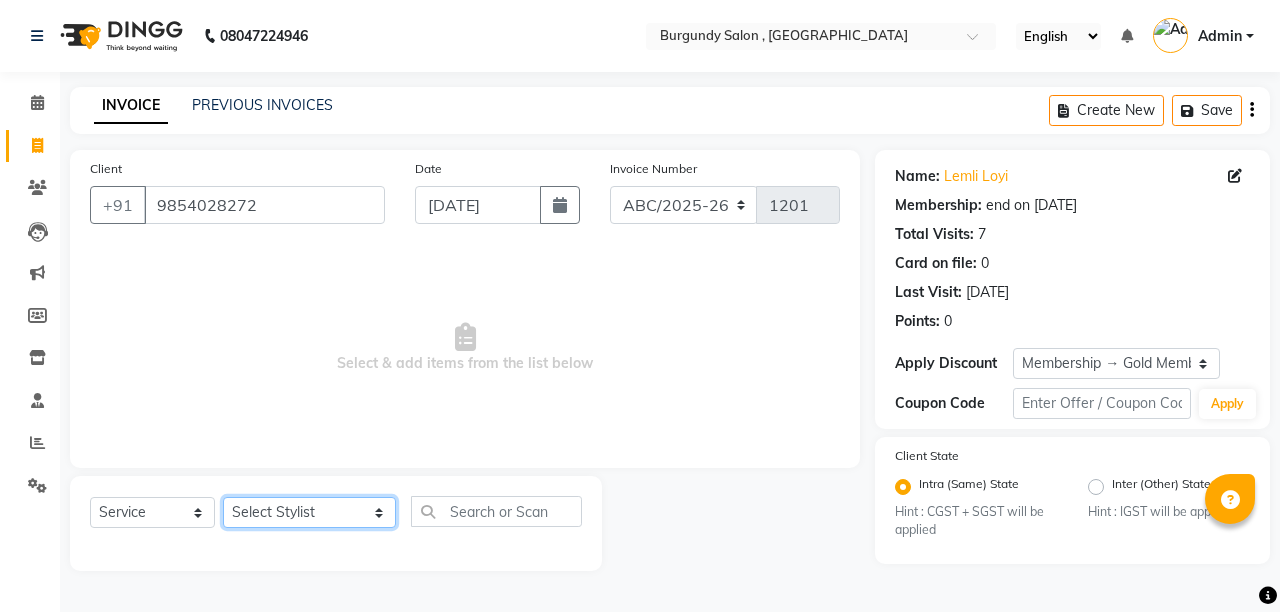 select on "58941" 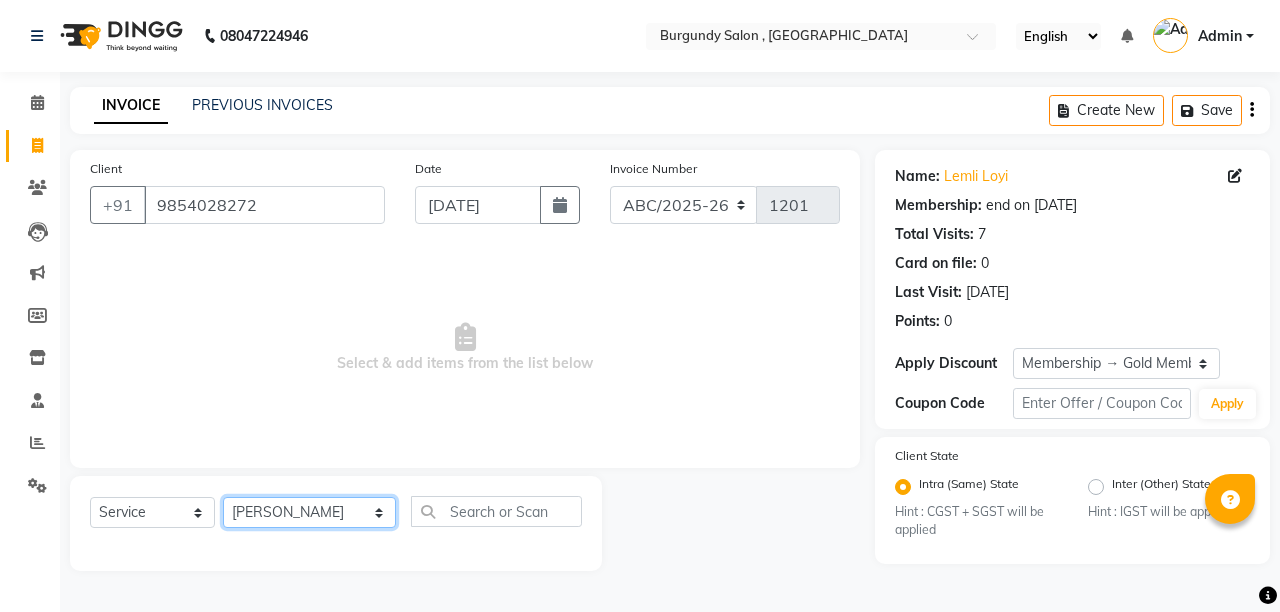 click on "Select Stylist ANIL  [PERSON_NAME] [PERSON_NAME]  DHON DAS DHON / [PERSON_NAME] [PERSON_NAME] [PERSON_NAME]/ [PERSON_NAME] [PERSON_NAME] LAXI / [PERSON_NAME] LITTLE MAAM MINTUL [PERSON_NAME] [PERSON_NAME] [PERSON_NAME] [PERSON_NAME]/POJA/ [PERSON_NAME] / [PERSON_NAME] [PERSON_NAME]/ [PERSON_NAME] PUJAA [PERSON_NAME] / [PERSON_NAME]  [PERSON_NAME] / [PERSON_NAME] [PERSON_NAME] / [PERSON_NAME] / [PERSON_NAME] [PERSON_NAME]/ [PERSON_NAME]/[PERSON_NAME]/[PERSON_NAME]/ [PERSON_NAME]/[PERSON_NAME]/ [PERSON_NAME] [PERSON_NAME]/ [PERSON_NAME] [PERSON_NAME] [PERSON_NAME] [PERSON_NAME] SOPEM staff 1 staff 1 TANU" 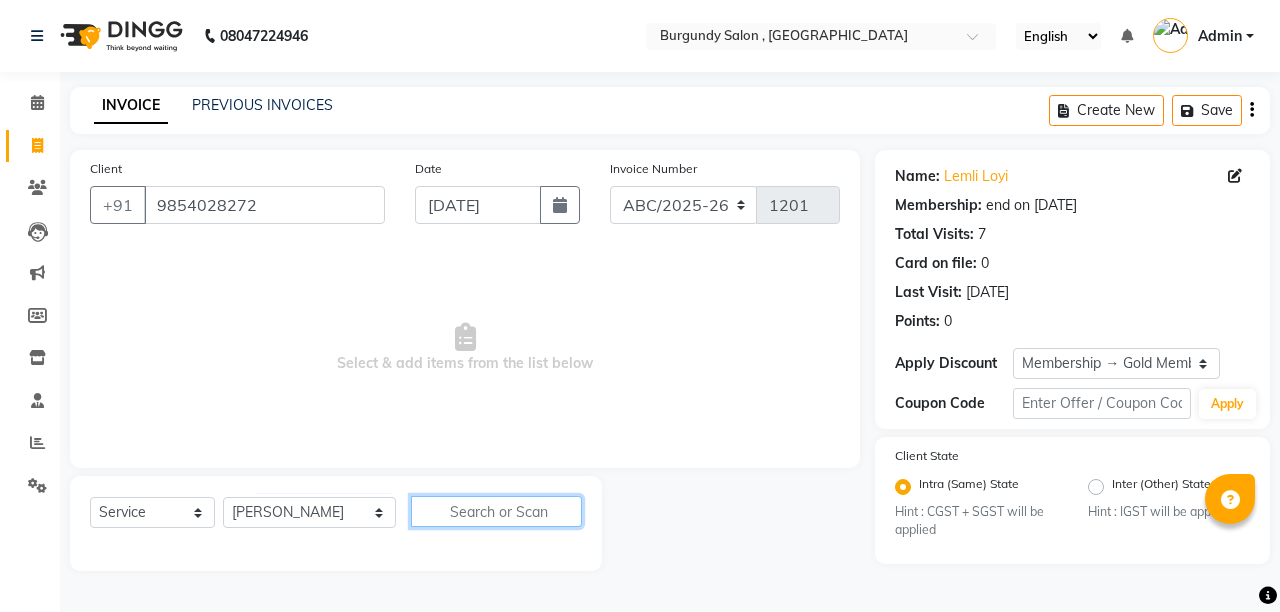 click 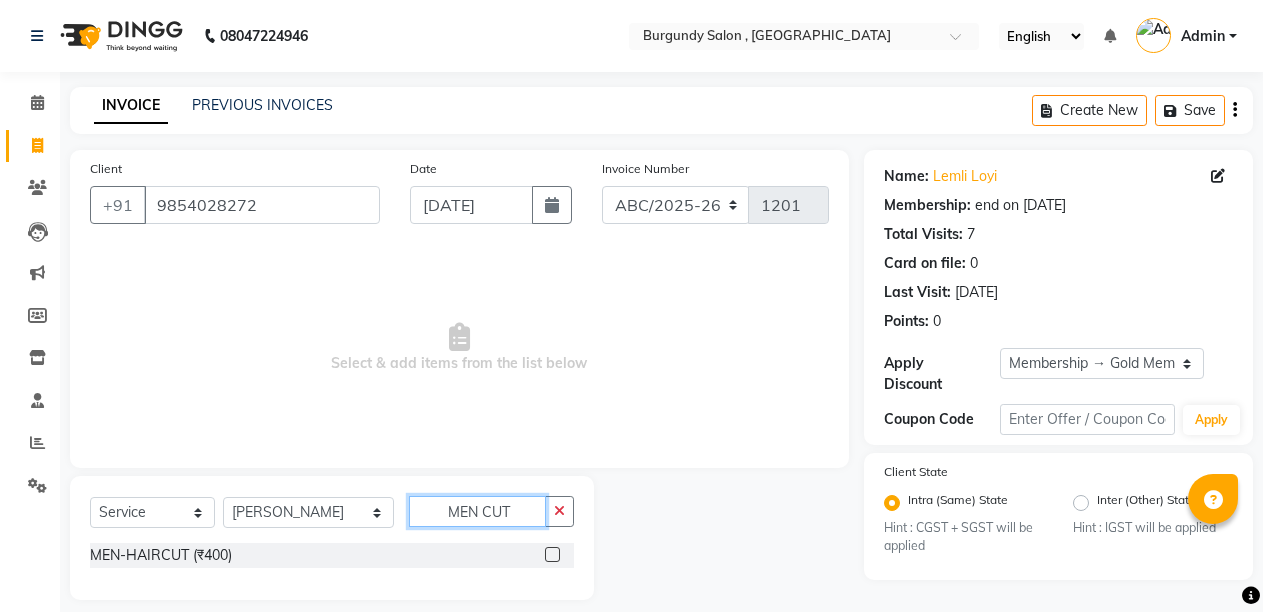 type on "MEN CUT" 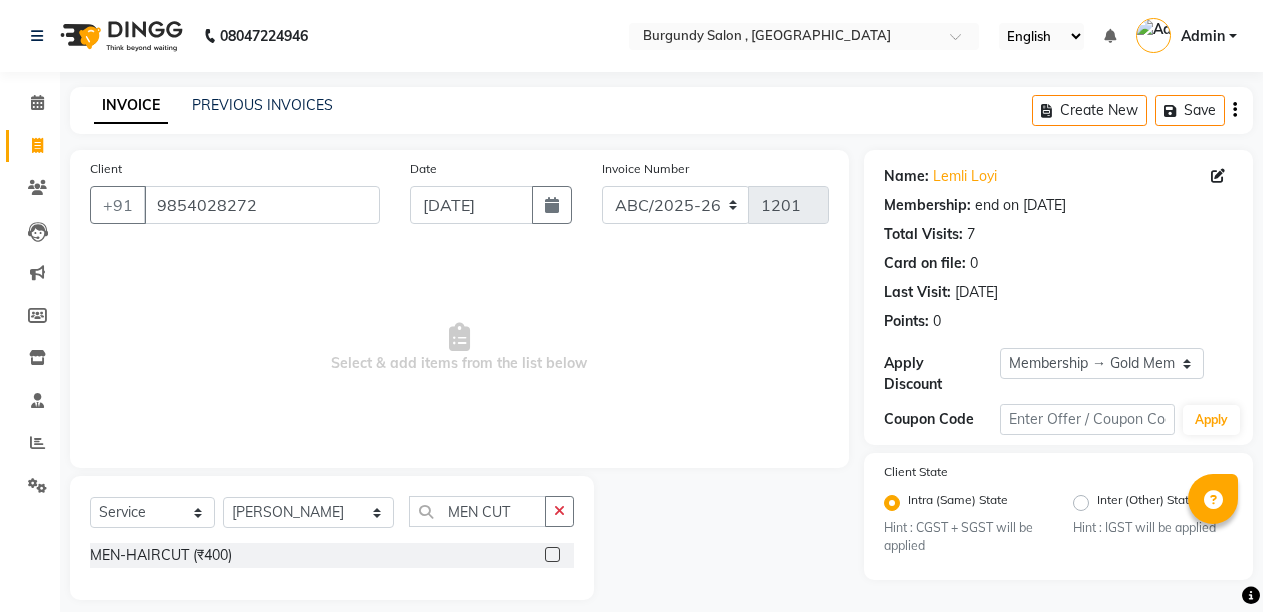 click 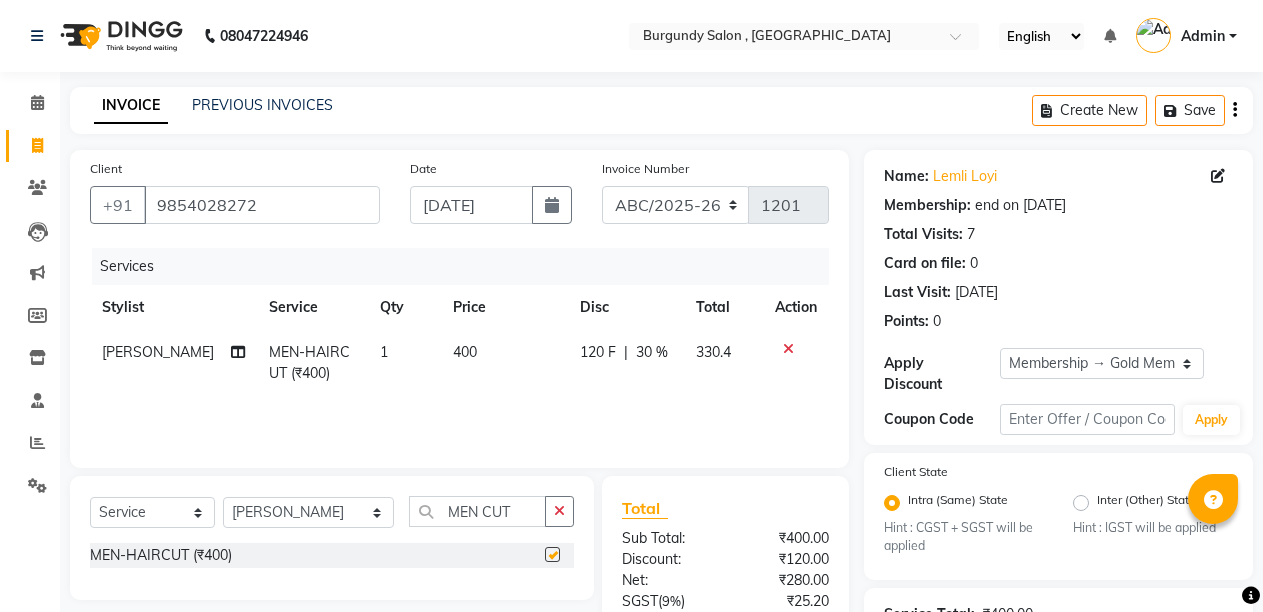 checkbox on "false" 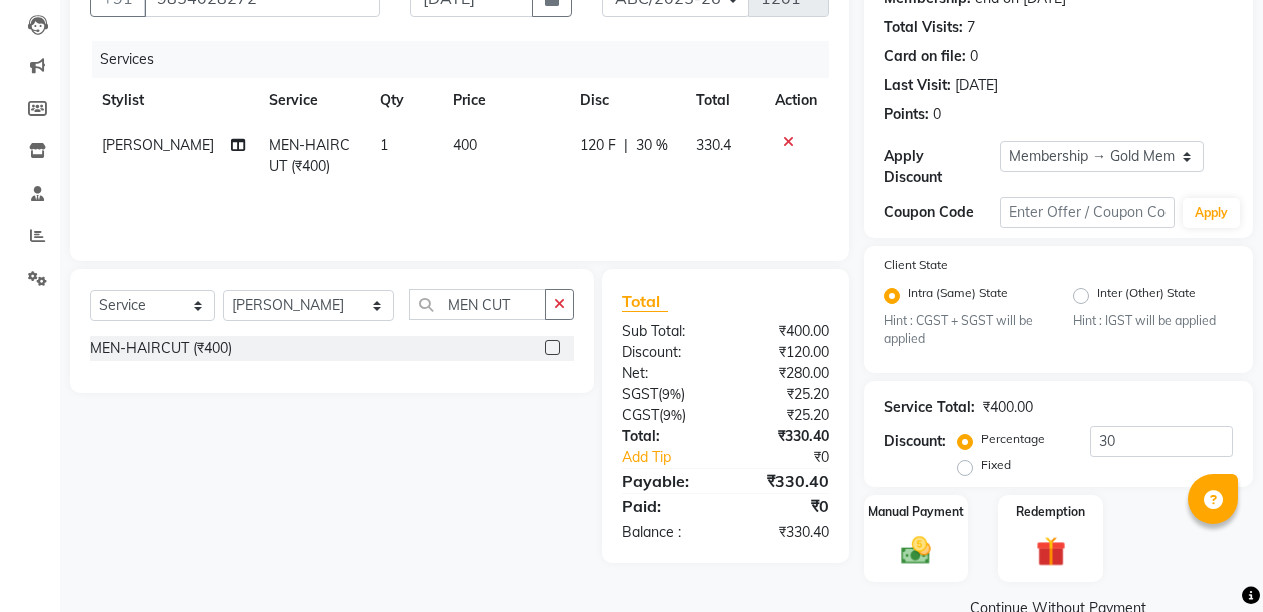scroll, scrollTop: 248, scrollLeft: 0, axis: vertical 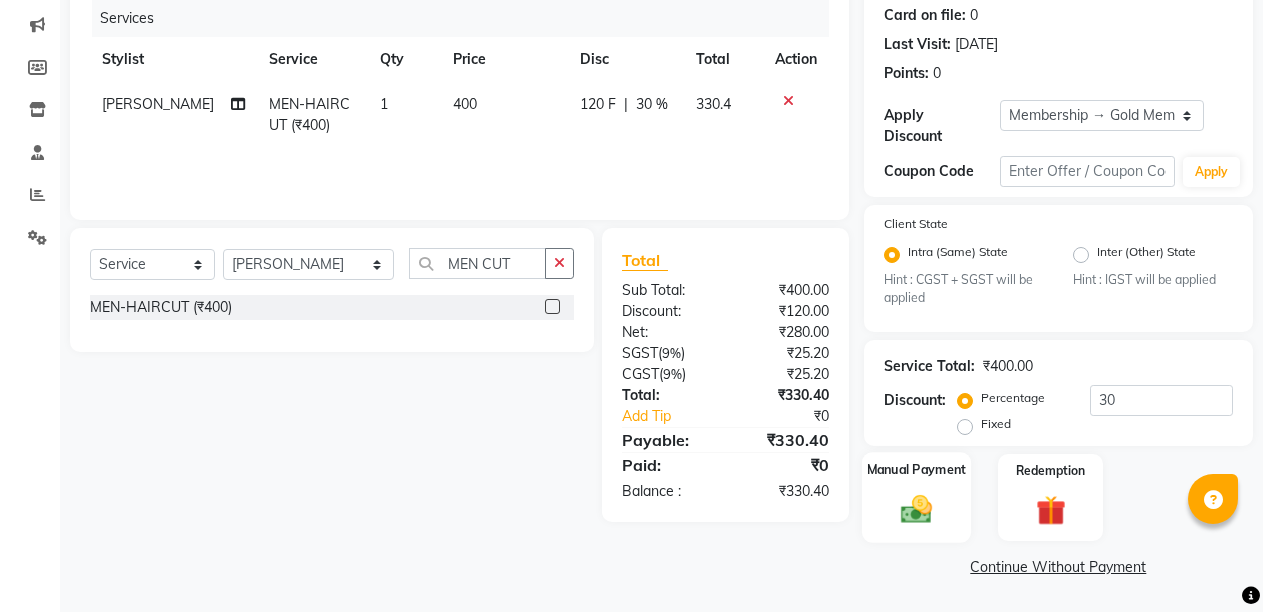 click 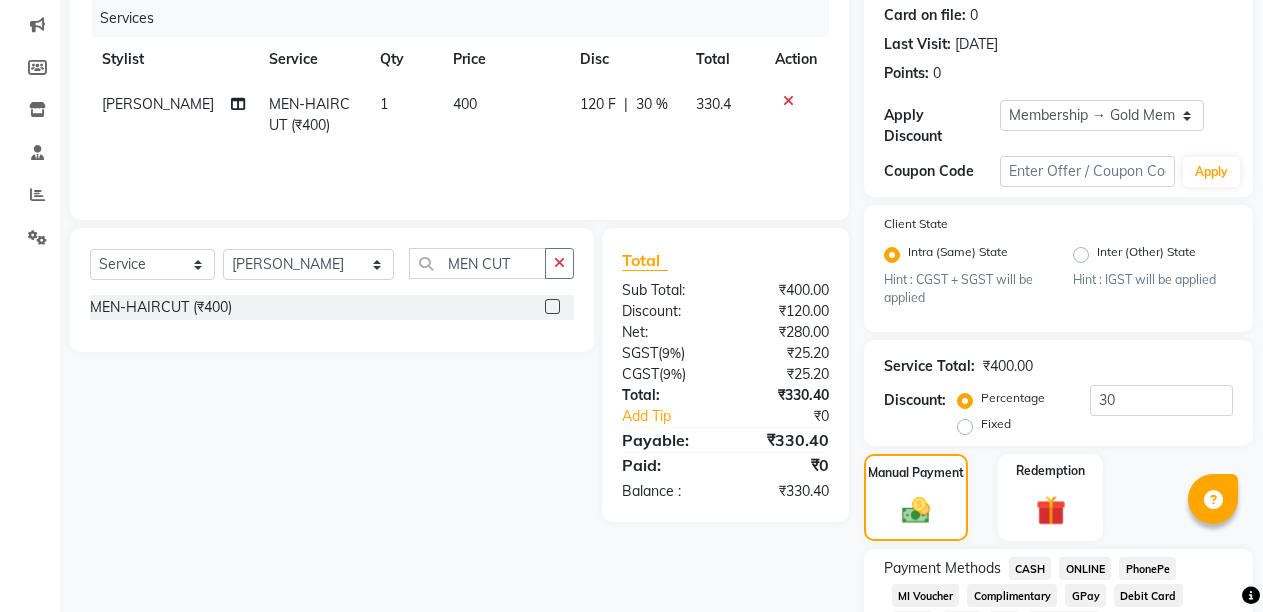 click on "CASH" 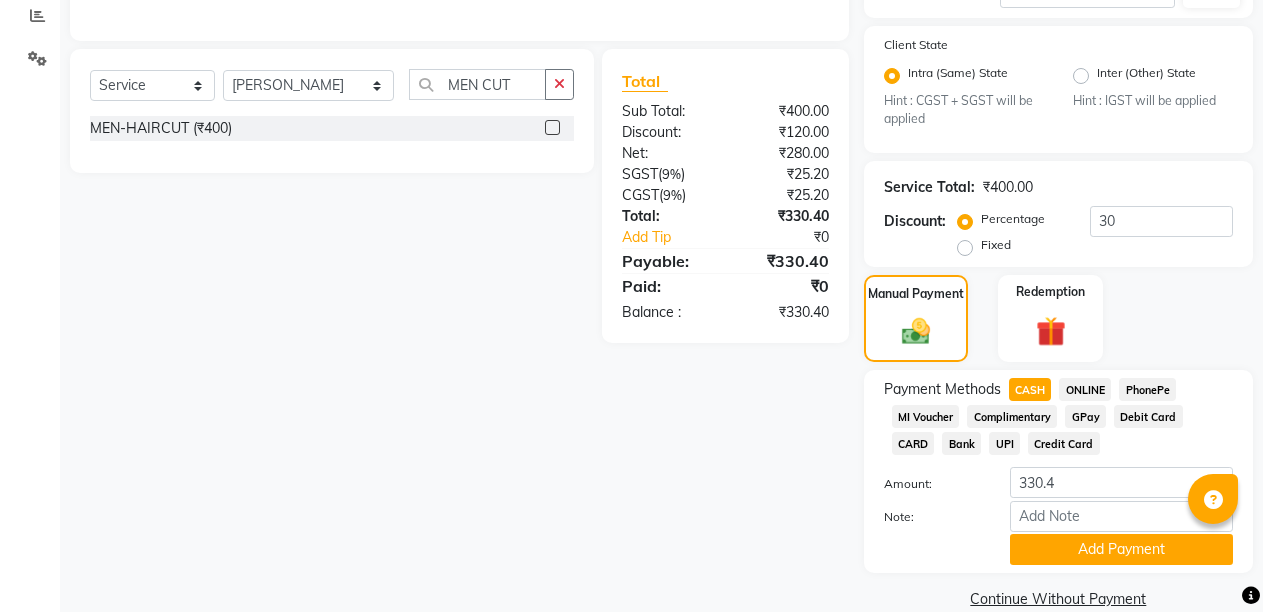 scroll, scrollTop: 459, scrollLeft: 0, axis: vertical 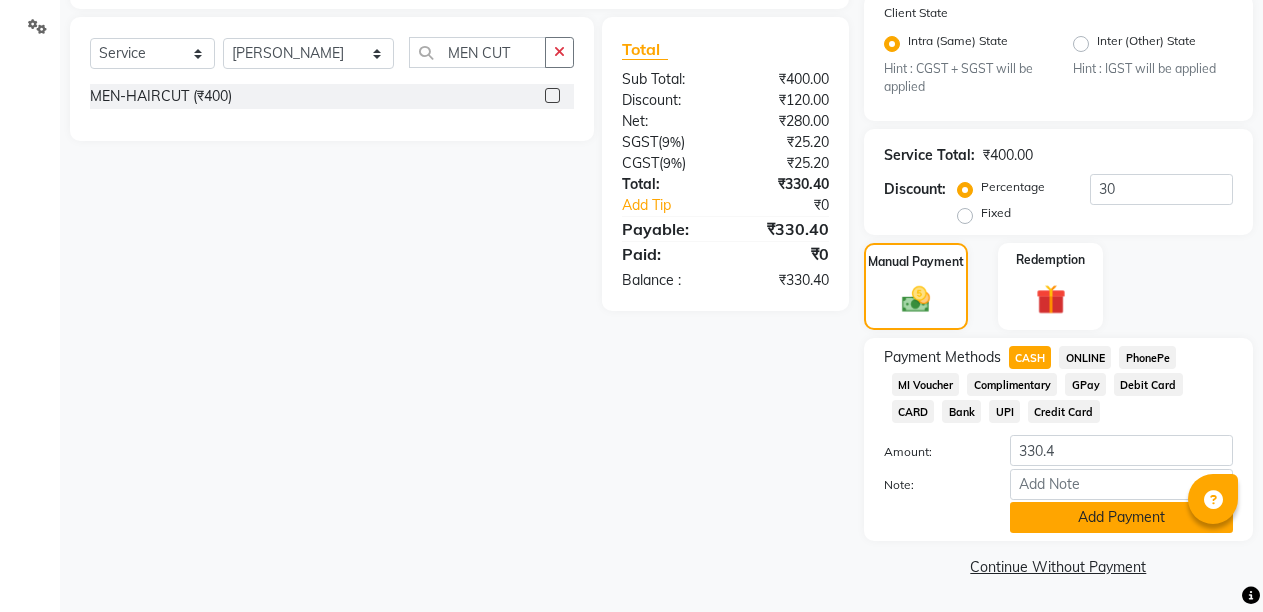 click on "Add Payment" 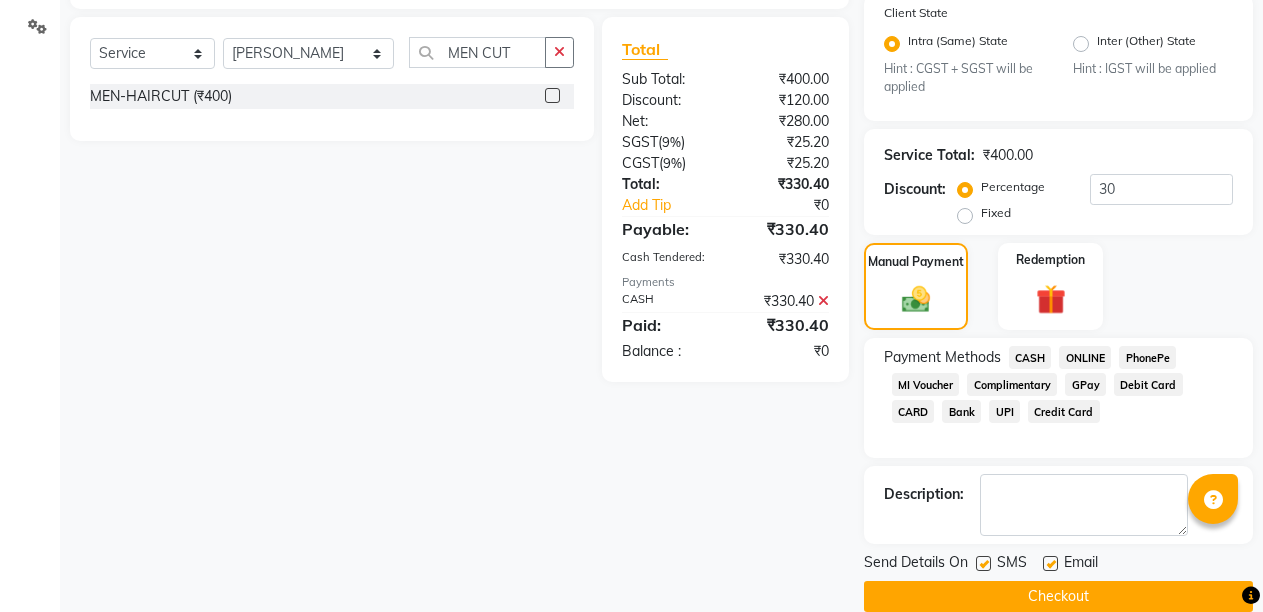 click 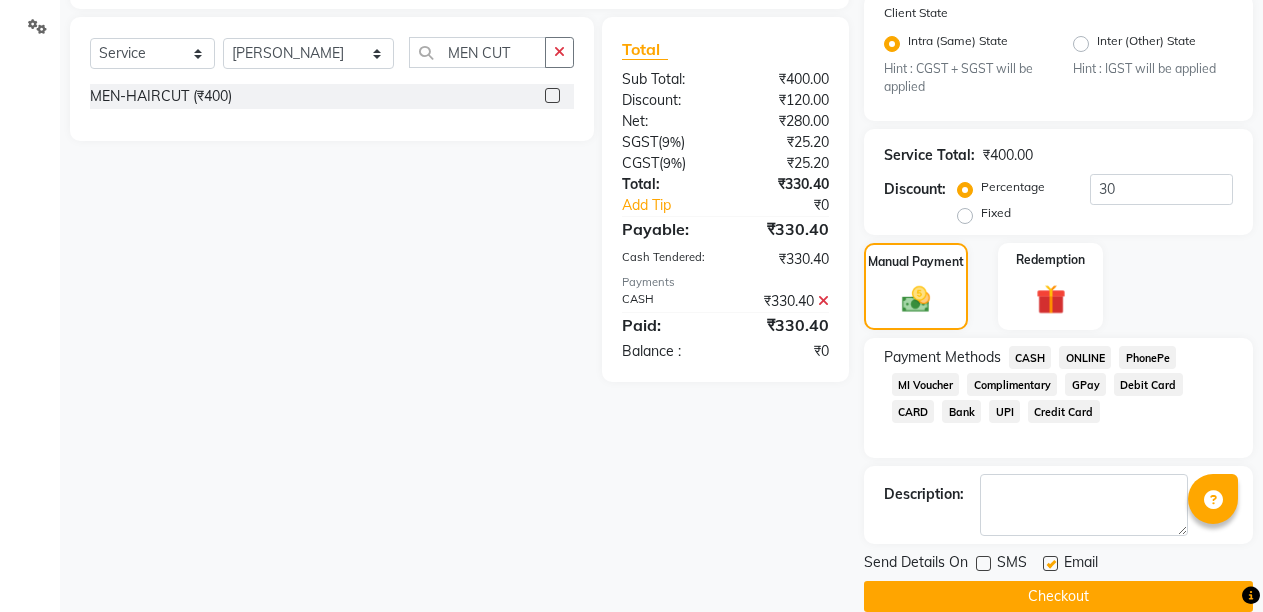 click 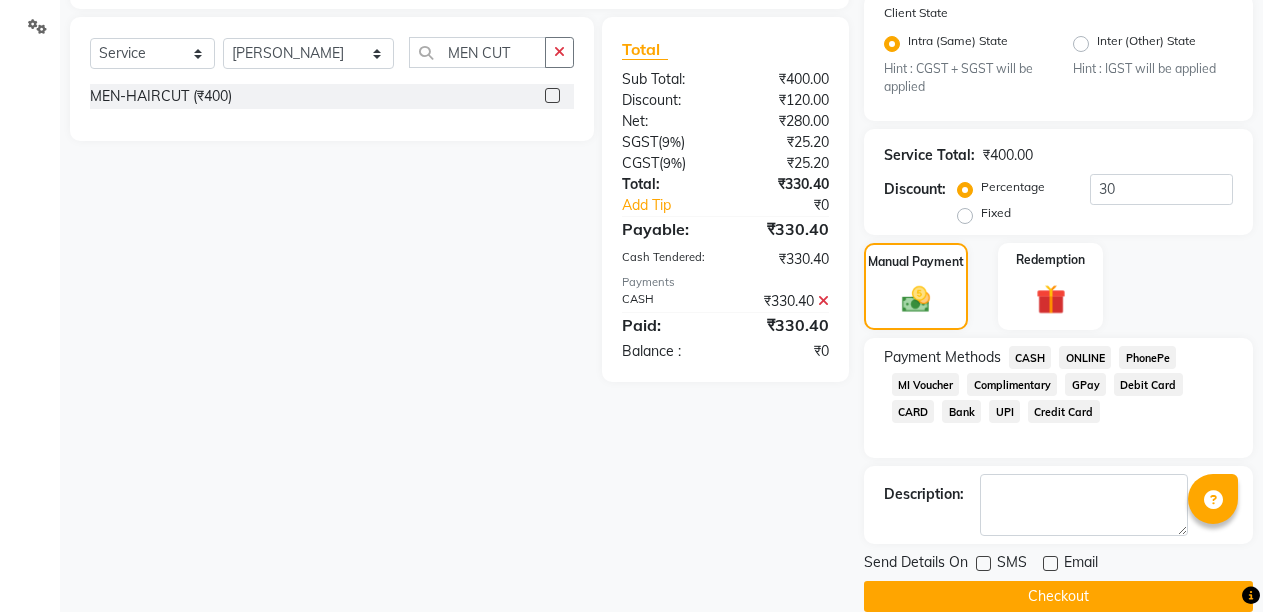 click on "Checkout" 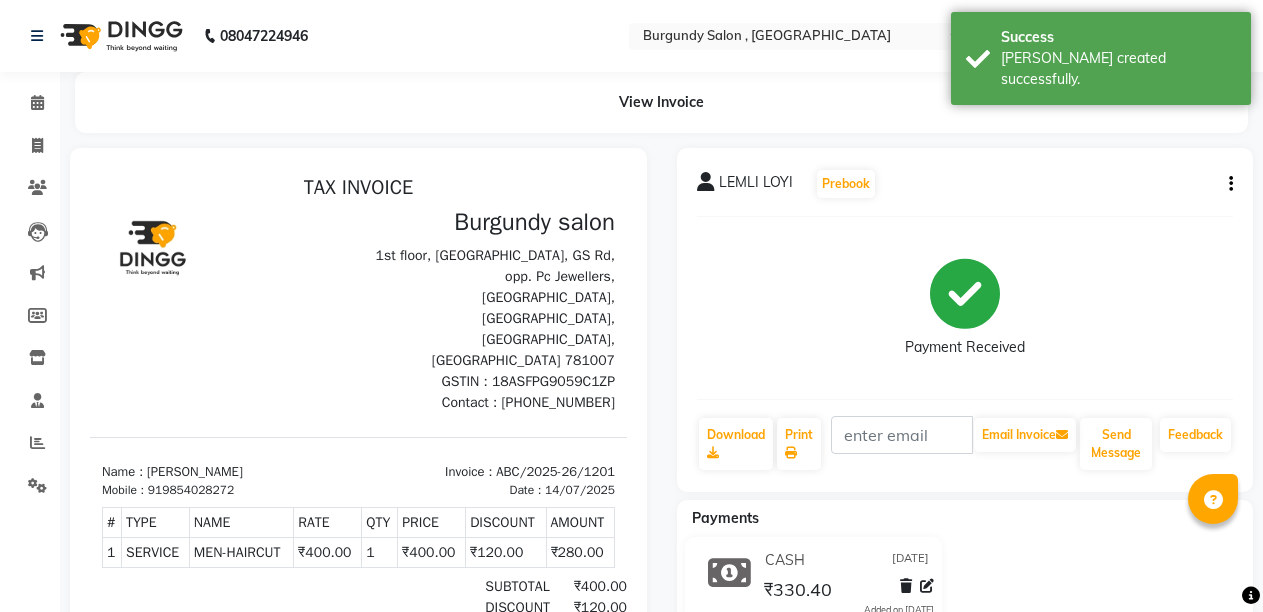 scroll, scrollTop: 0, scrollLeft: 0, axis: both 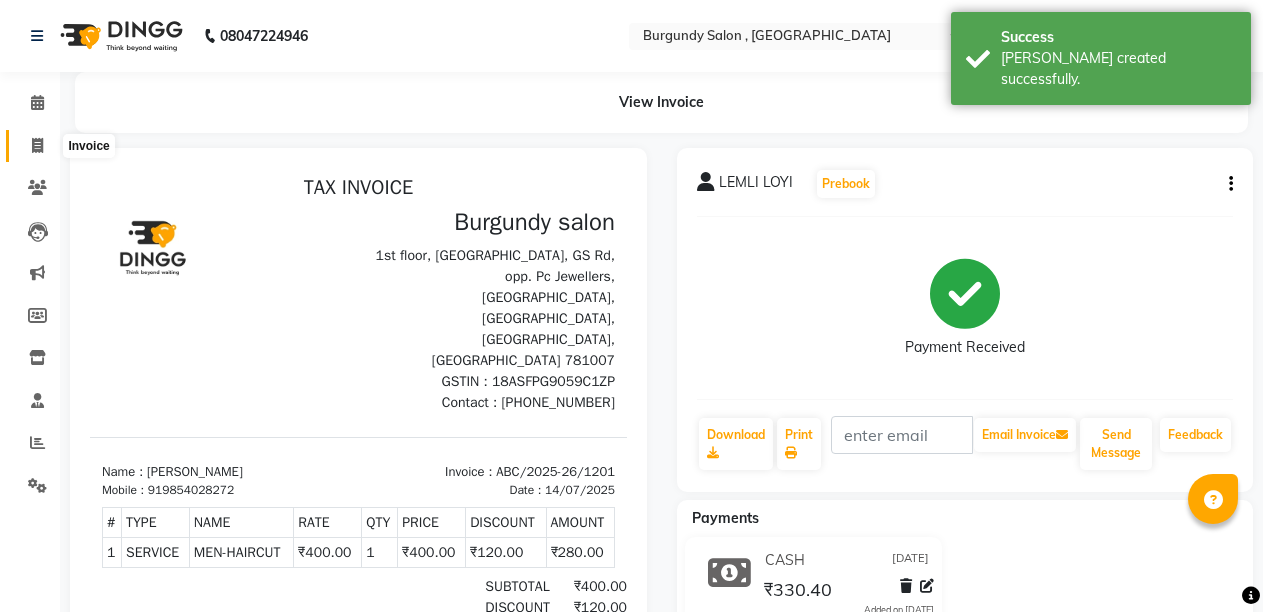 click 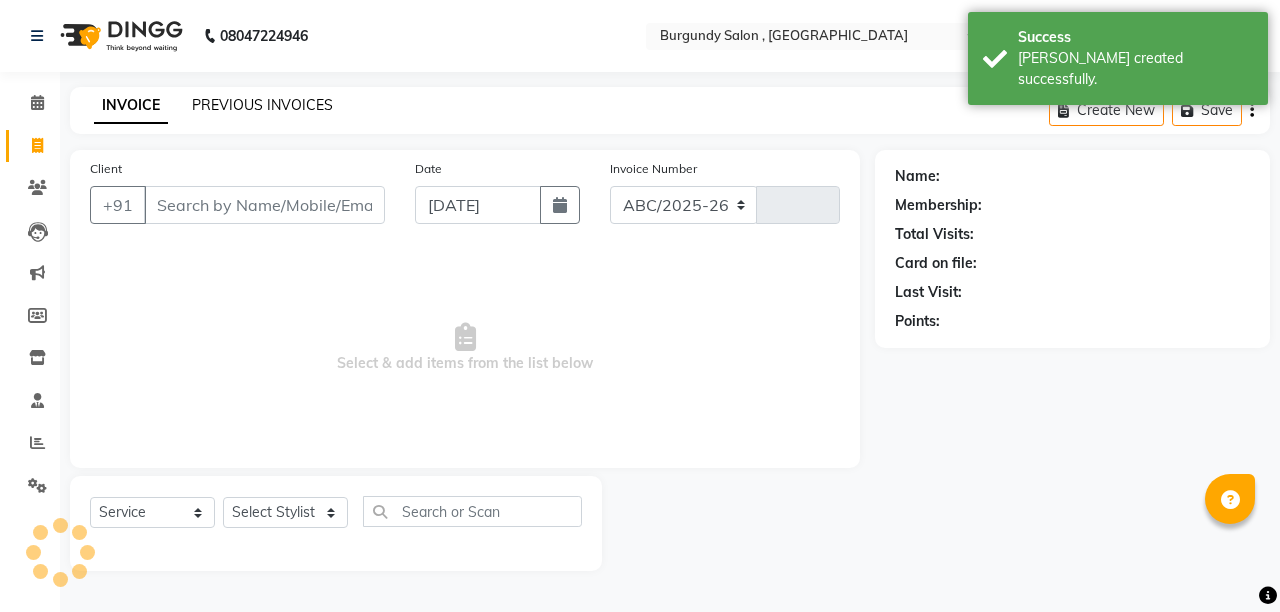 select on "5345" 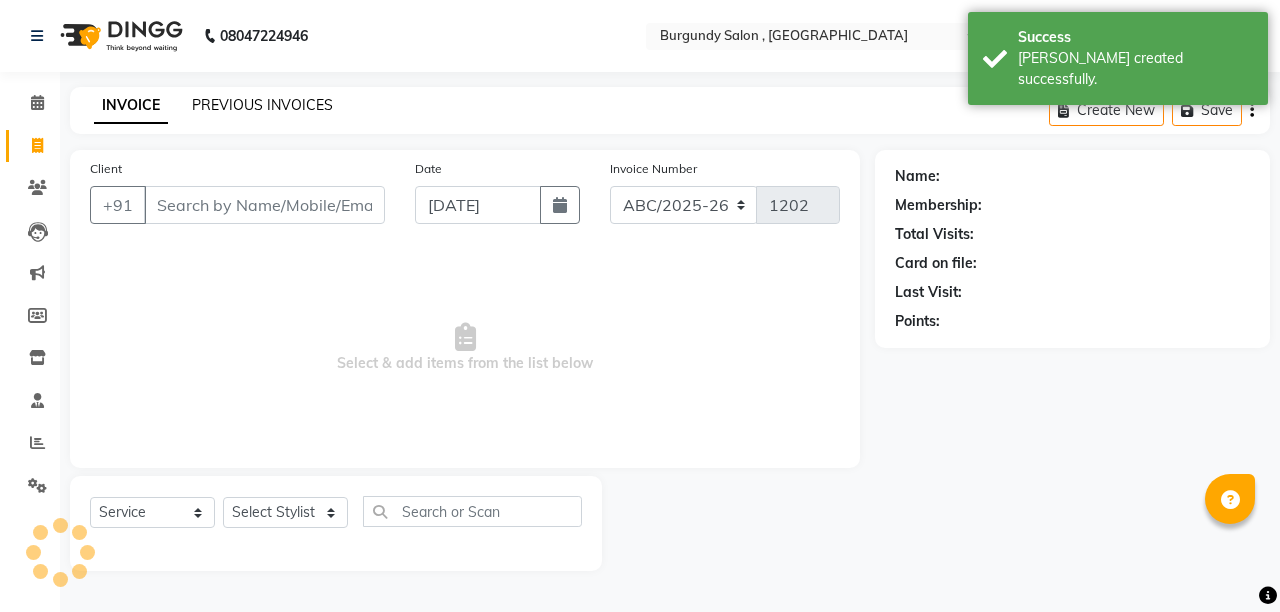 click on "PREVIOUS INVOICES" 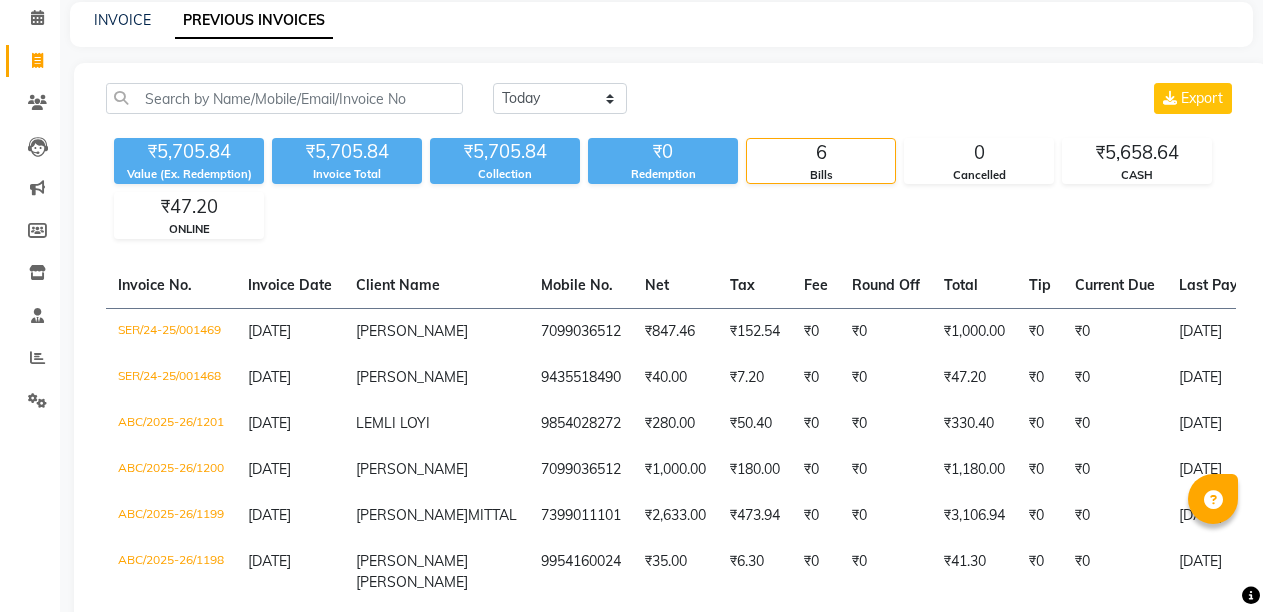 scroll, scrollTop: 73, scrollLeft: 0, axis: vertical 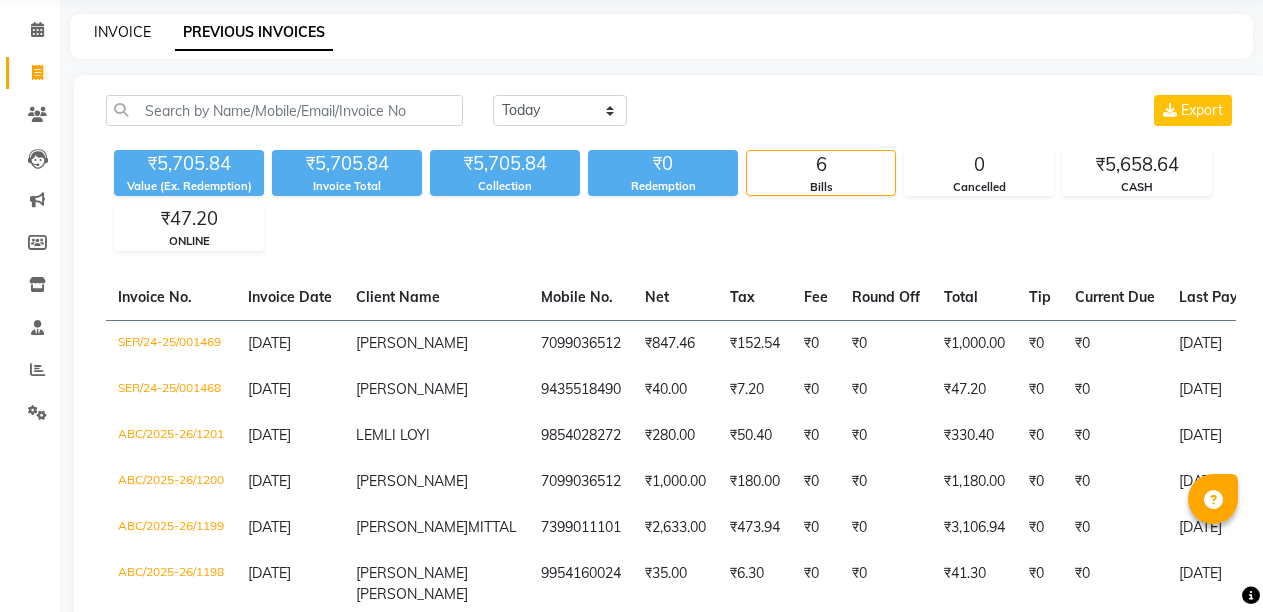 click on "INVOICE" 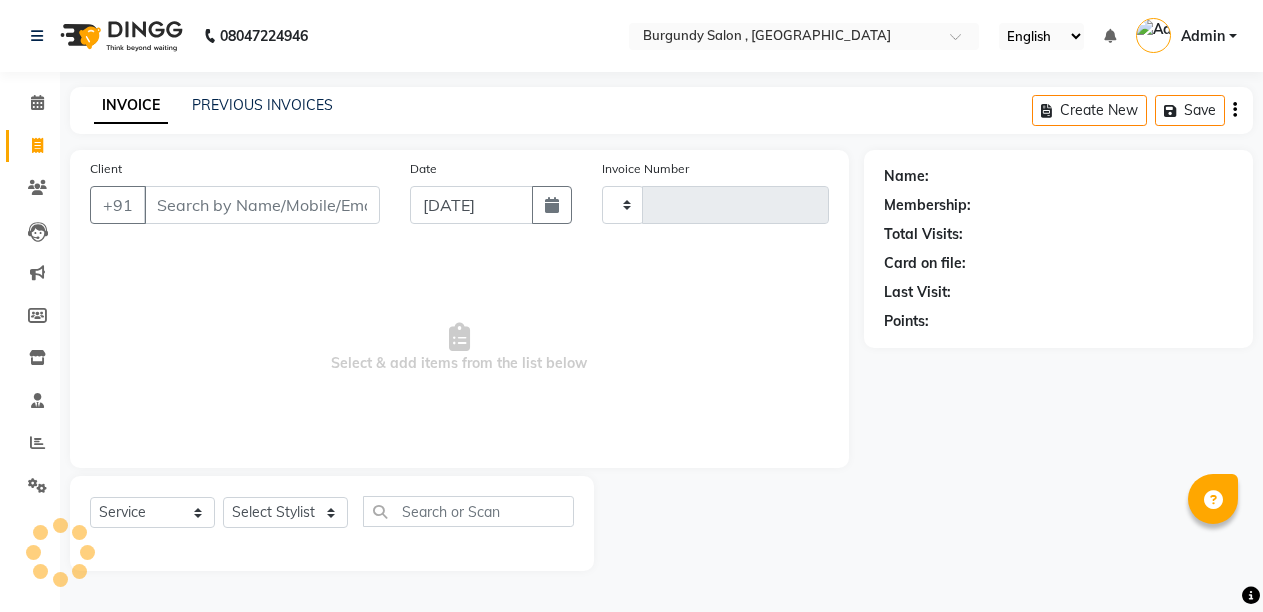 scroll, scrollTop: 0, scrollLeft: 0, axis: both 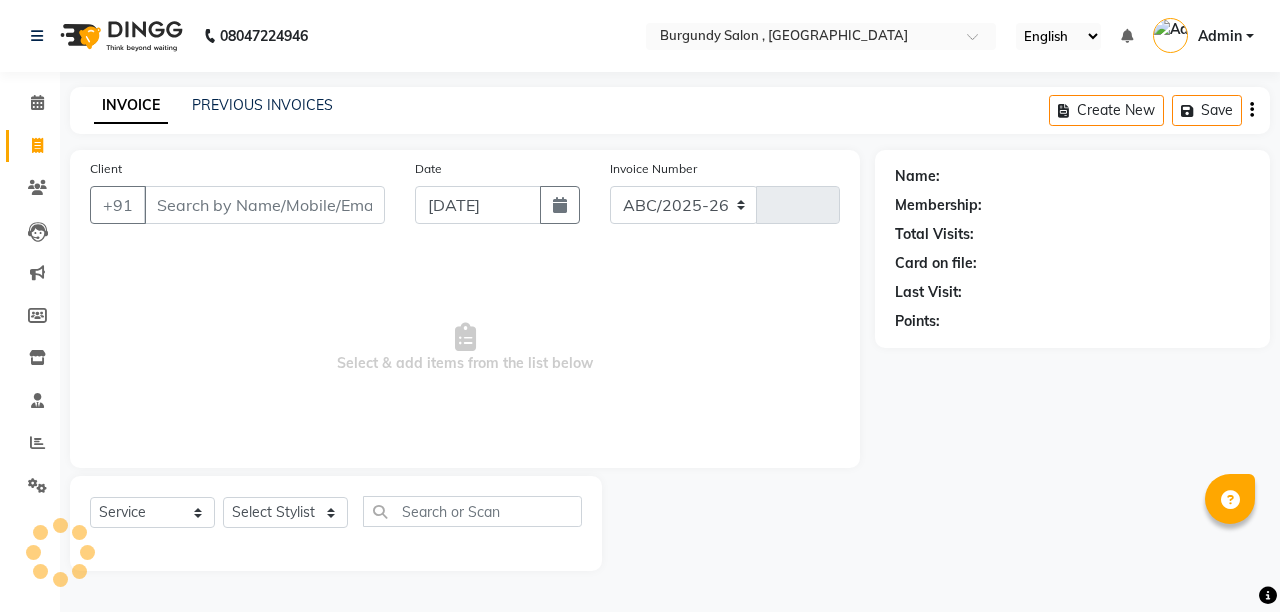 select on "5345" 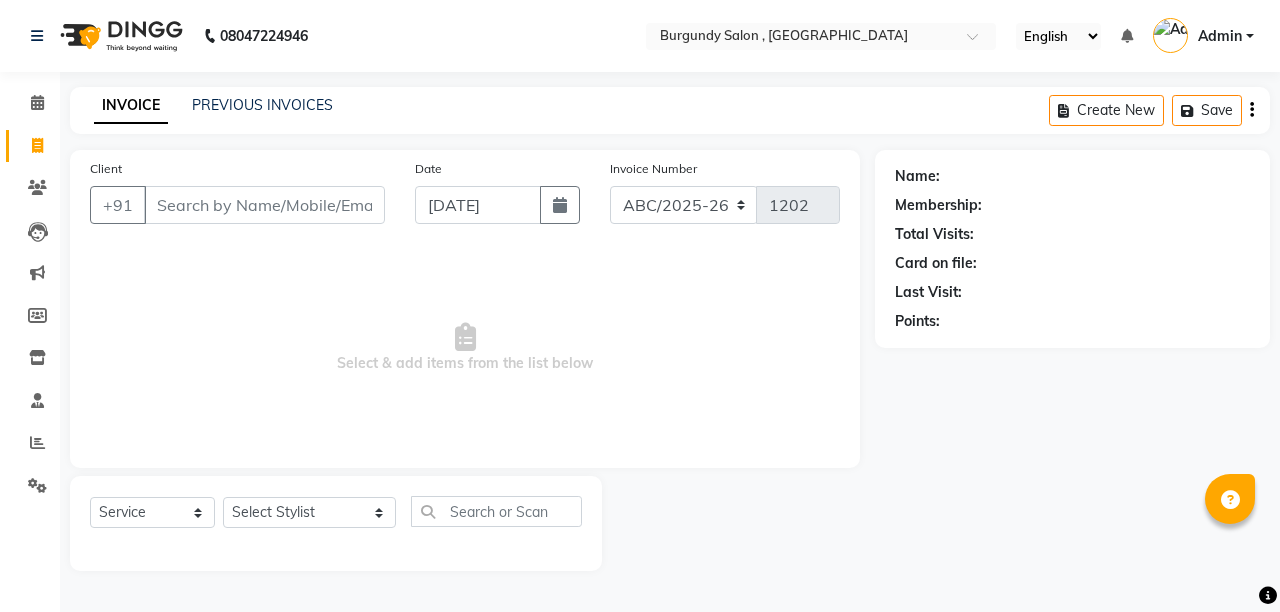 click on "Client" at bounding box center [264, 205] 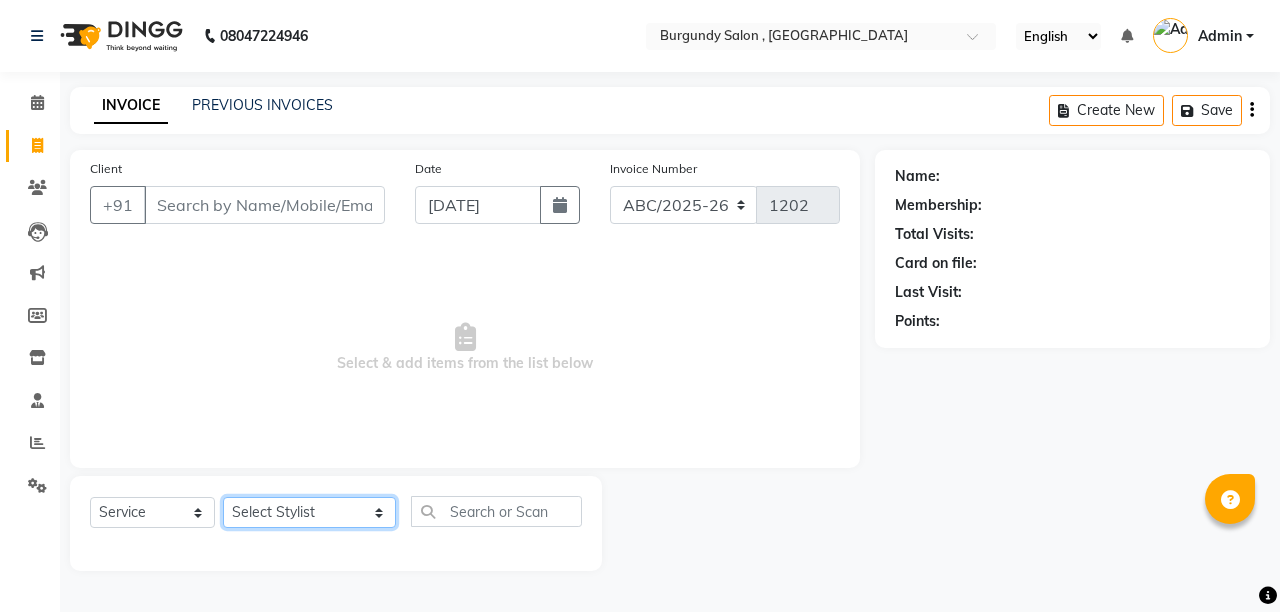 click on "Select Stylist ANIL  [PERSON_NAME] [PERSON_NAME]  DHON DAS DHON / [PERSON_NAME] [PERSON_NAME] [PERSON_NAME]/ [PERSON_NAME] [PERSON_NAME] LAXI / [PERSON_NAME] LITTLE MAAM MINTUL [PERSON_NAME] [PERSON_NAME] [PERSON_NAME] [PERSON_NAME]/POJA/ [PERSON_NAME] / [PERSON_NAME] [PERSON_NAME]/ [PERSON_NAME] PUJAA [PERSON_NAME] / [PERSON_NAME]  [PERSON_NAME] / [PERSON_NAME] [PERSON_NAME] / [PERSON_NAME] / [PERSON_NAME] [PERSON_NAME]/ [PERSON_NAME]/[PERSON_NAME]/[PERSON_NAME]/ [PERSON_NAME]/[PERSON_NAME]/ [PERSON_NAME] [PERSON_NAME]/ [PERSON_NAME] [PERSON_NAME] [PERSON_NAME] [PERSON_NAME] SOPEM staff 1 staff 1 TANU" 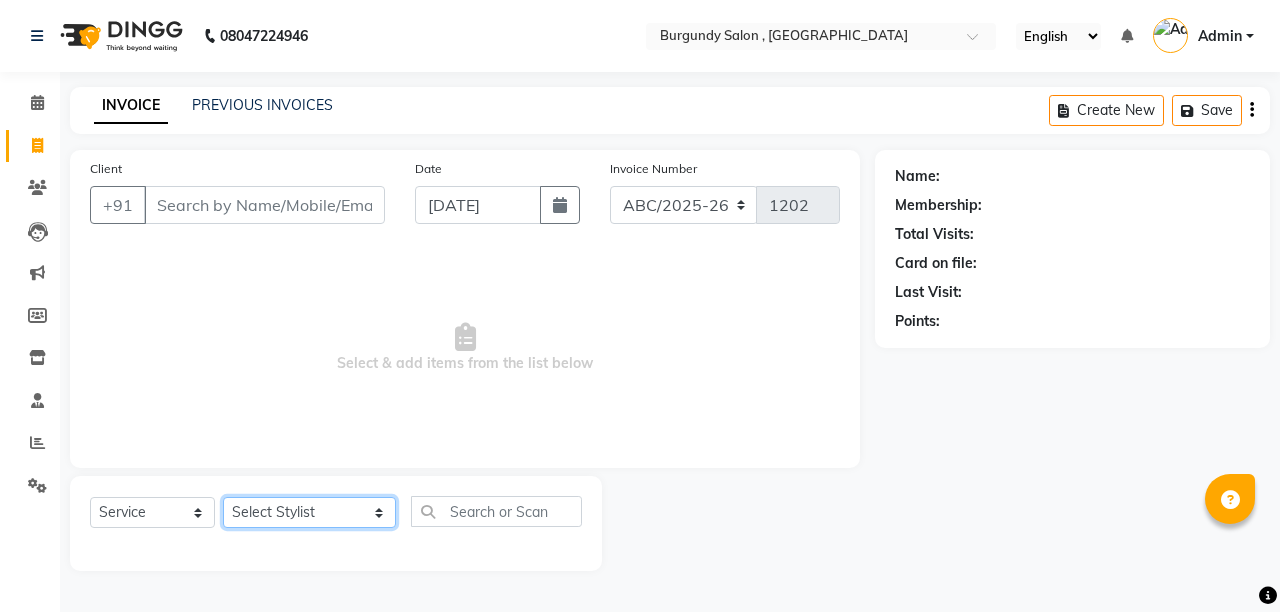 select on "32576" 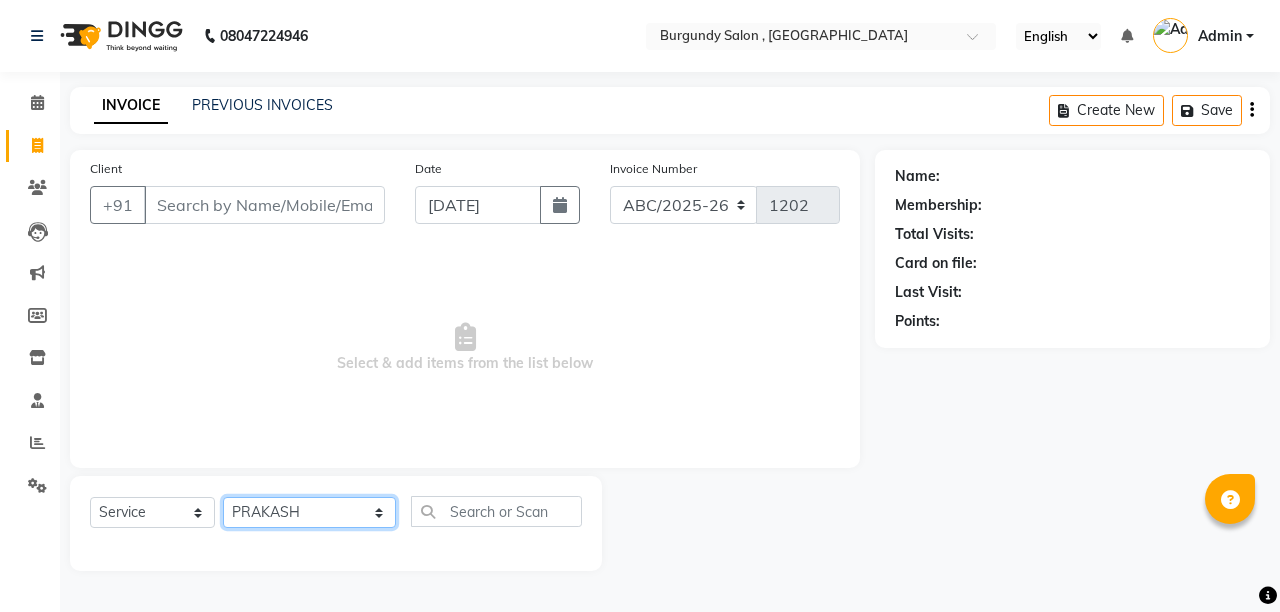 click on "Select Stylist ANIL  [PERSON_NAME] [PERSON_NAME]  DHON DAS DHON / [PERSON_NAME] [PERSON_NAME] [PERSON_NAME]/ [PERSON_NAME] [PERSON_NAME] LAXI / [PERSON_NAME] LITTLE MAAM MINTUL [PERSON_NAME] [PERSON_NAME] [PERSON_NAME] [PERSON_NAME]/POJA/ [PERSON_NAME] / [PERSON_NAME] [PERSON_NAME]/ [PERSON_NAME] PUJAA [PERSON_NAME] / [PERSON_NAME]  [PERSON_NAME] / [PERSON_NAME] [PERSON_NAME] / [PERSON_NAME] / [PERSON_NAME] [PERSON_NAME]/ [PERSON_NAME]/[PERSON_NAME]/[PERSON_NAME]/ [PERSON_NAME]/[PERSON_NAME]/ [PERSON_NAME] [PERSON_NAME]/ [PERSON_NAME] [PERSON_NAME] [PERSON_NAME] [PERSON_NAME] SOPEM staff 1 staff 1 TANU" 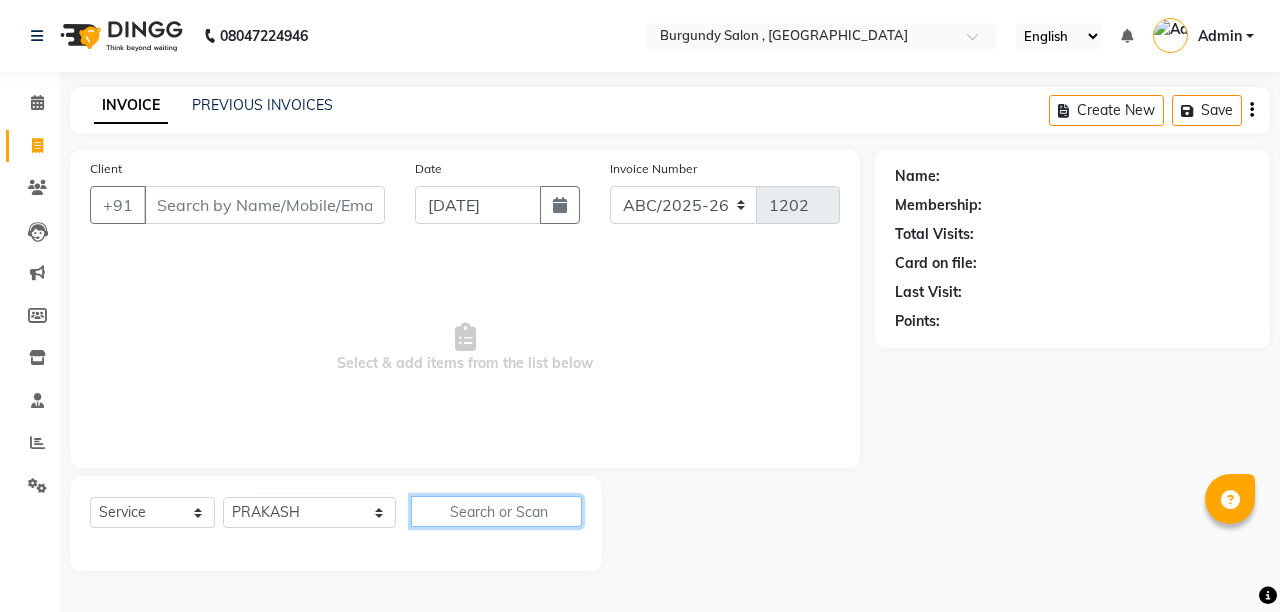 click 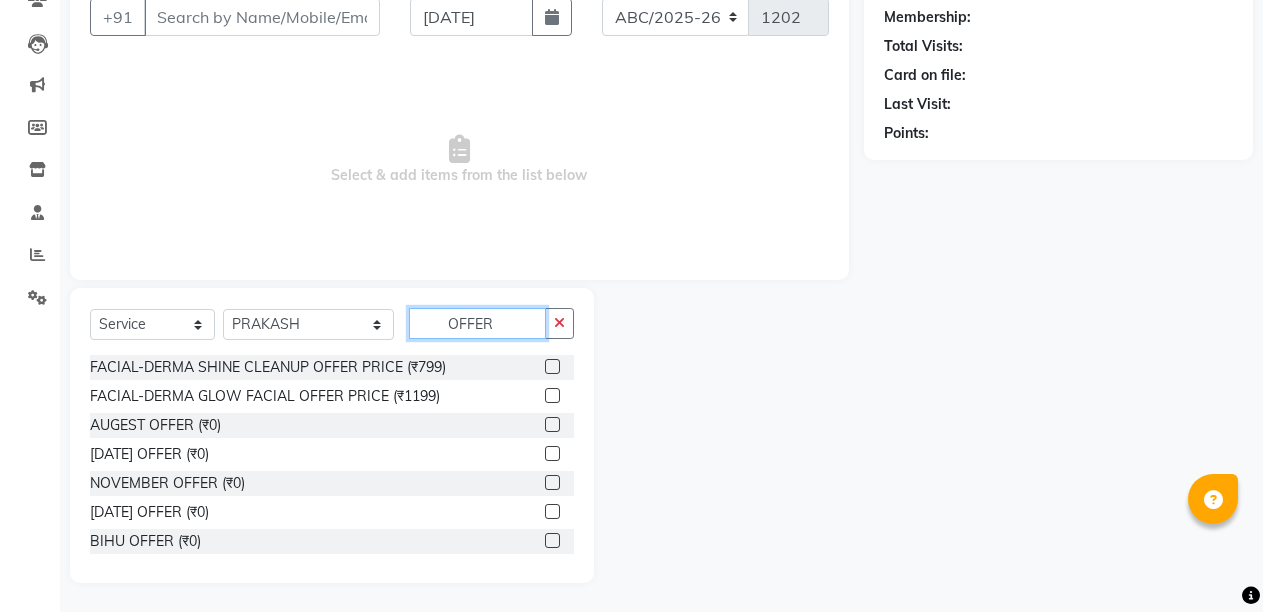 scroll, scrollTop: 189, scrollLeft: 0, axis: vertical 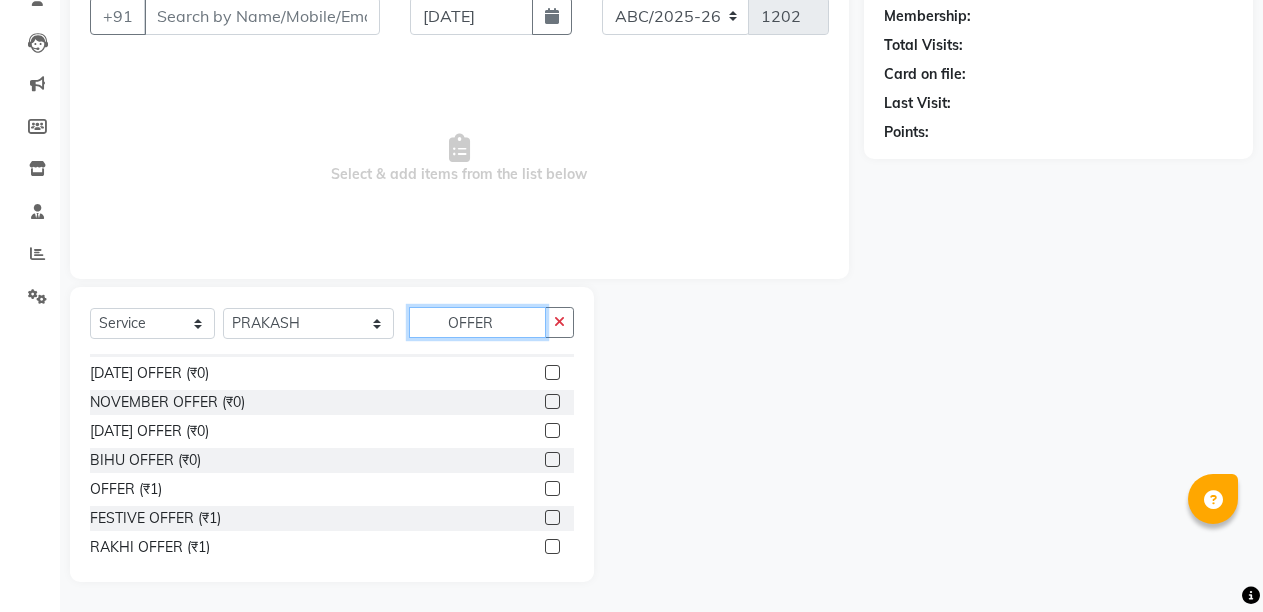 type on "OFFER" 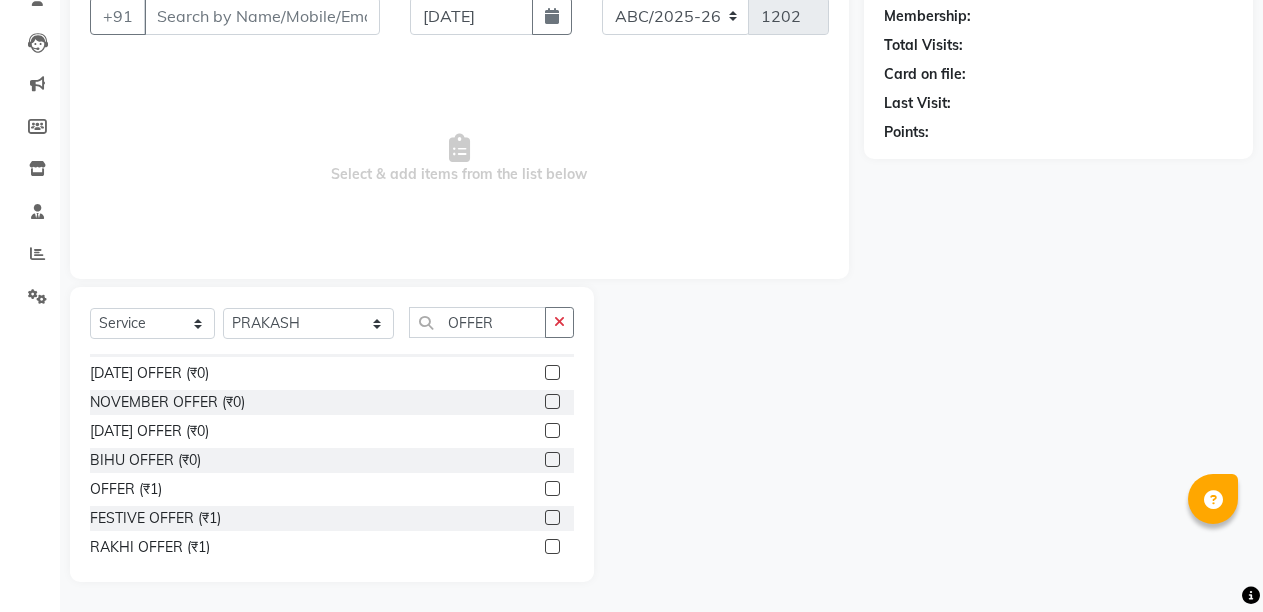 click 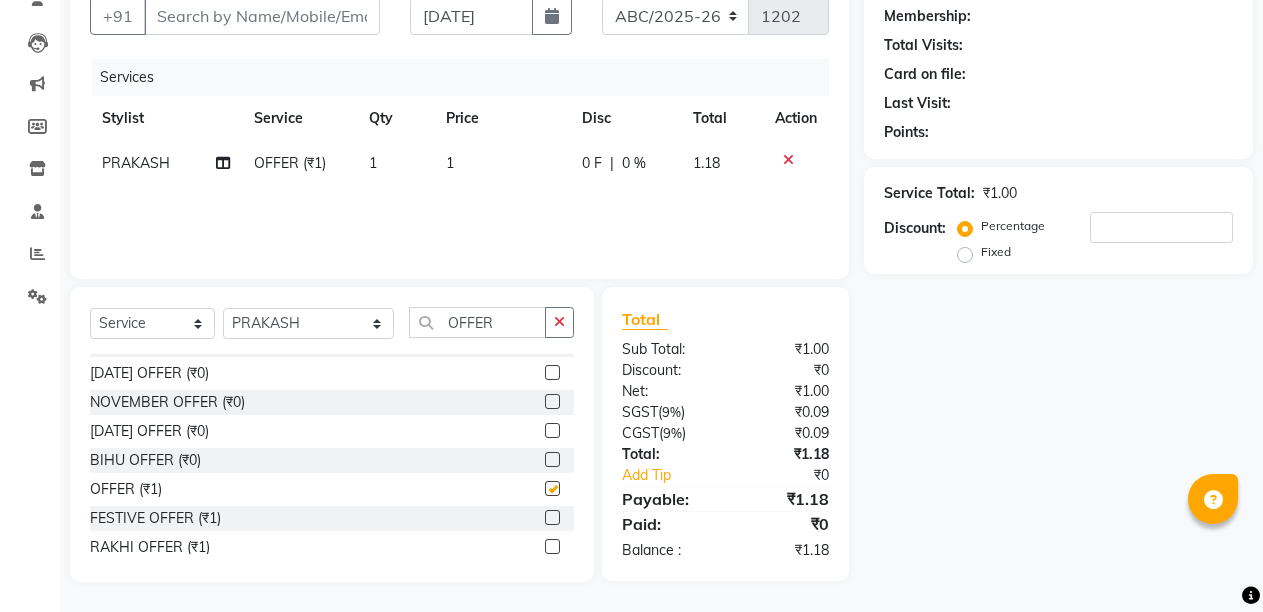 checkbox on "false" 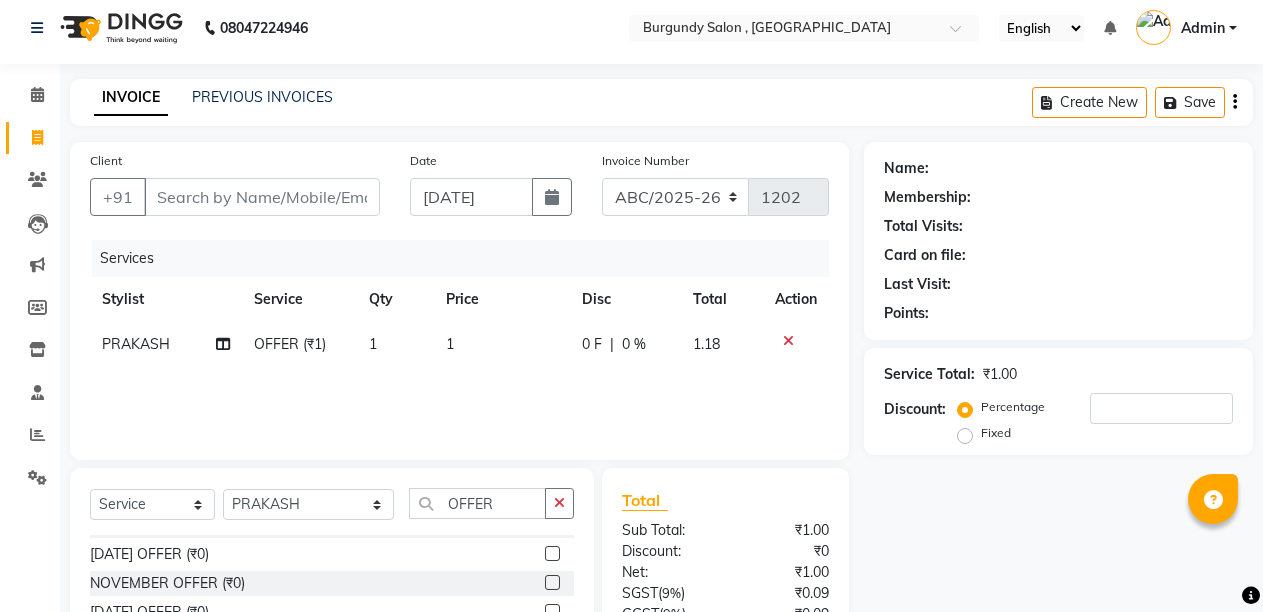 scroll, scrollTop: 0, scrollLeft: 0, axis: both 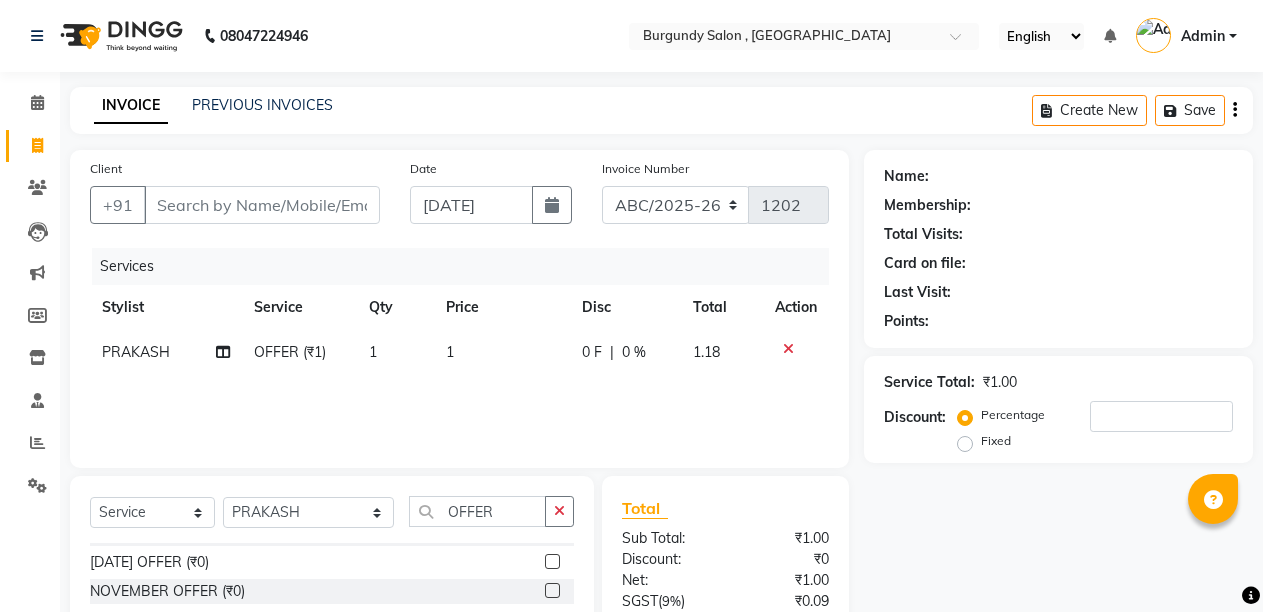 click on "Client +91" 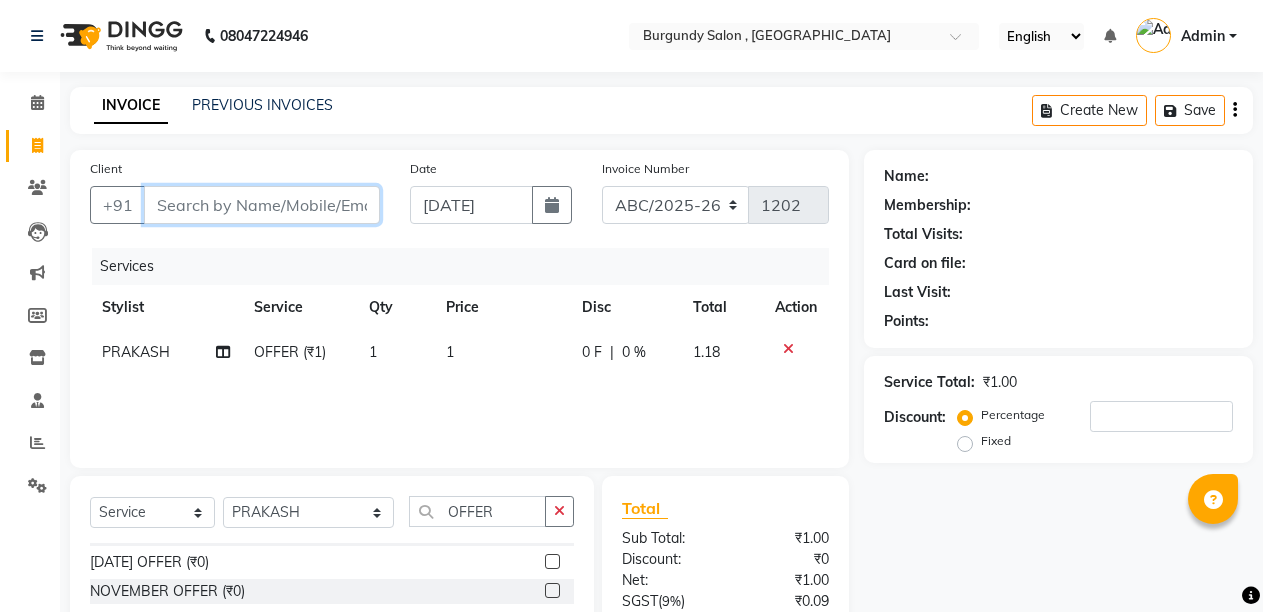 click on "Client" at bounding box center [262, 205] 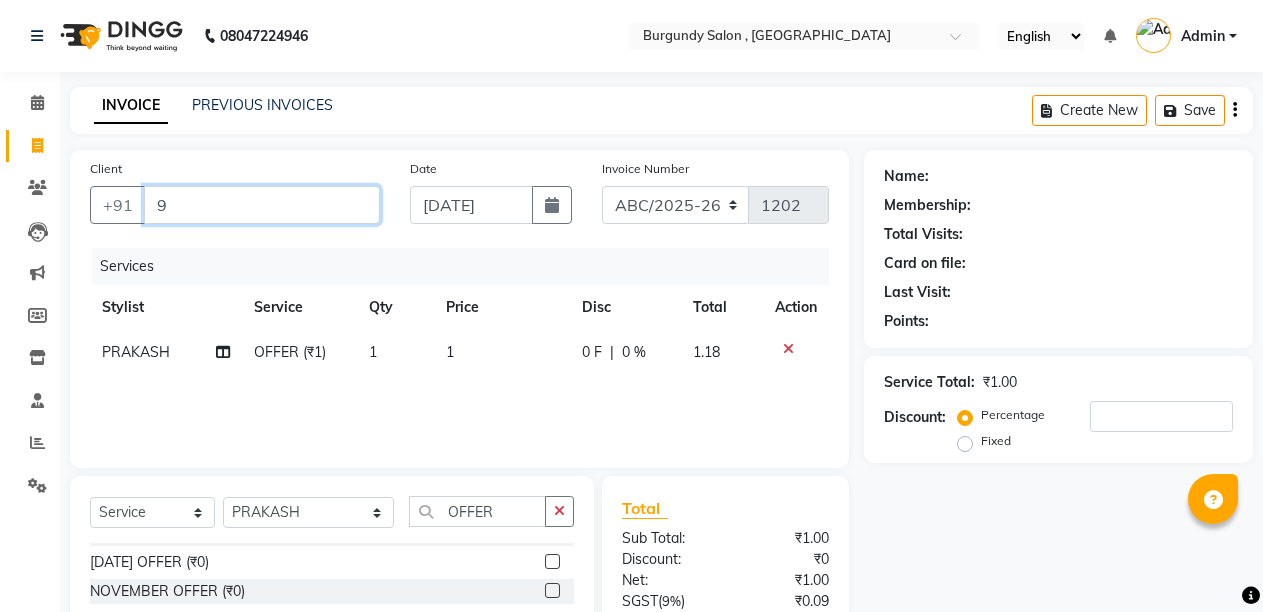 type on "0" 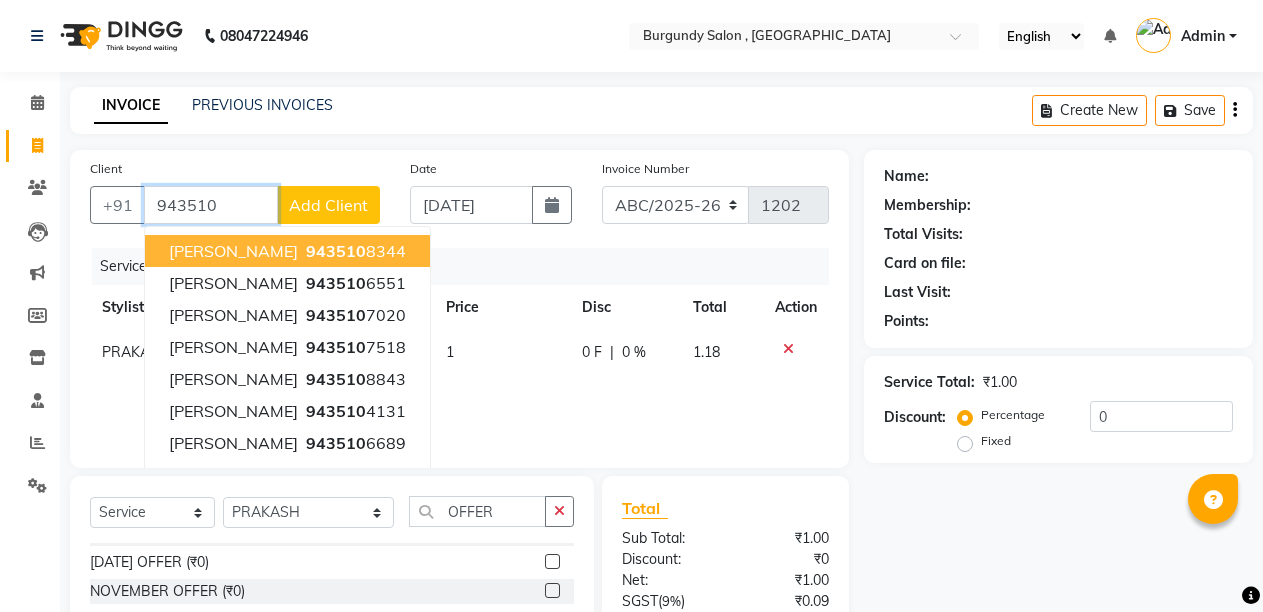 click on "943510" at bounding box center (211, 205) 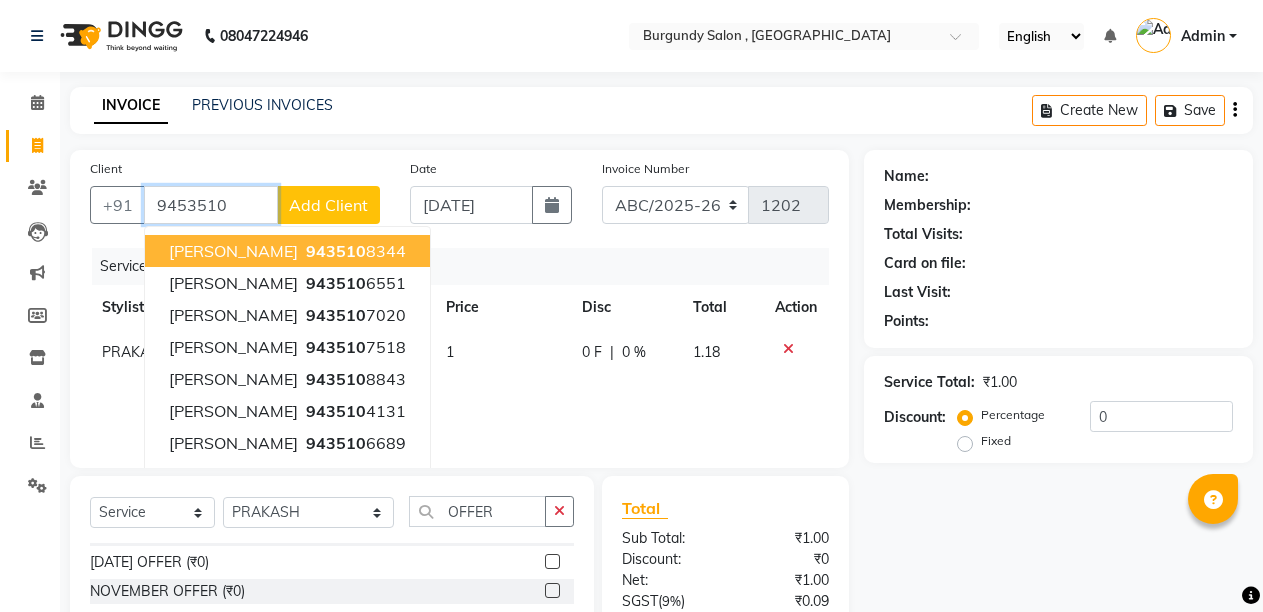 click on "9453510" at bounding box center [211, 205] 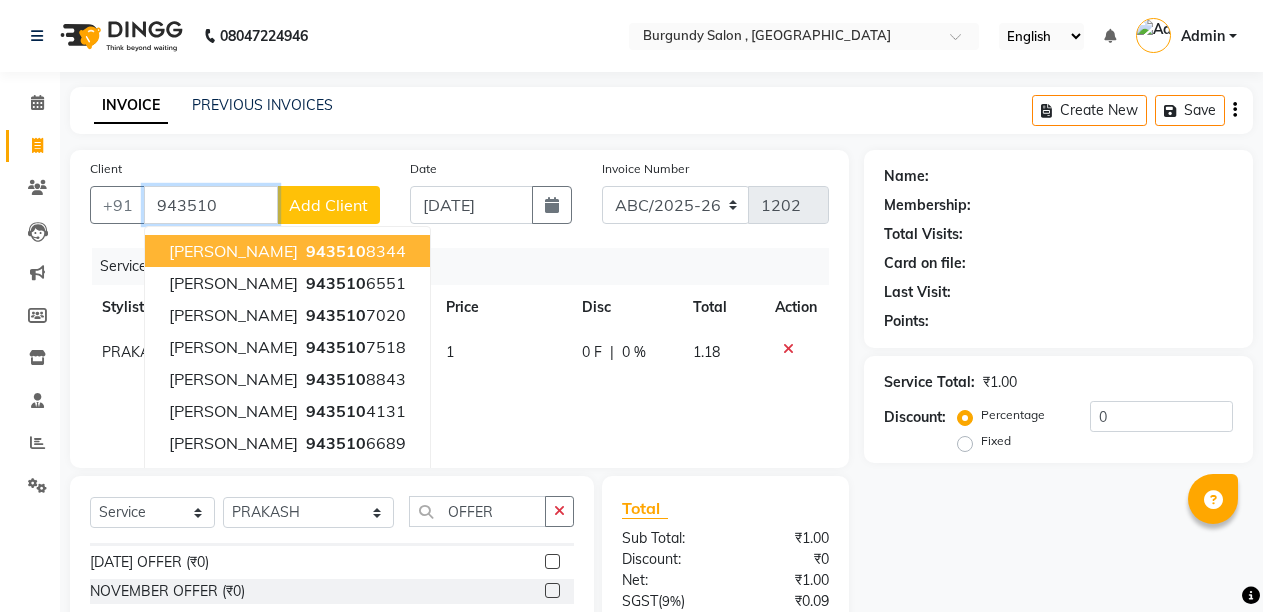 click on "943510" at bounding box center [211, 205] 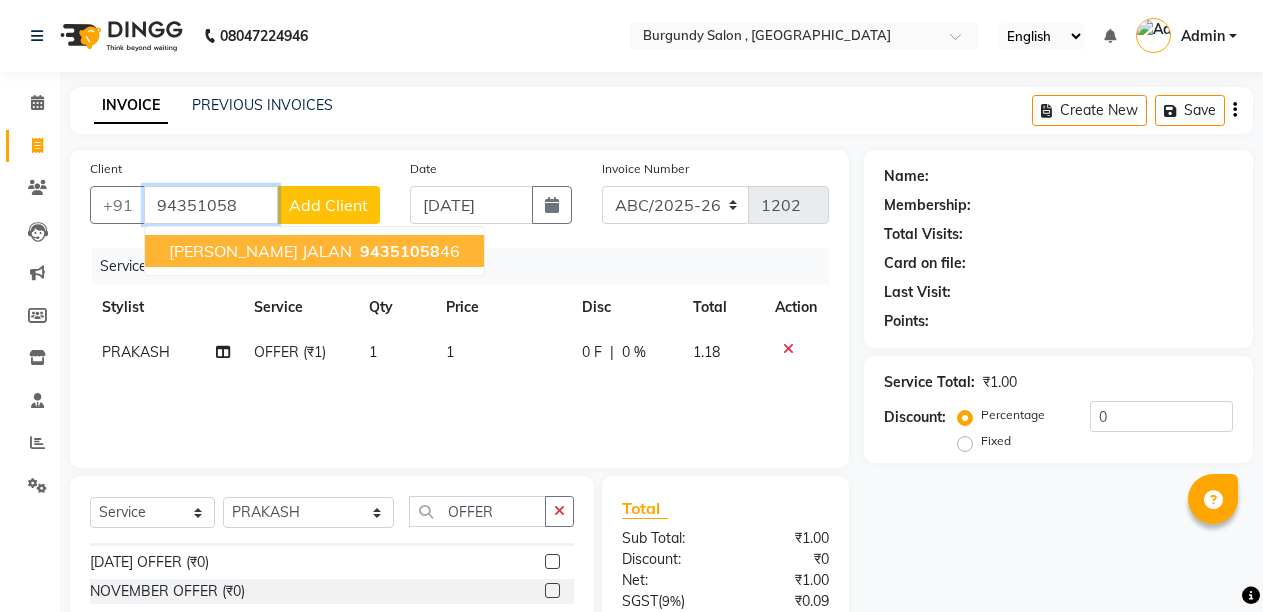 click on "[PERSON_NAME] JALAN" at bounding box center [260, 251] 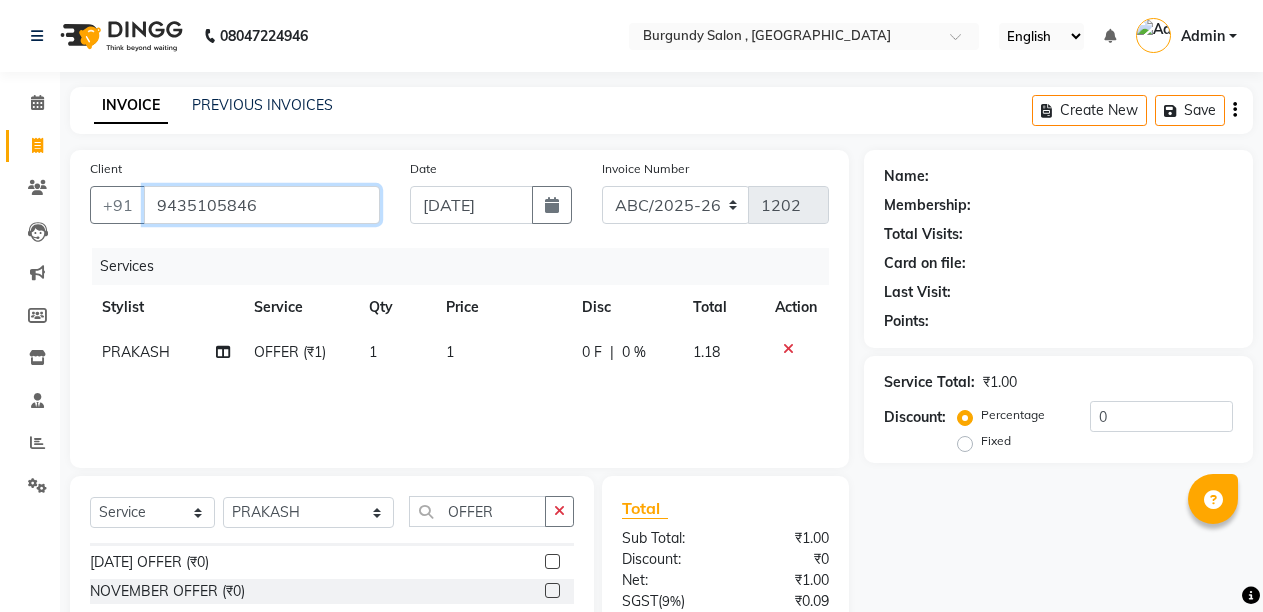 type on "9435105846" 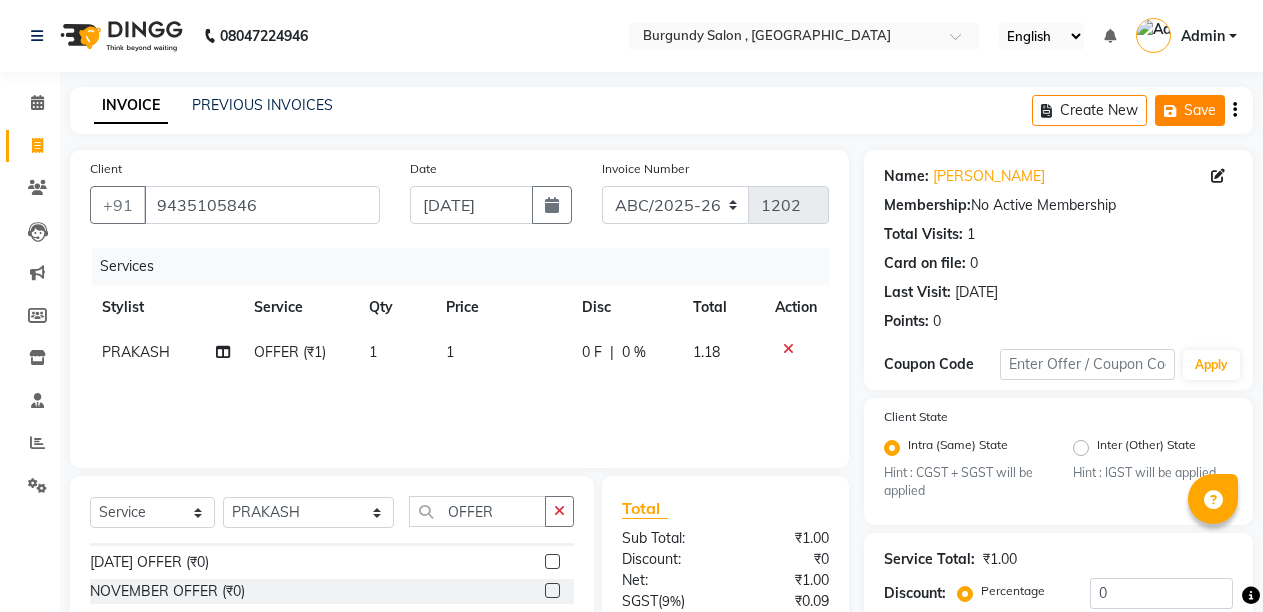 click on "Save" 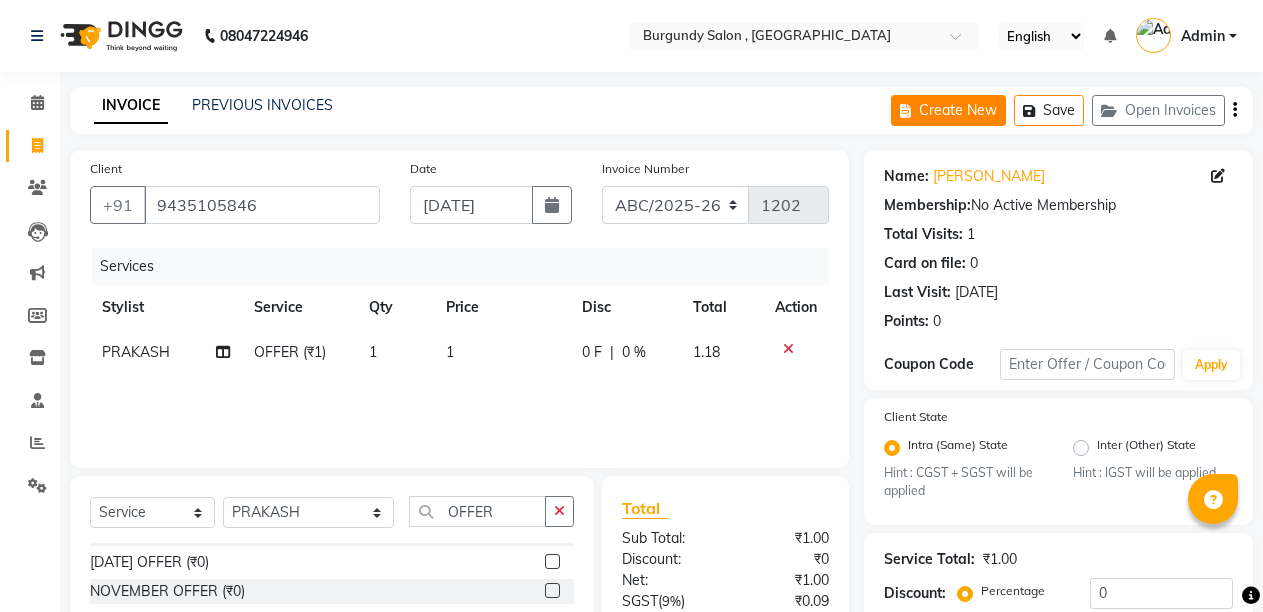 click on "Create New" 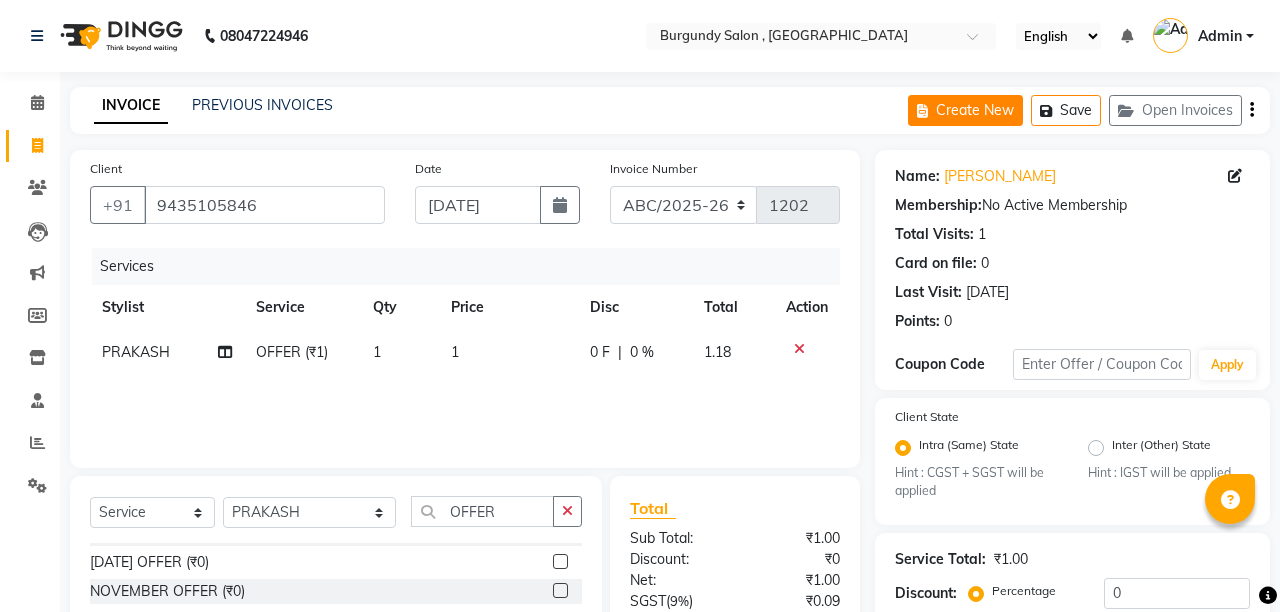 select on "service" 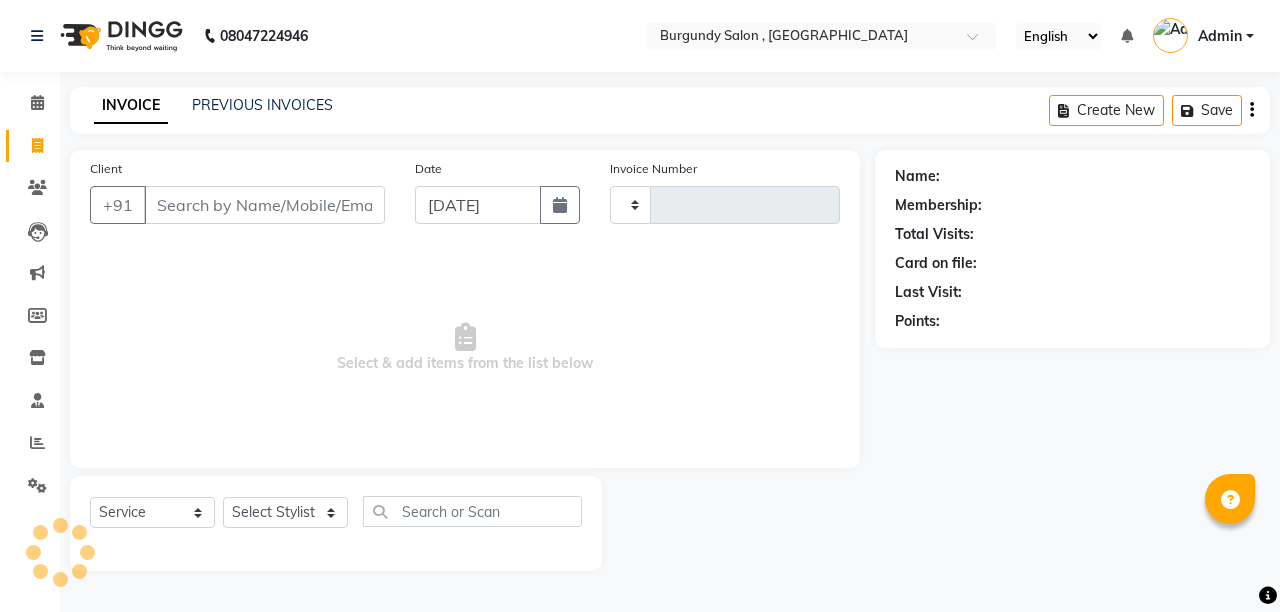 type on "1202" 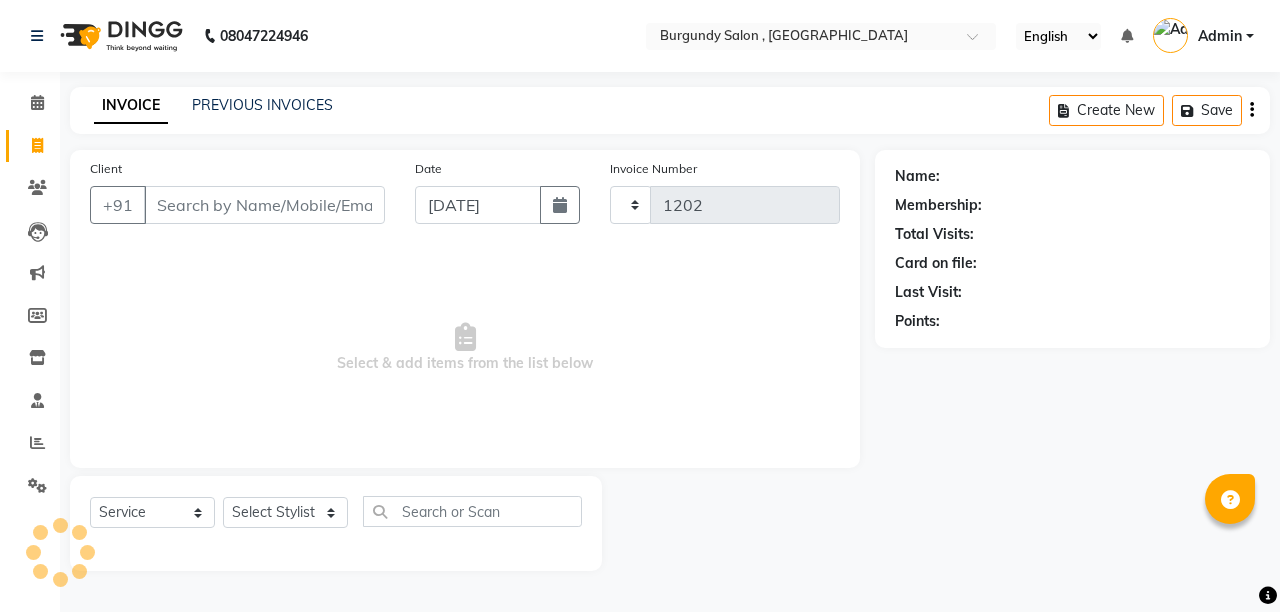 select on "5345" 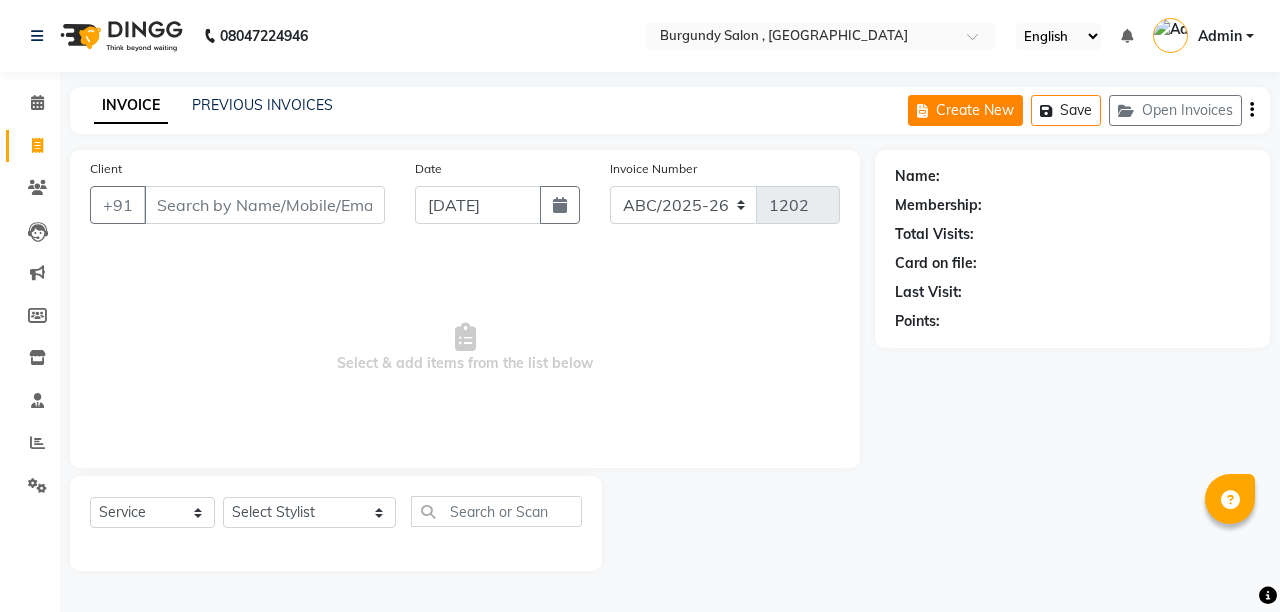 click on "Create New" 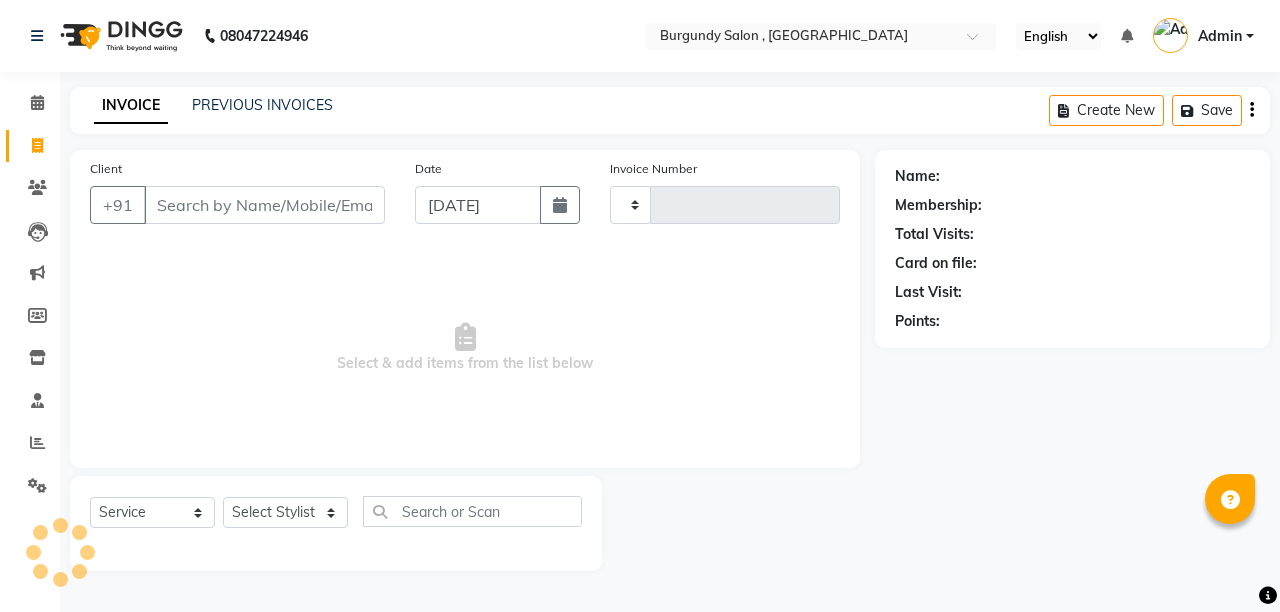 type on "1202" 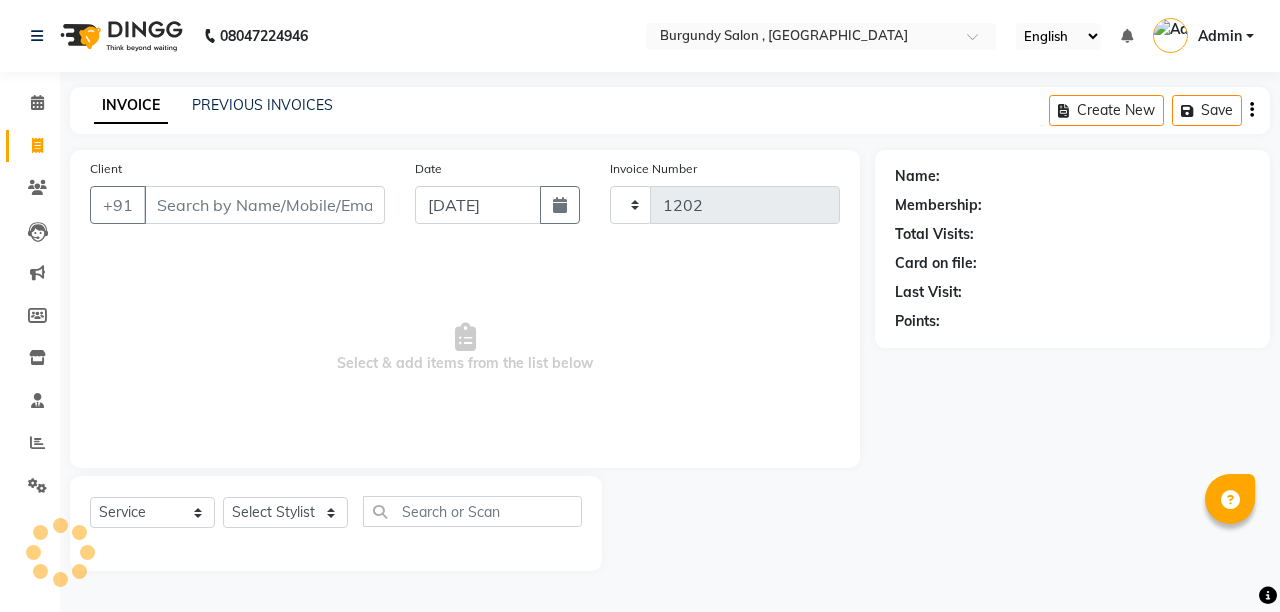 select on "5345" 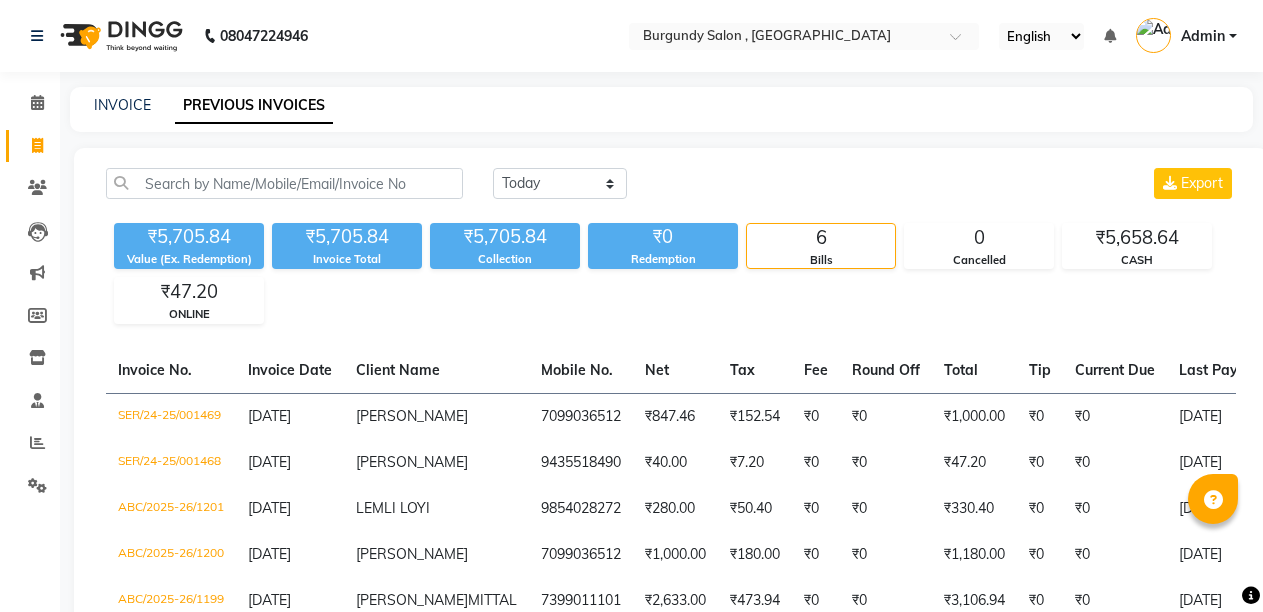 select on "service" 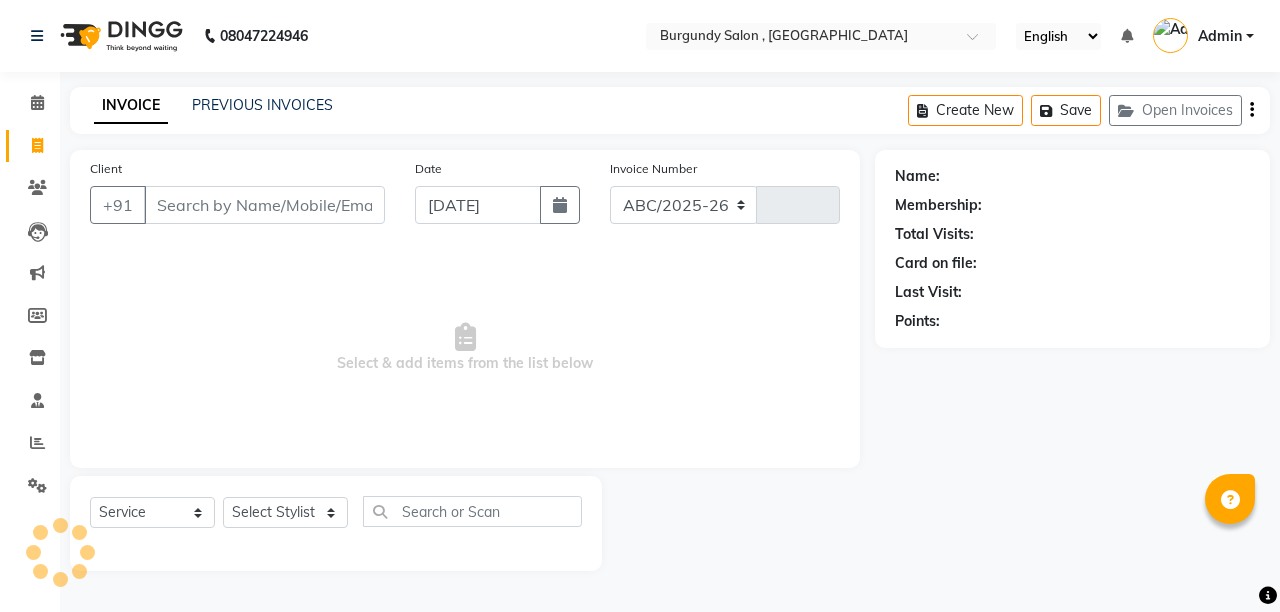 select on "5345" 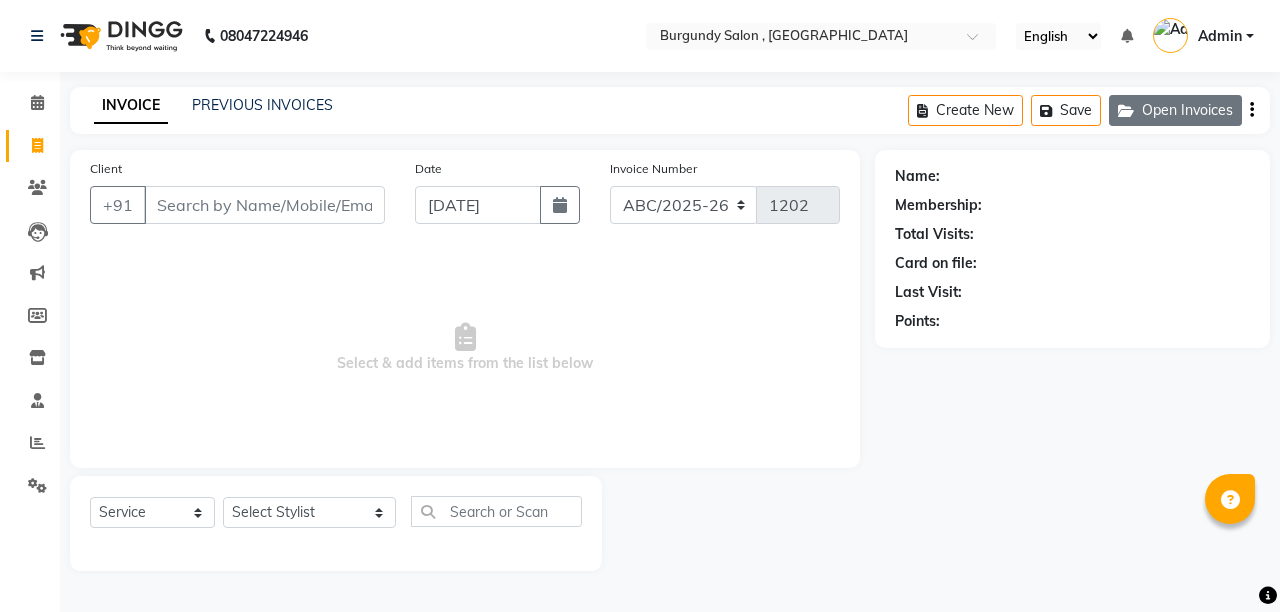 click on "Open Invoices" 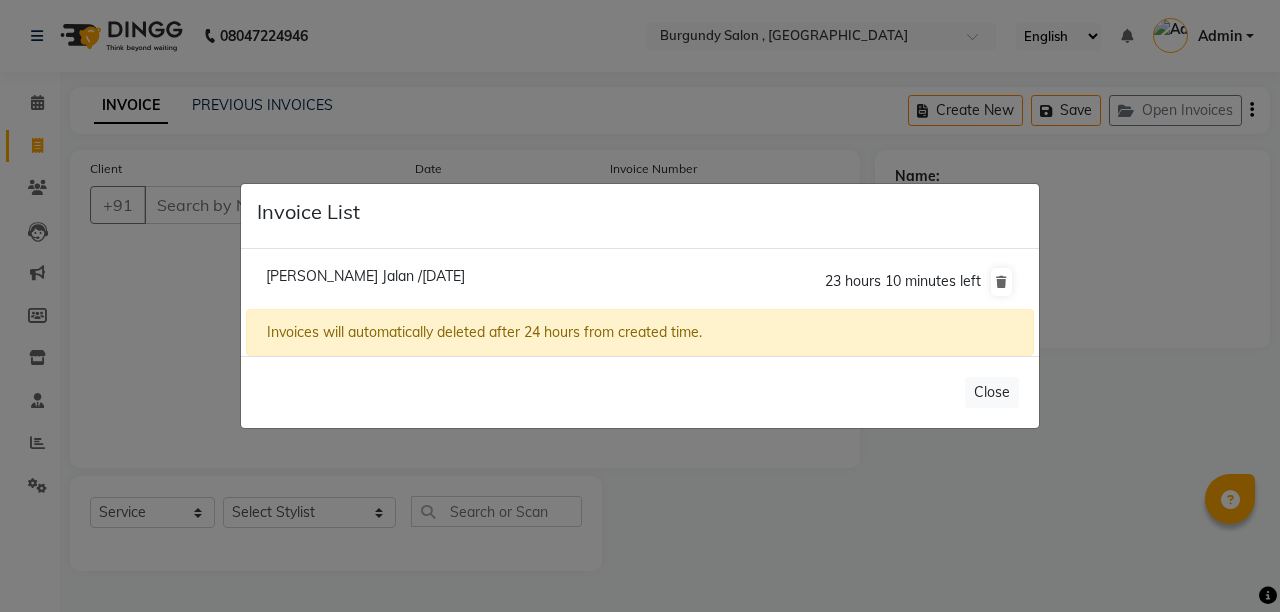 click on "[PERSON_NAME] Jalan /[DATE]" 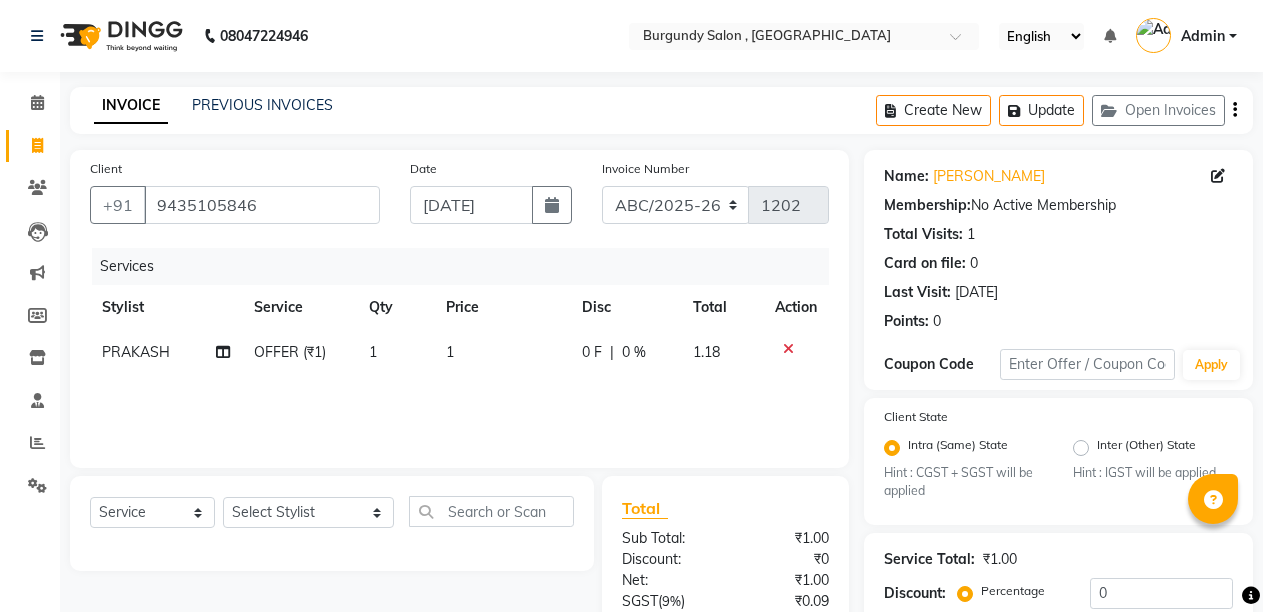 click 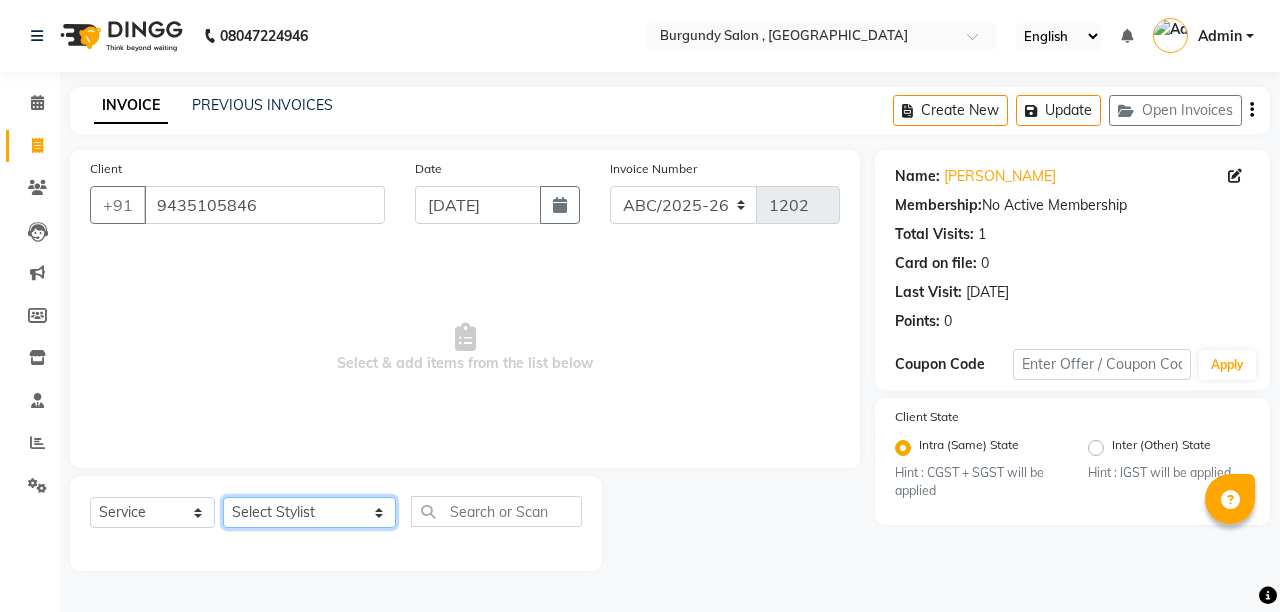 click on "Select Stylist ANIL  [PERSON_NAME] [PERSON_NAME]  DHON DAS DHON / [PERSON_NAME] [PERSON_NAME] [PERSON_NAME]/ [PERSON_NAME] [PERSON_NAME] LAXI / [PERSON_NAME] LITTLE MAAM MINTUL [PERSON_NAME] [PERSON_NAME] [PERSON_NAME] [PERSON_NAME]/POJA/ [PERSON_NAME] / [PERSON_NAME] [PERSON_NAME]/ [PERSON_NAME] PUJAA [PERSON_NAME] / [PERSON_NAME]  [PERSON_NAME] / [PERSON_NAME] [PERSON_NAME] / [PERSON_NAME] / [PERSON_NAME] [PERSON_NAME]/ [PERSON_NAME]/[PERSON_NAME]/[PERSON_NAME]/ [PERSON_NAME]/[PERSON_NAME]/ [PERSON_NAME] [PERSON_NAME]/ [PERSON_NAME] [PERSON_NAME] [PERSON_NAME] [PERSON_NAME] SOPEM staff 1 staff 1 TANU" 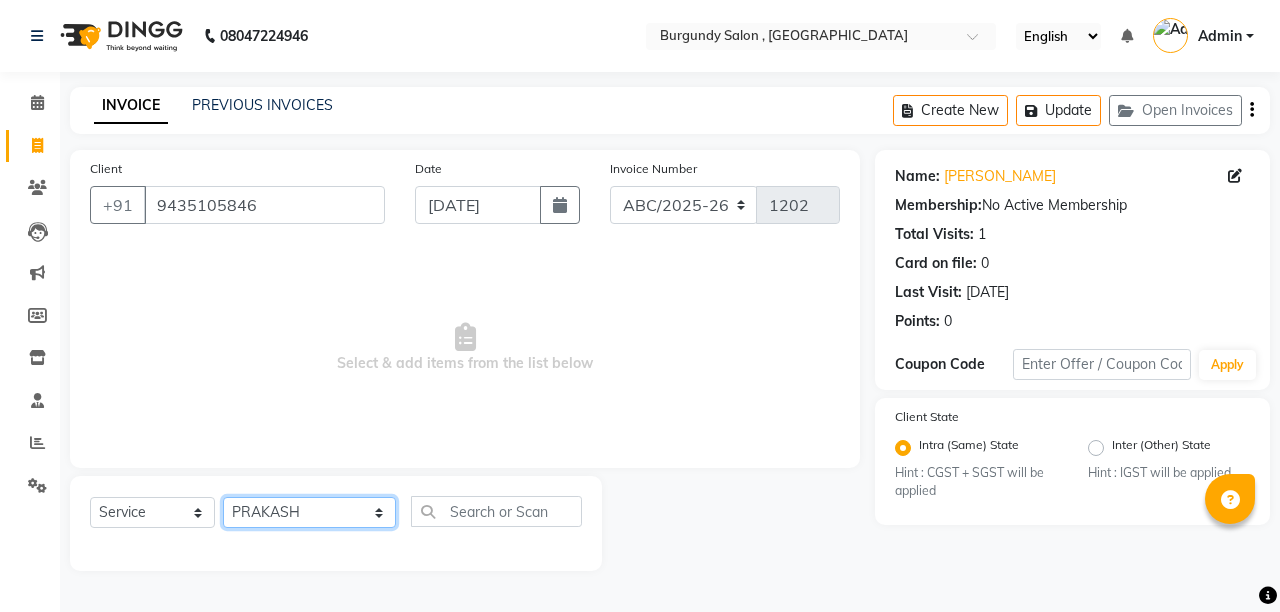 click on "Select Stylist ANIL  [PERSON_NAME] [PERSON_NAME]  DHON DAS DHON / [PERSON_NAME] [PERSON_NAME] [PERSON_NAME]/ [PERSON_NAME] [PERSON_NAME] LAXI / [PERSON_NAME] LITTLE MAAM MINTUL [PERSON_NAME] [PERSON_NAME] [PERSON_NAME] [PERSON_NAME]/POJA/ [PERSON_NAME] / [PERSON_NAME] [PERSON_NAME]/ [PERSON_NAME] PUJAA [PERSON_NAME] / [PERSON_NAME]  [PERSON_NAME] / [PERSON_NAME] [PERSON_NAME] / [PERSON_NAME] / [PERSON_NAME] [PERSON_NAME]/ [PERSON_NAME]/[PERSON_NAME]/[PERSON_NAME]/ [PERSON_NAME]/[PERSON_NAME]/ [PERSON_NAME] [PERSON_NAME]/ [PERSON_NAME] [PERSON_NAME] [PERSON_NAME] [PERSON_NAME] SOPEM staff 1 staff 1 TANU" 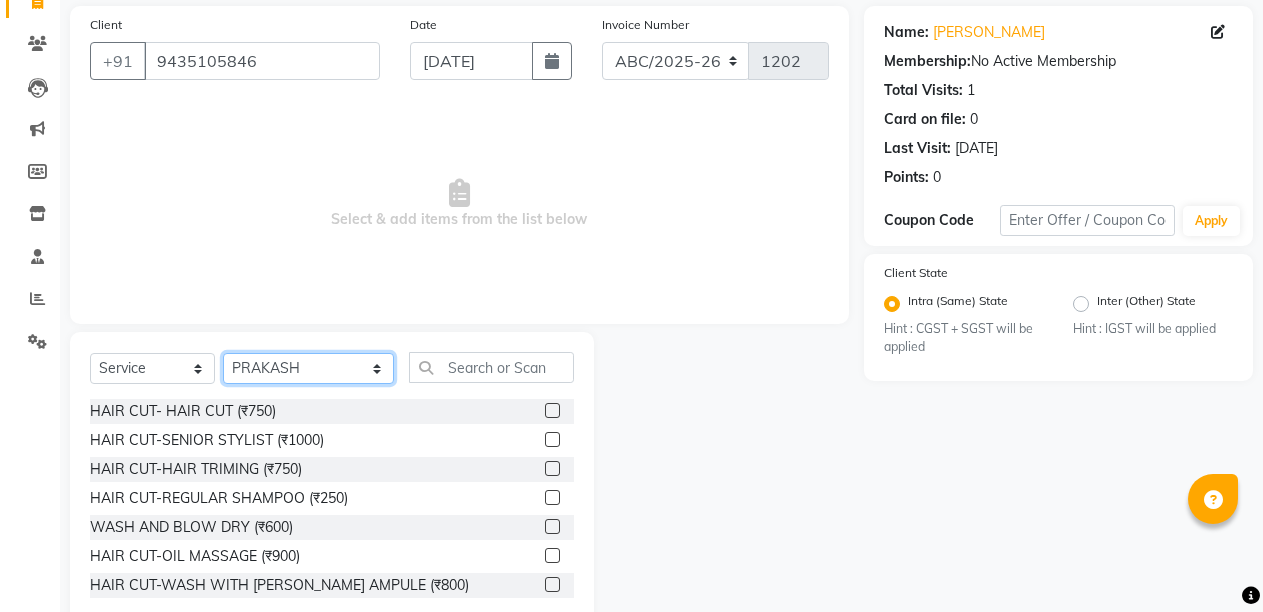 scroll, scrollTop: 189, scrollLeft: 0, axis: vertical 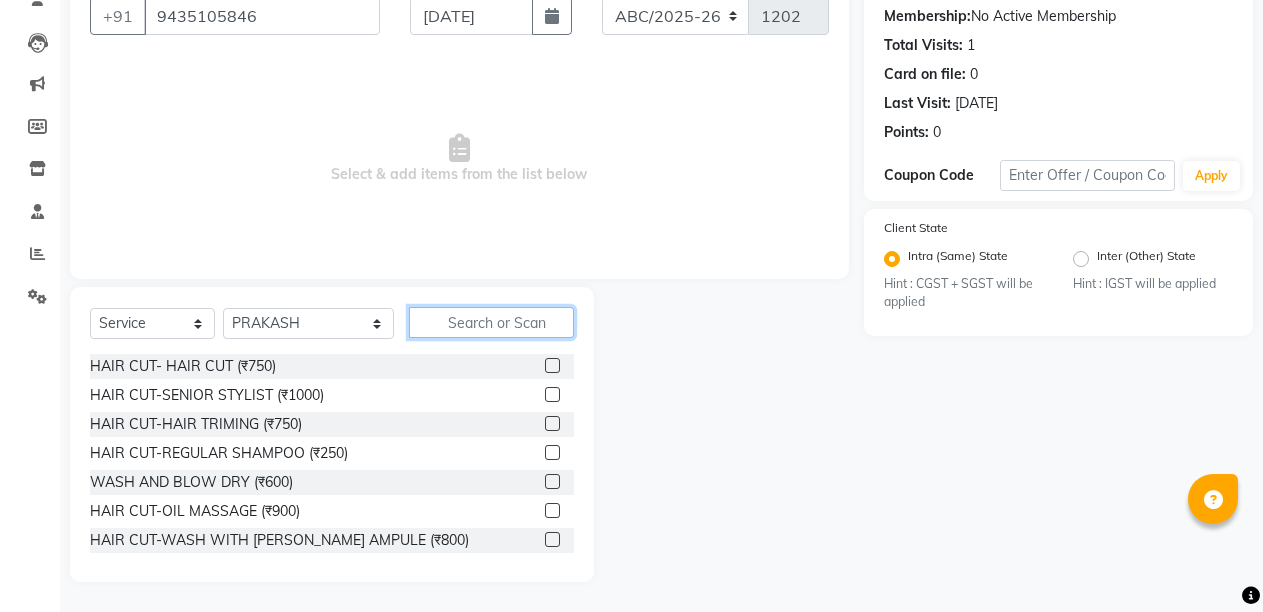 click 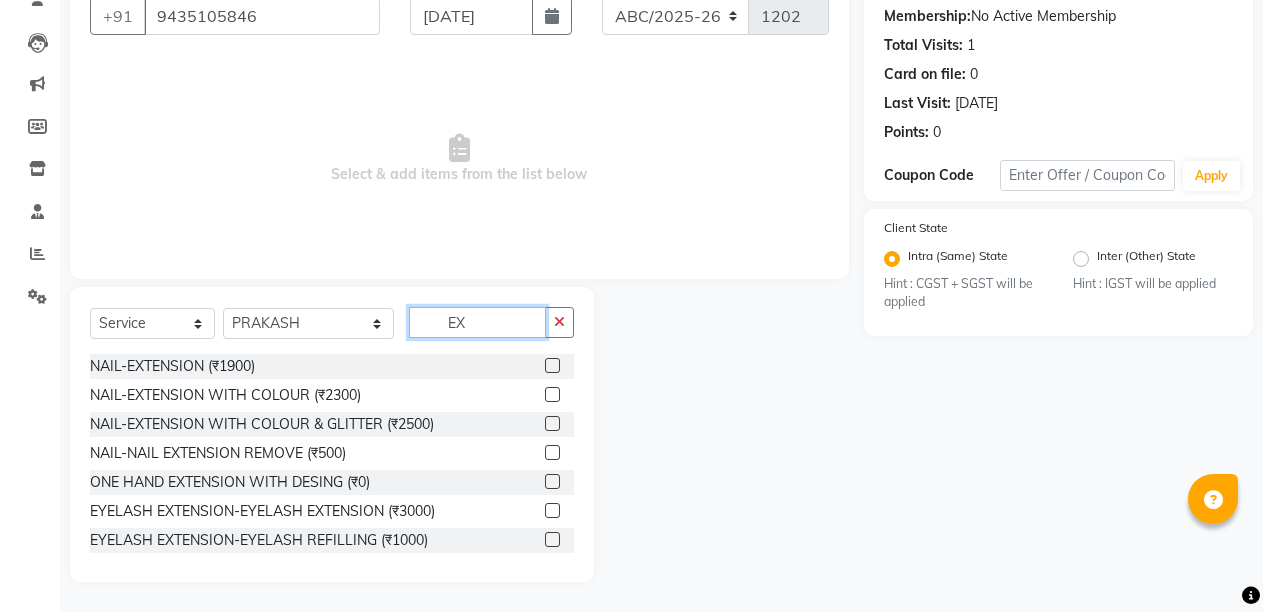 type on "E" 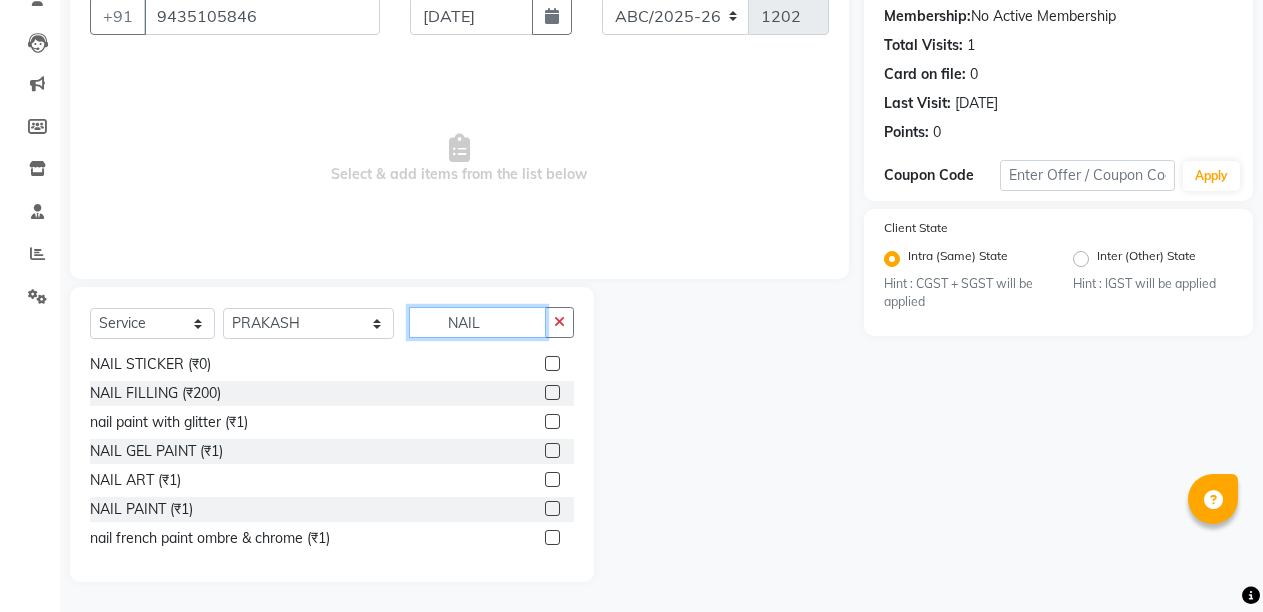 scroll, scrollTop: 560, scrollLeft: 0, axis: vertical 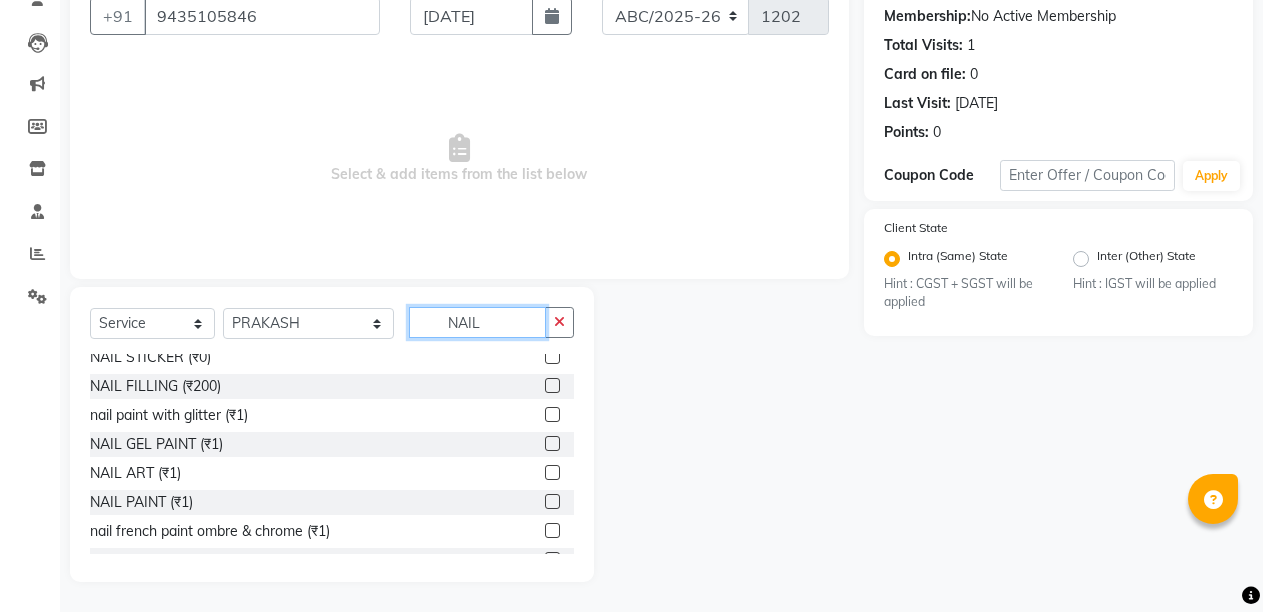 type on "NAIL" 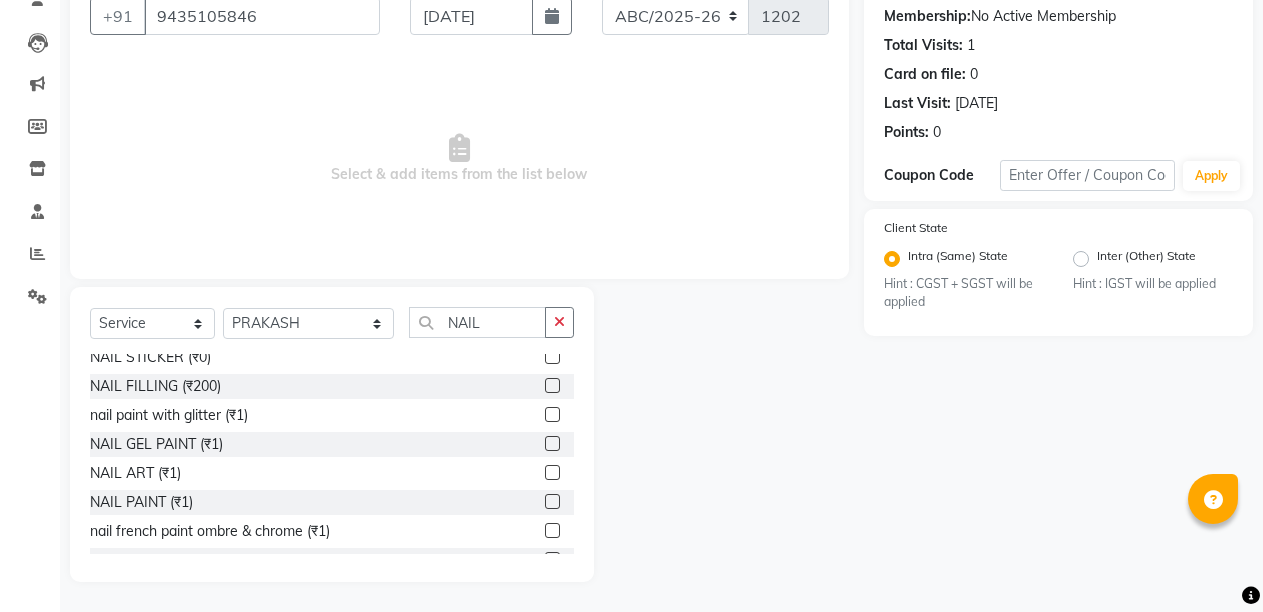 click 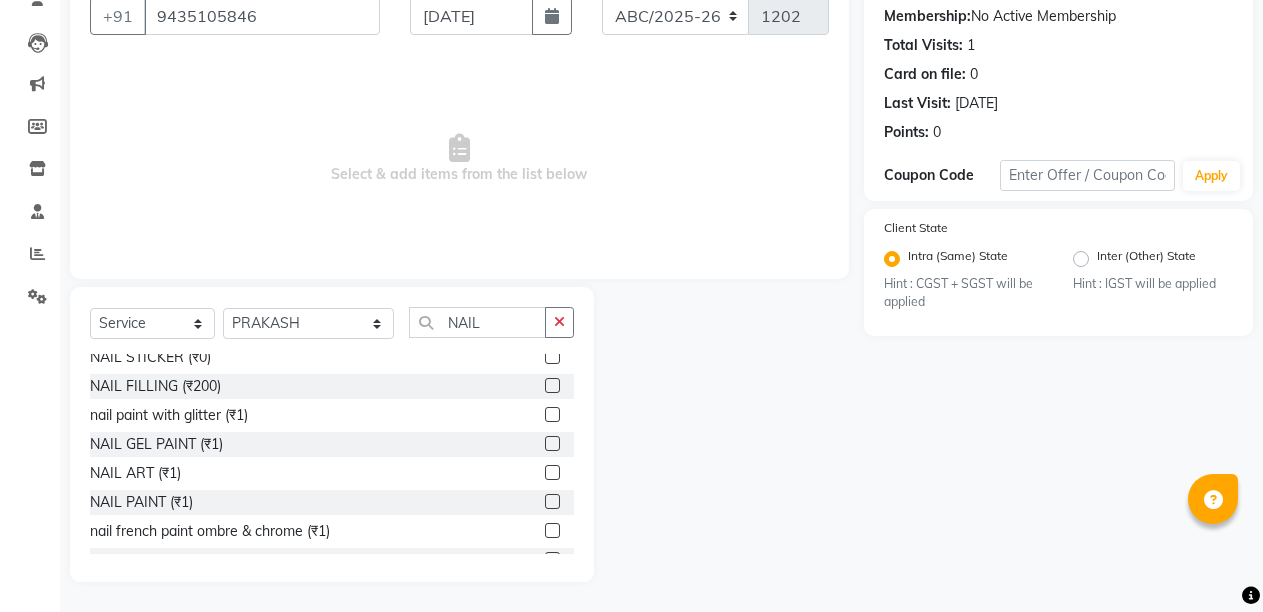 click 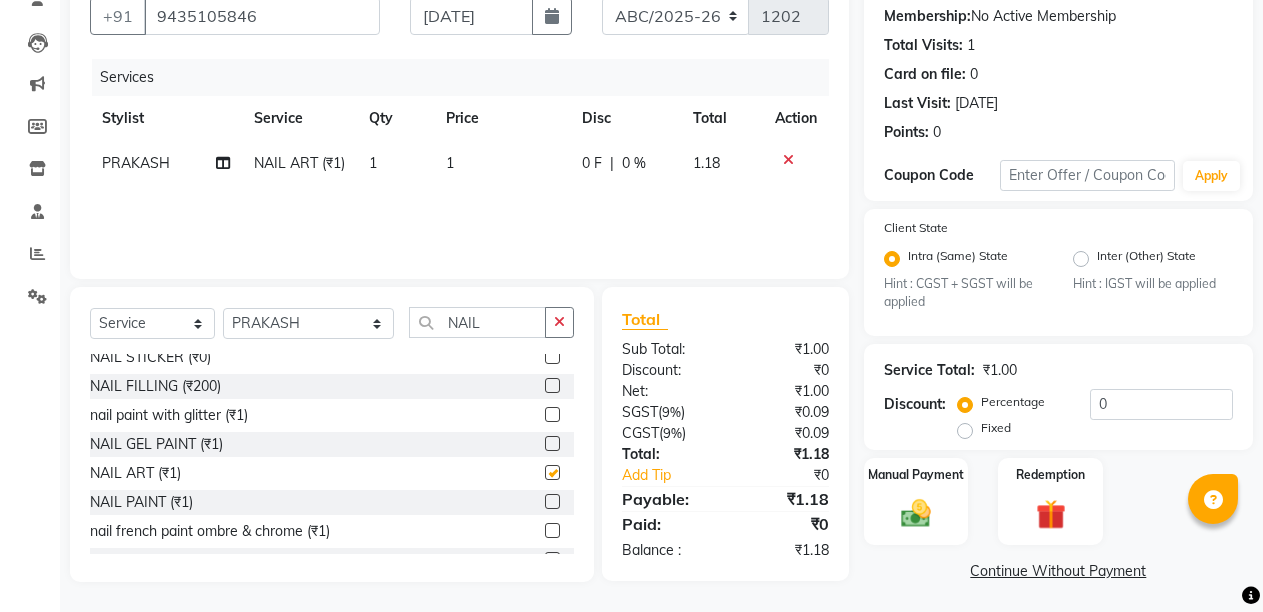 checkbox on "false" 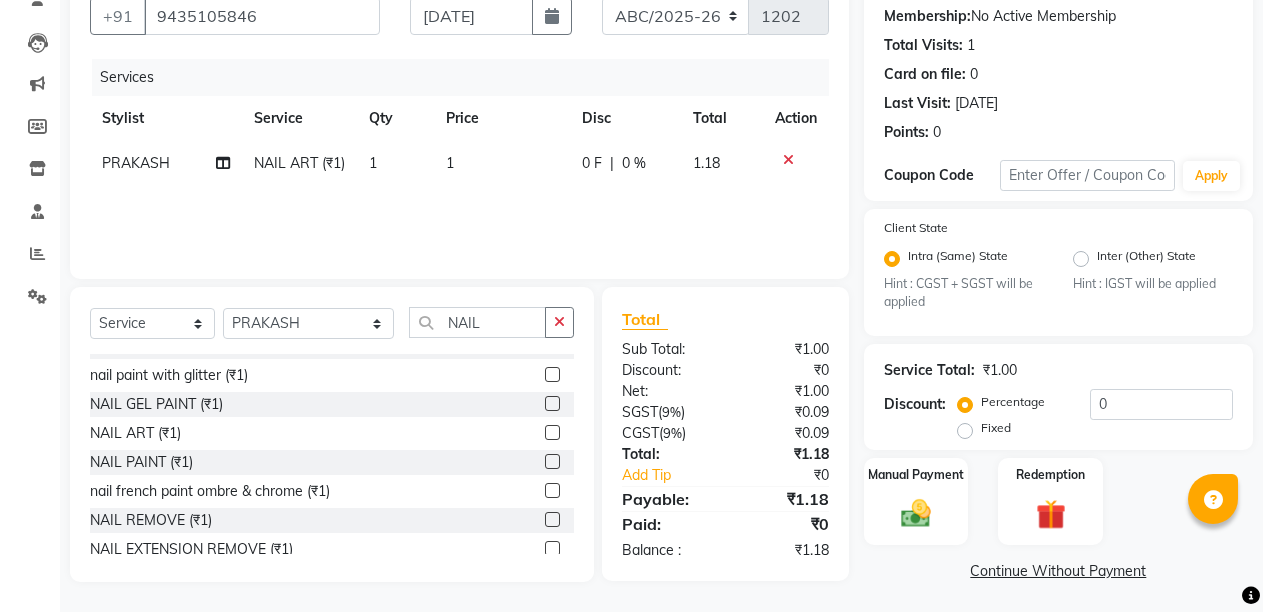 scroll, scrollTop: 640, scrollLeft: 0, axis: vertical 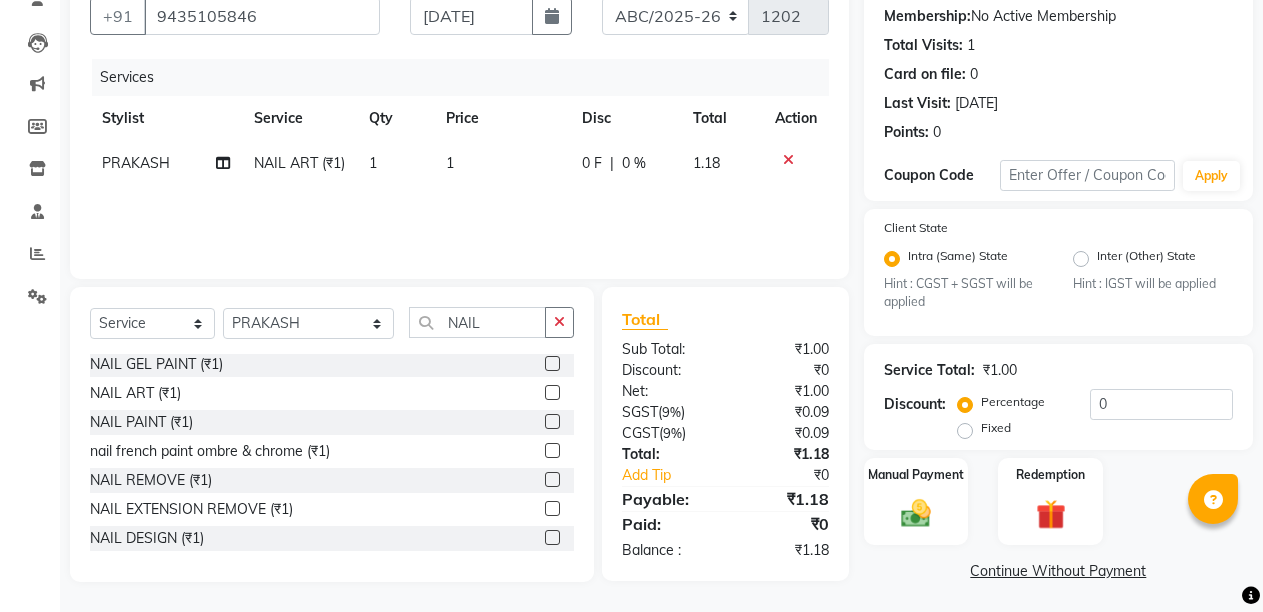 click 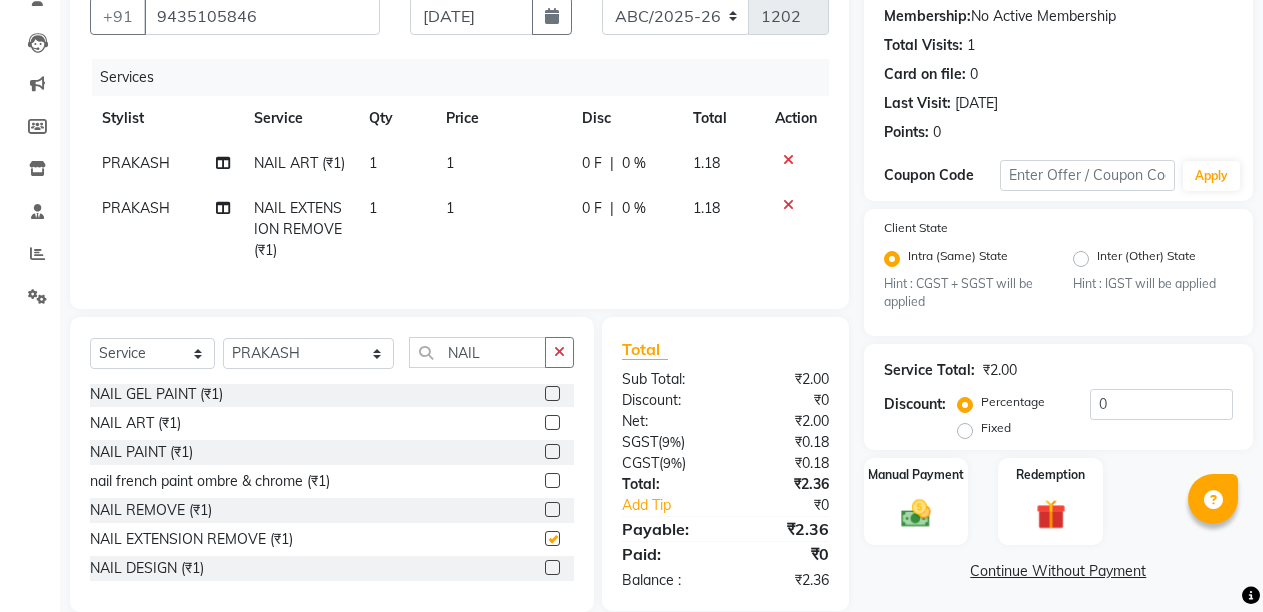 checkbox on "false" 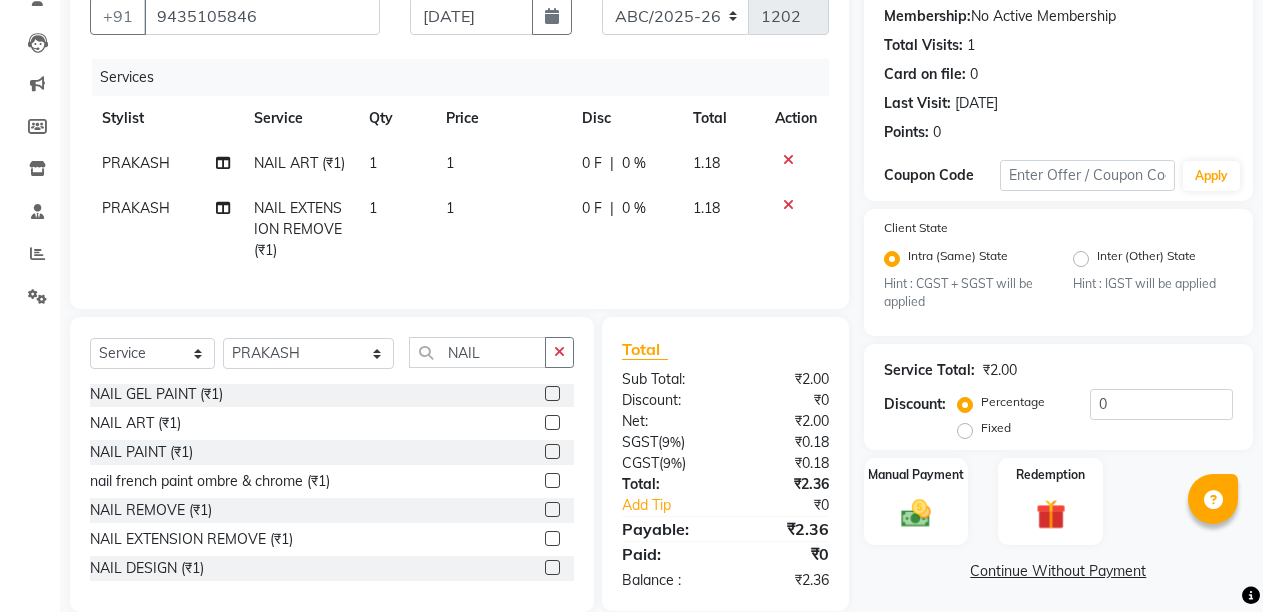 click on "1" 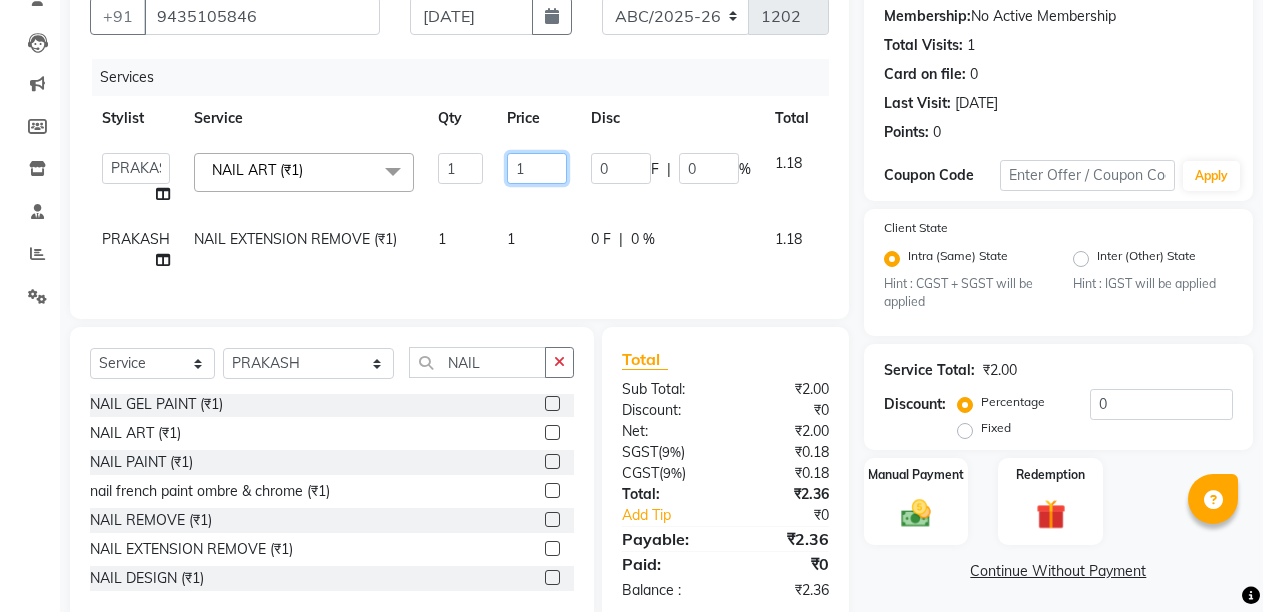 click on "1" 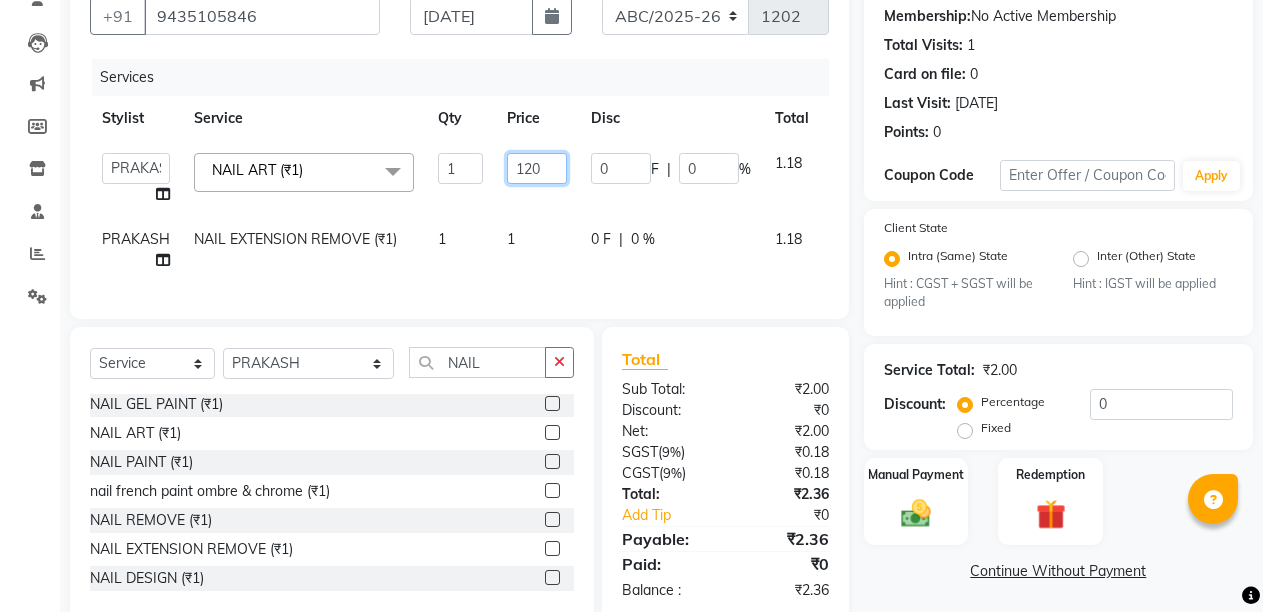 type on "1200" 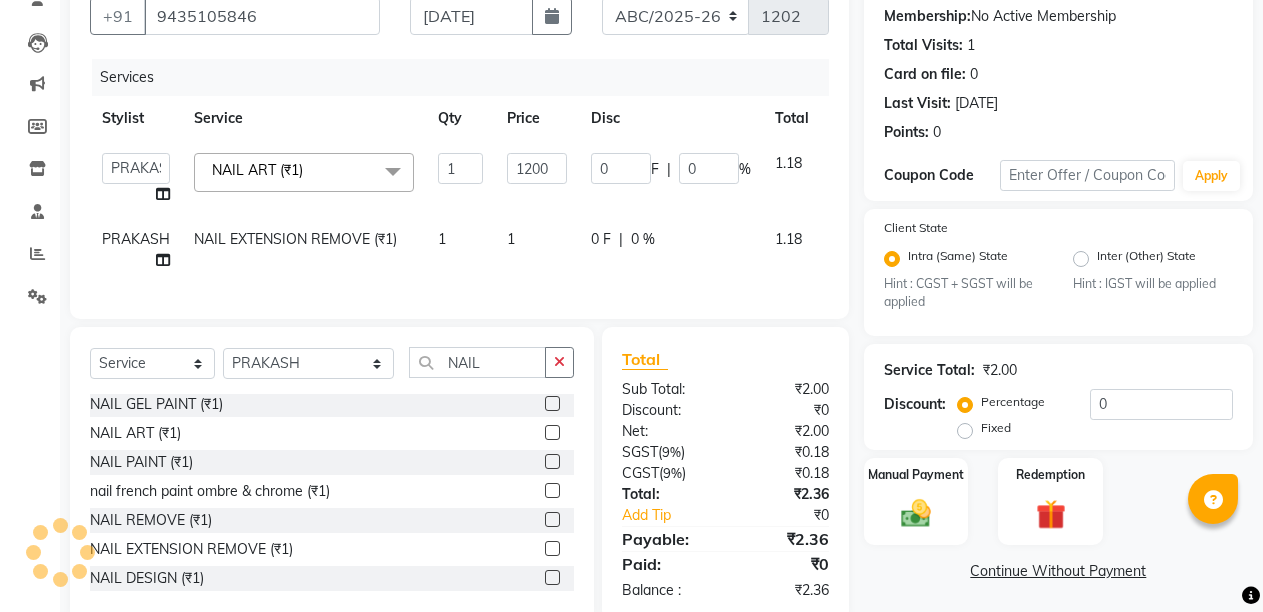 click on "1" 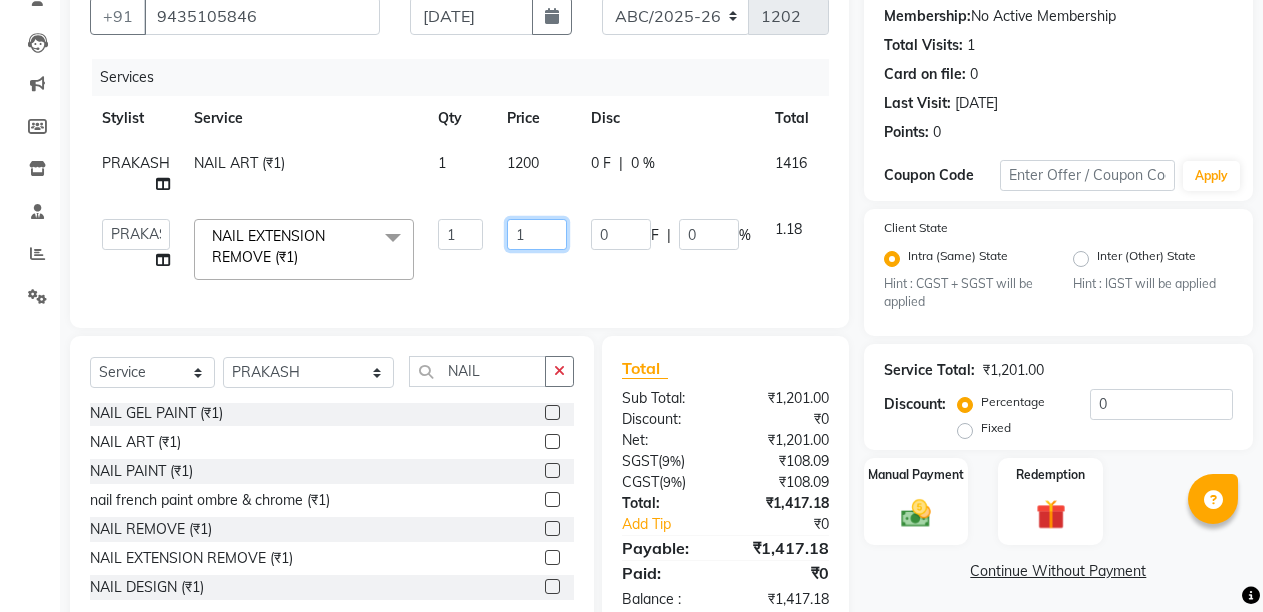 click on "1" 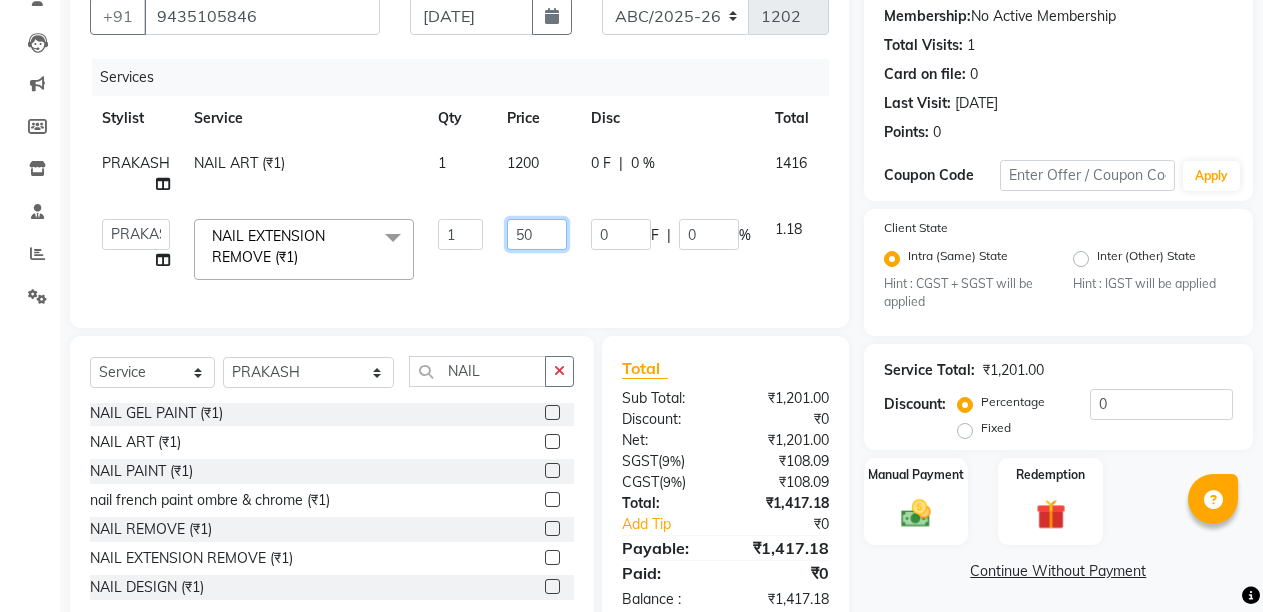 type on "500" 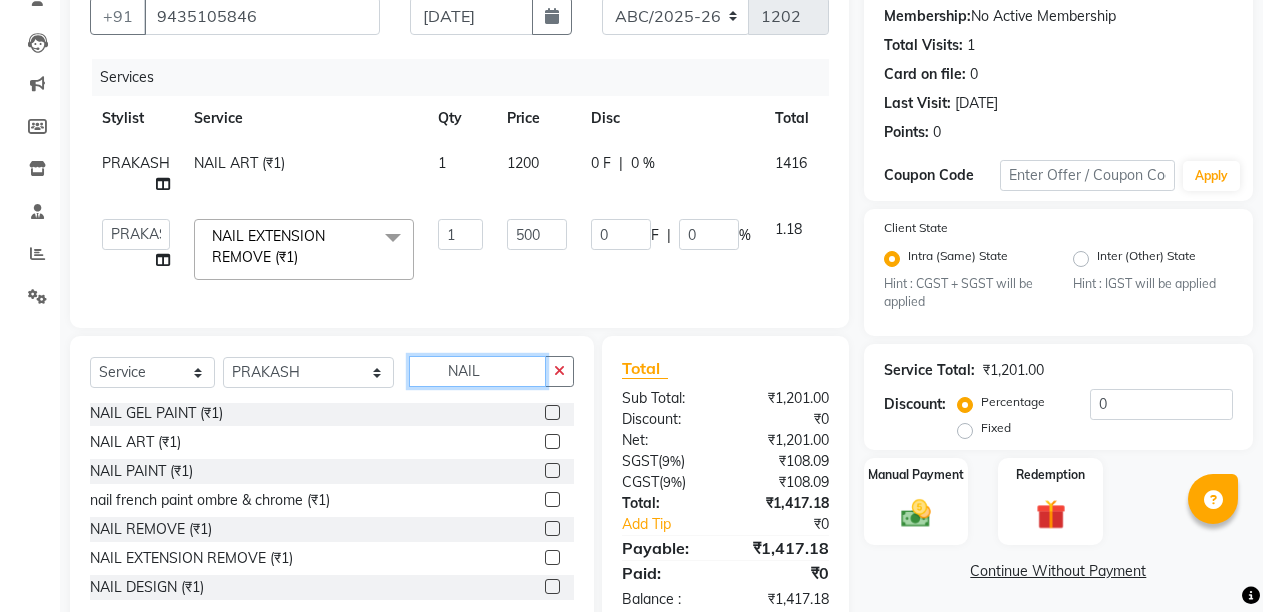 click on "NAIL" 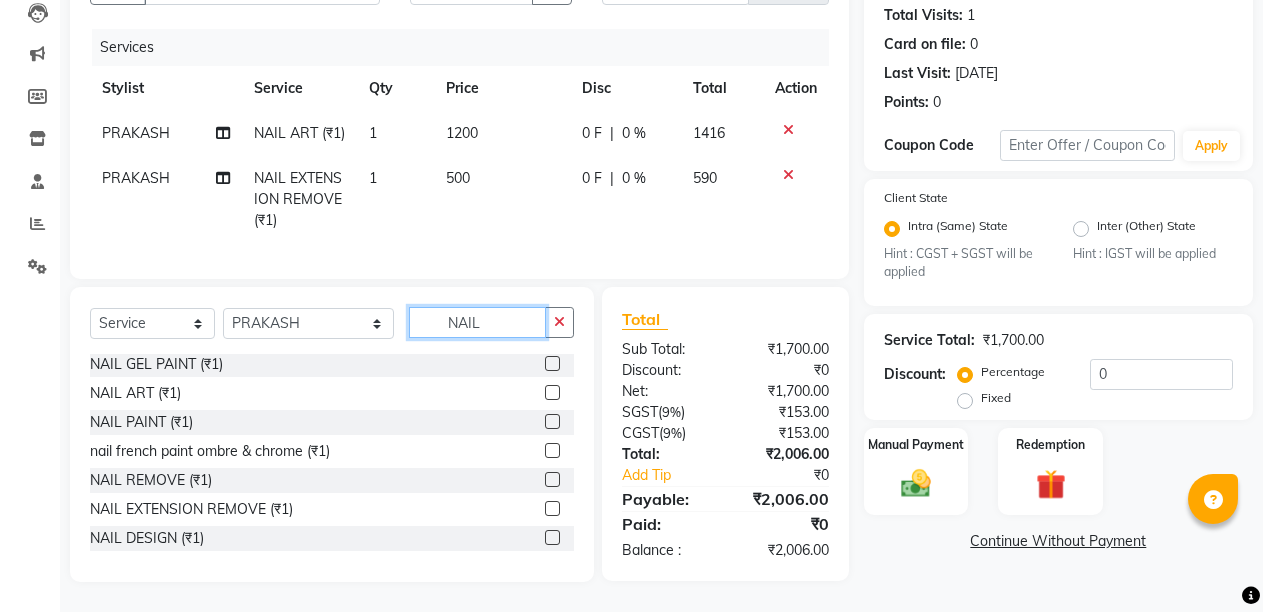 scroll, scrollTop: 236, scrollLeft: 0, axis: vertical 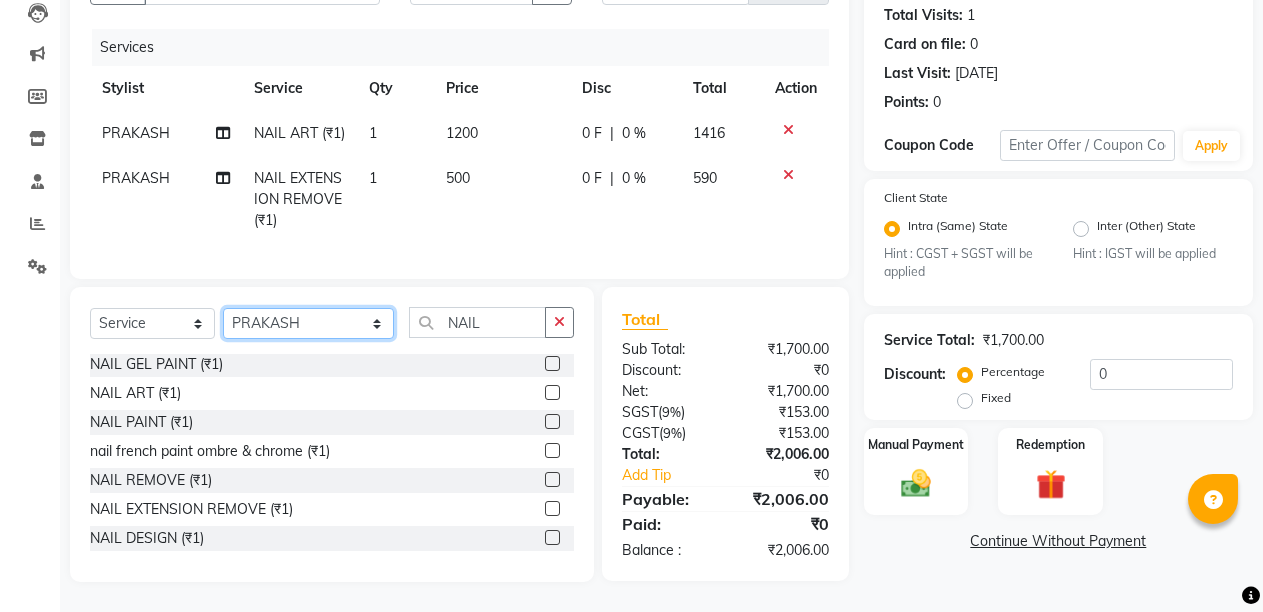 click on "Select Stylist ANIL  [PERSON_NAME] [PERSON_NAME]  DHON DAS DHON / [PERSON_NAME] [PERSON_NAME] [PERSON_NAME]/ [PERSON_NAME] [PERSON_NAME] LAXI / [PERSON_NAME] LITTLE MAAM MINTUL [PERSON_NAME] [PERSON_NAME] [PERSON_NAME] [PERSON_NAME]/POJA/ [PERSON_NAME] / [PERSON_NAME] [PERSON_NAME]/ [PERSON_NAME] PUJAA [PERSON_NAME] / [PERSON_NAME]  [PERSON_NAME] / [PERSON_NAME] [PERSON_NAME] / [PERSON_NAME] / [PERSON_NAME] [PERSON_NAME]/ [PERSON_NAME]/[PERSON_NAME]/[PERSON_NAME]/ [PERSON_NAME]/[PERSON_NAME]/ [PERSON_NAME] [PERSON_NAME]/ [PERSON_NAME] [PERSON_NAME] [PERSON_NAME] [PERSON_NAME] SOPEM staff 1 staff 1 TANU" 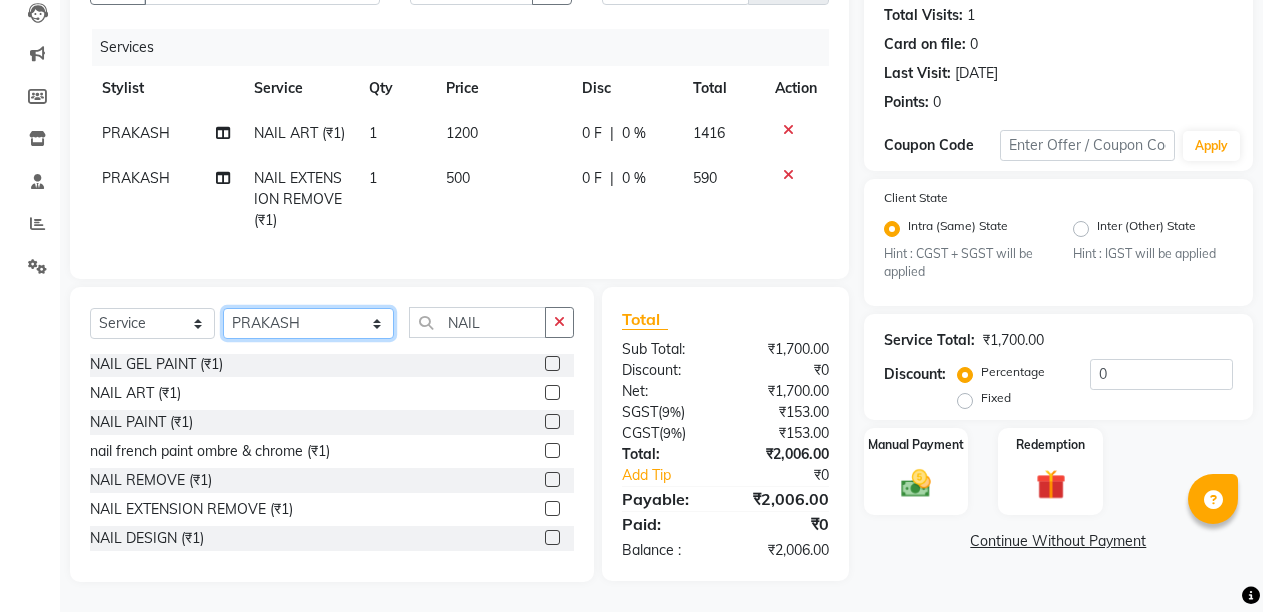 select on "47575" 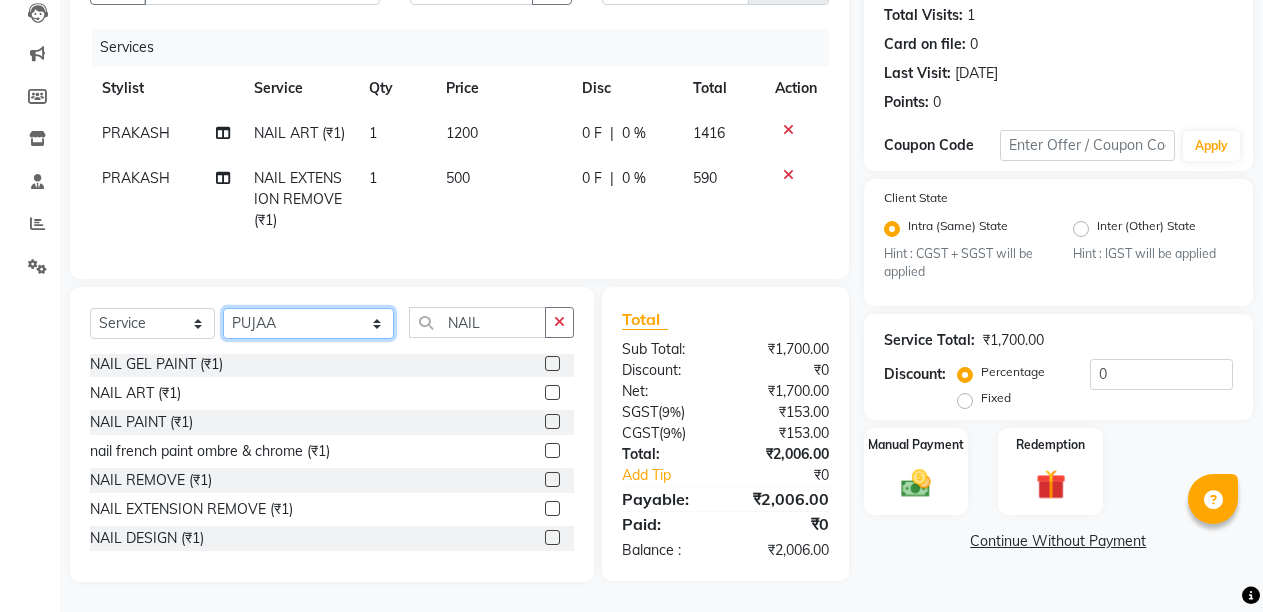 click on "Select Stylist ANIL  [PERSON_NAME] [PERSON_NAME]  DHON DAS DHON / [PERSON_NAME] [PERSON_NAME] [PERSON_NAME]/ [PERSON_NAME] [PERSON_NAME] LAXI / [PERSON_NAME] LITTLE MAAM MINTUL [PERSON_NAME] [PERSON_NAME] [PERSON_NAME] [PERSON_NAME]/POJA/ [PERSON_NAME] / [PERSON_NAME] [PERSON_NAME]/ [PERSON_NAME] PUJAA [PERSON_NAME] / [PERSON_NAME]  [PERSON_NAME] / [PERSON_NAME] [PERSON_NAME] / [PERSON_NAME] / [PERSON_NAME] [PERSON_NAME]/ [PERSON_NAME]/[PERSON_NAME]/[PERSON_NAME]/ [PERSON_NAME]/[PERSON_NAME]/ [PERSON_NAME] [PERSON_NAME]/ [PERSON_NAME] [PERSON_NAME] [PERSON_NAME] [PERSON_NAME] SOPEM staff 1 staff 1 TANU" 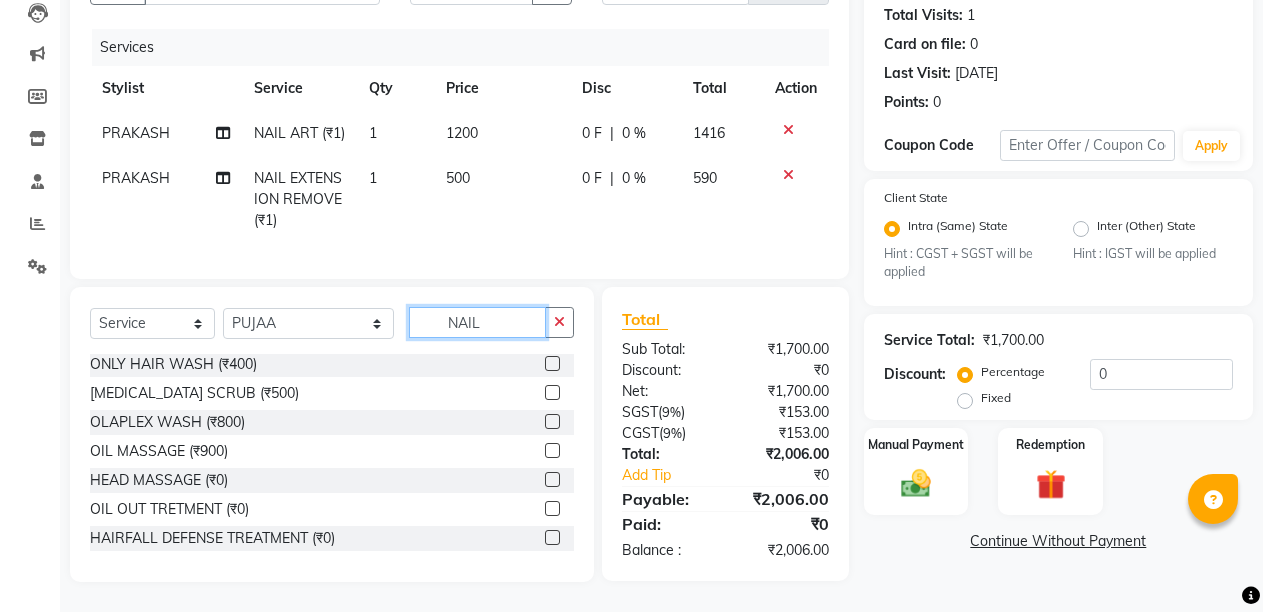 click on "NAIL" 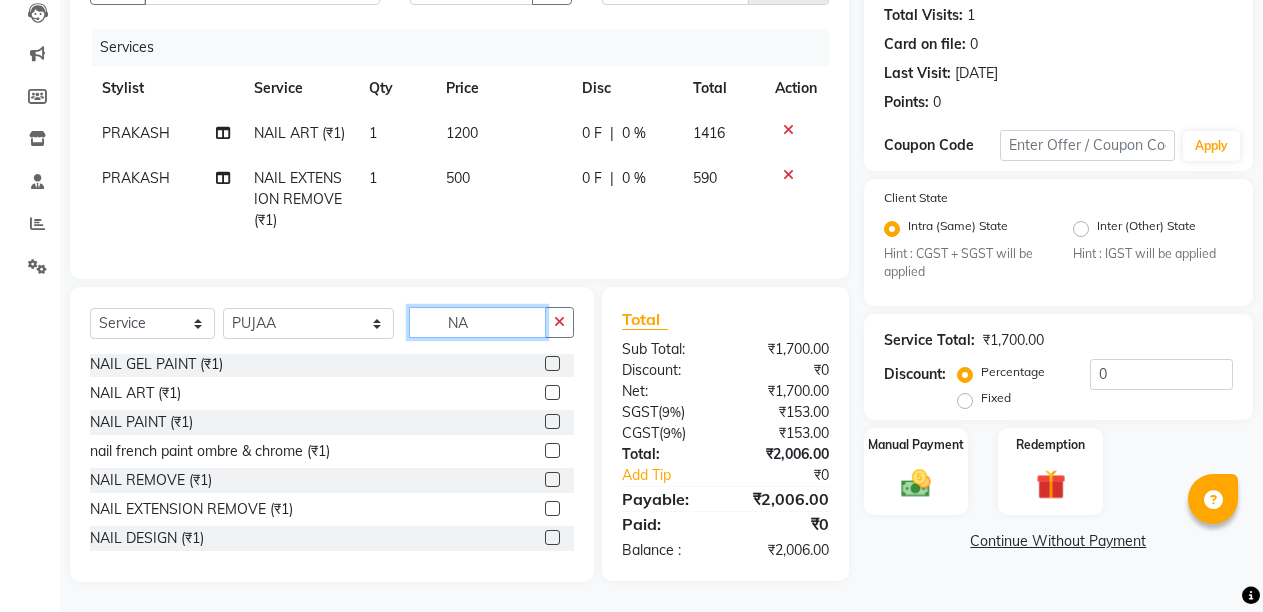 scroll, scrollTop: 785, scrollLeft: 0, axis: vertical 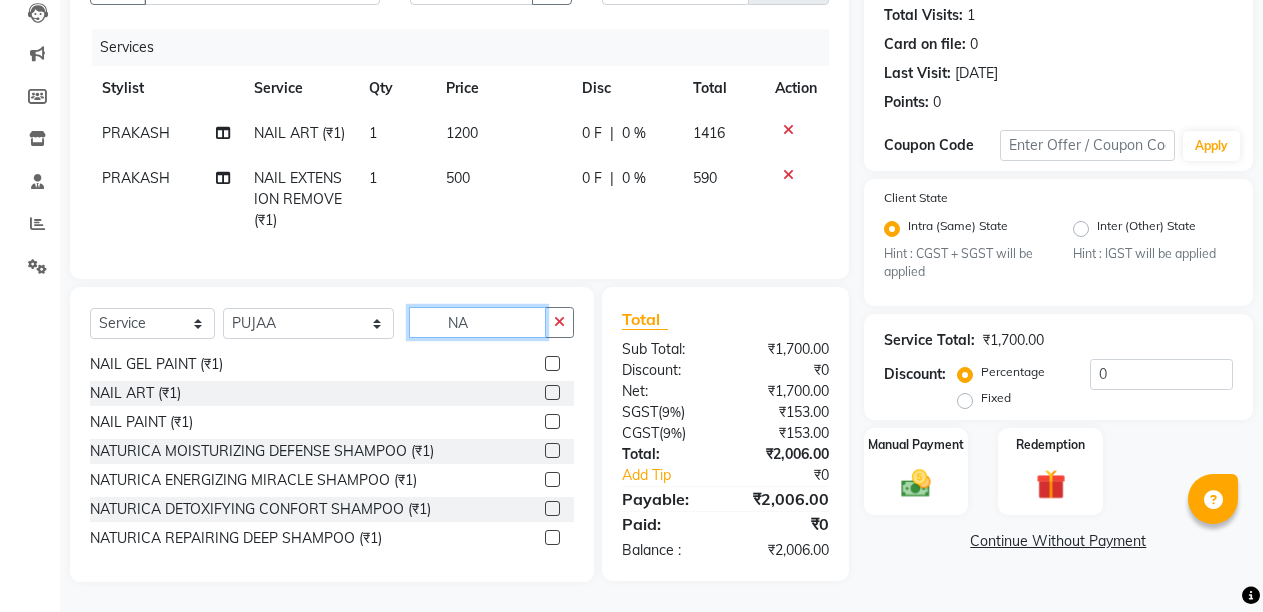 type on "N" 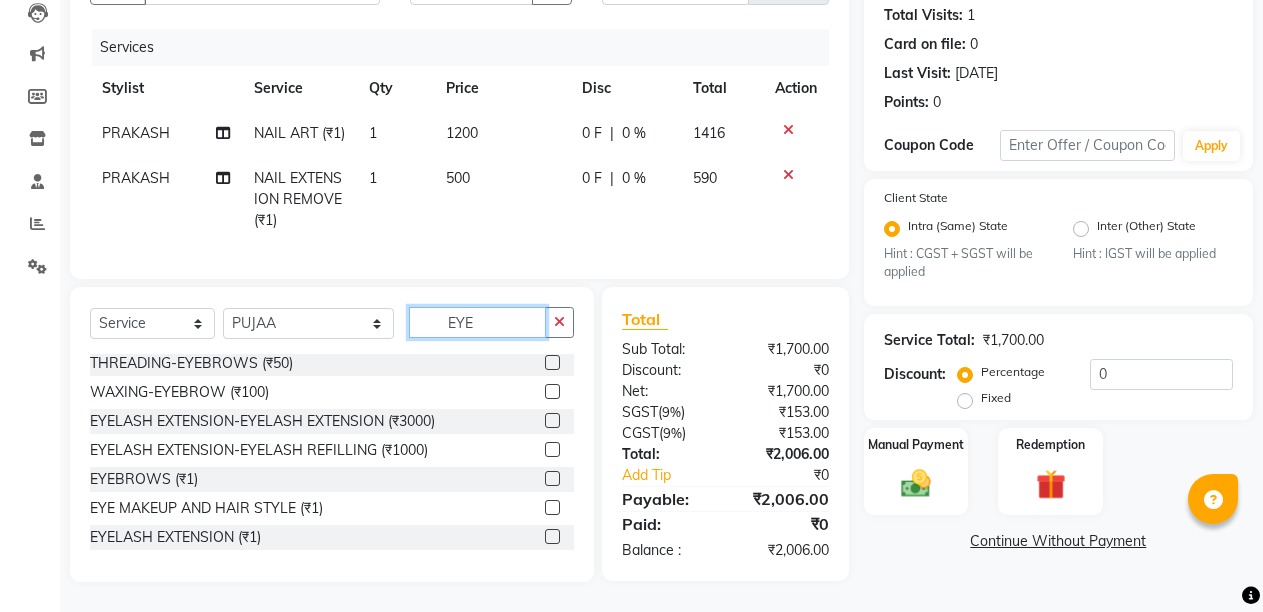 scroll, scrollTop: 3, scrollLeft: 0, axis: vertical 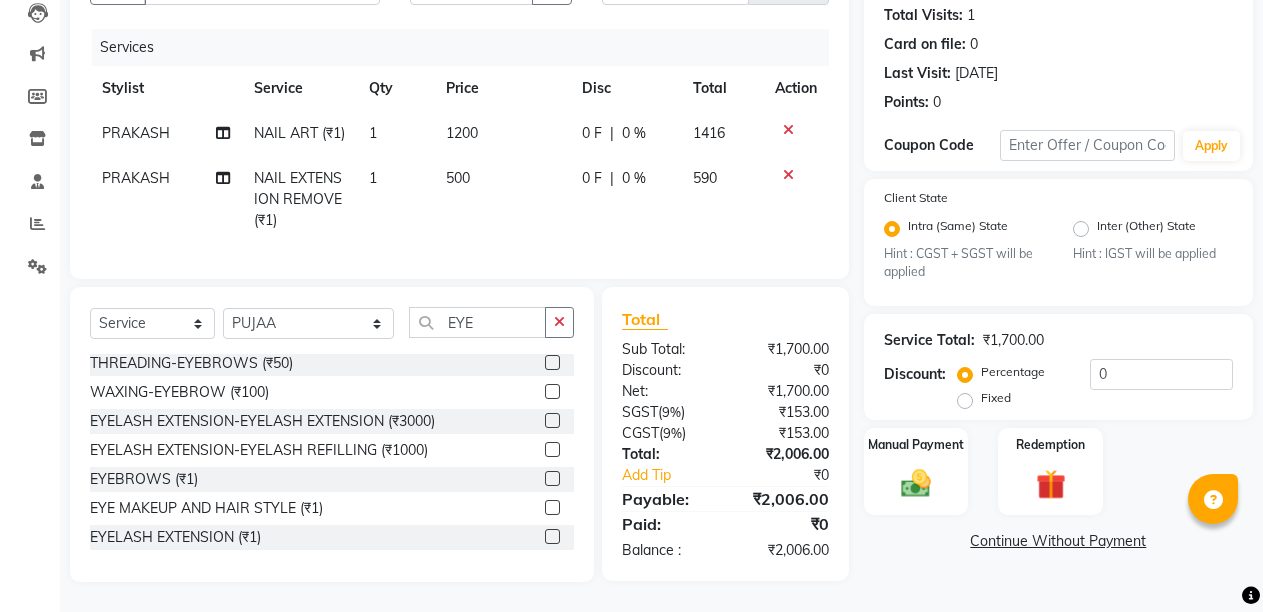 click 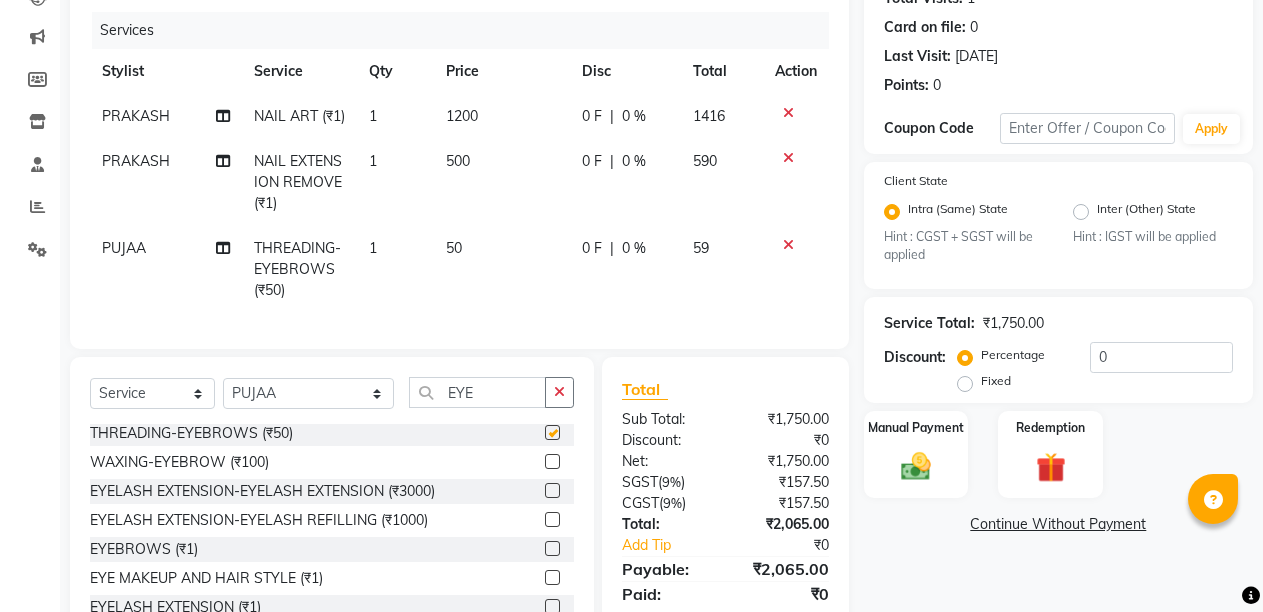 checkbox on "false" 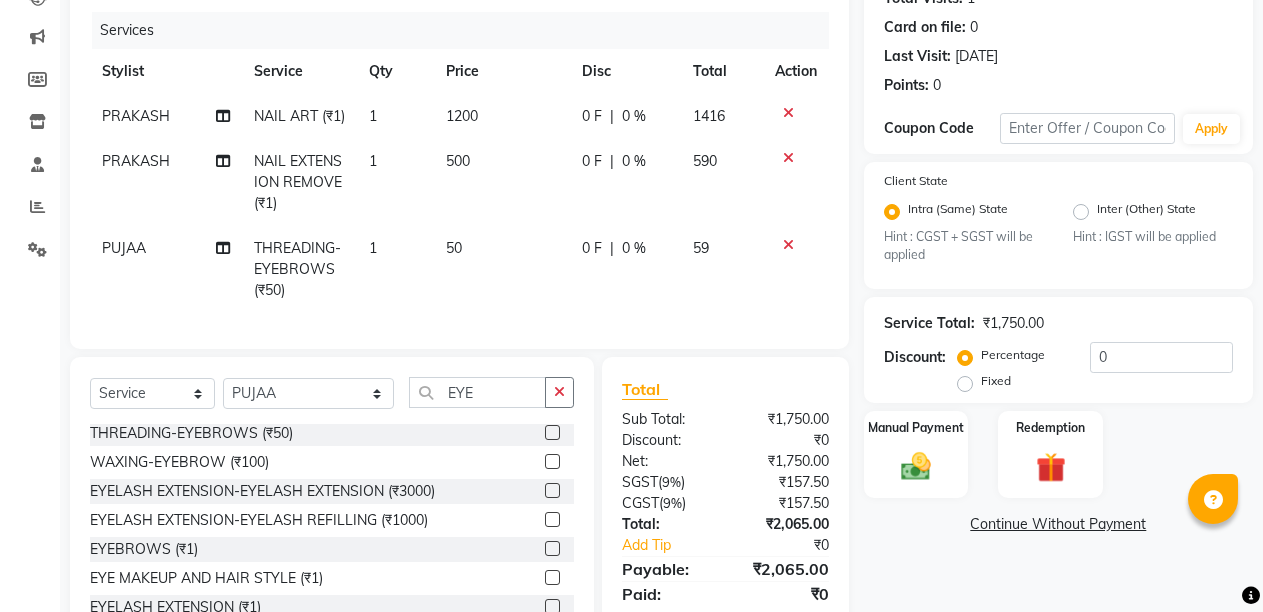 click on "1200" 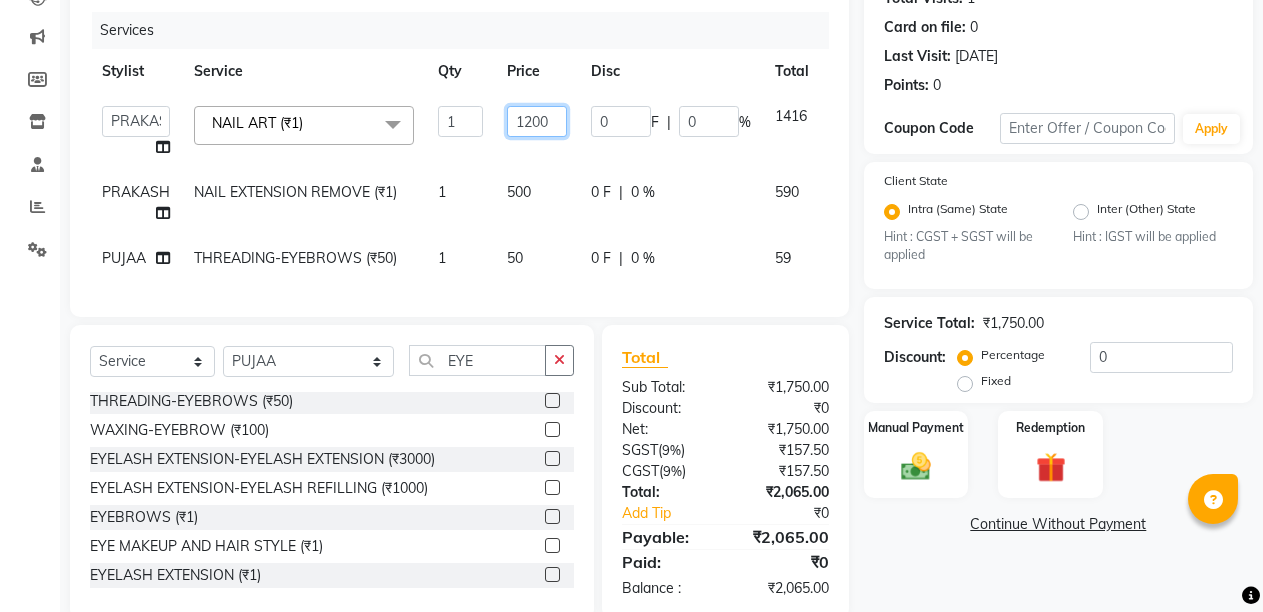 click on "1200" 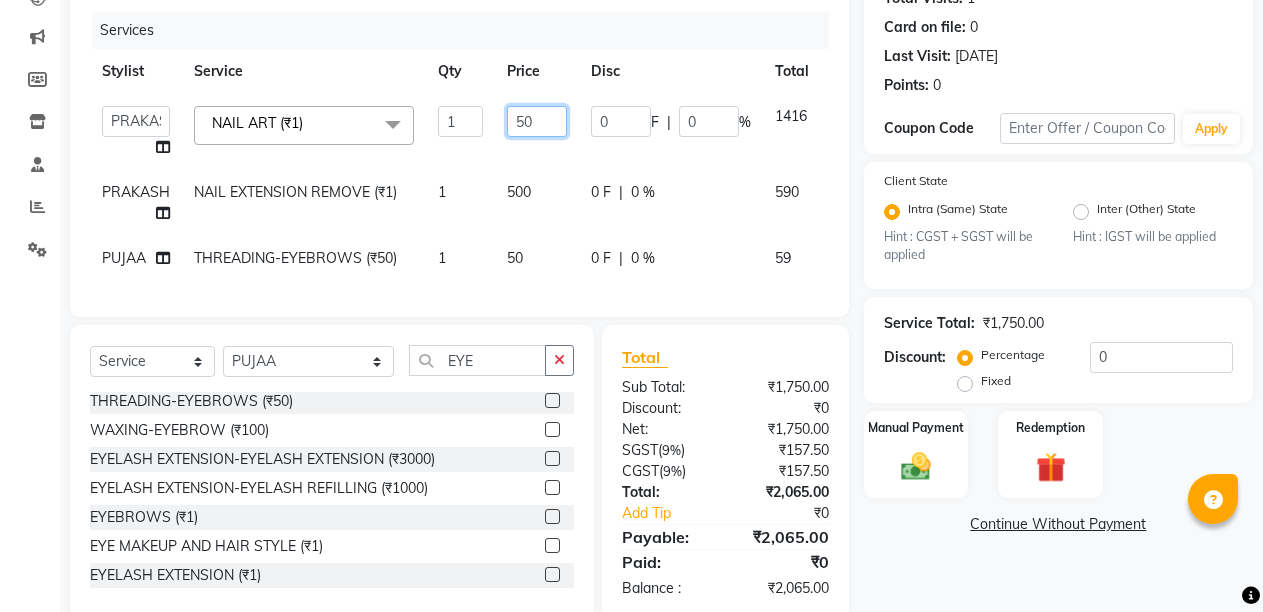 type on "500" 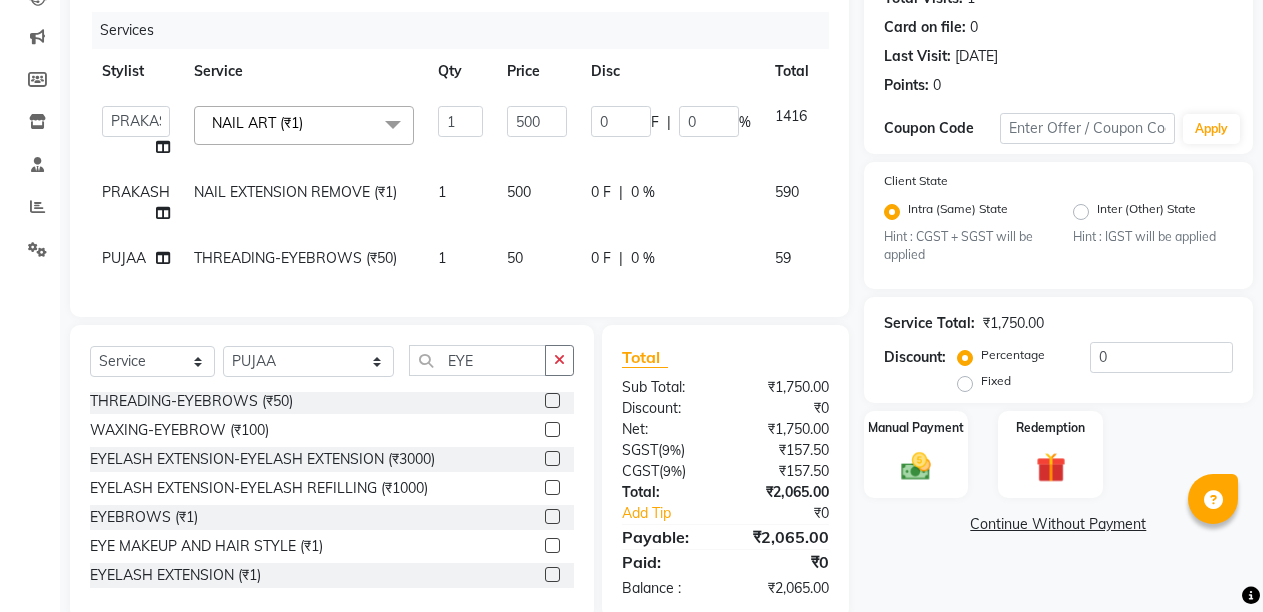 click on "500" 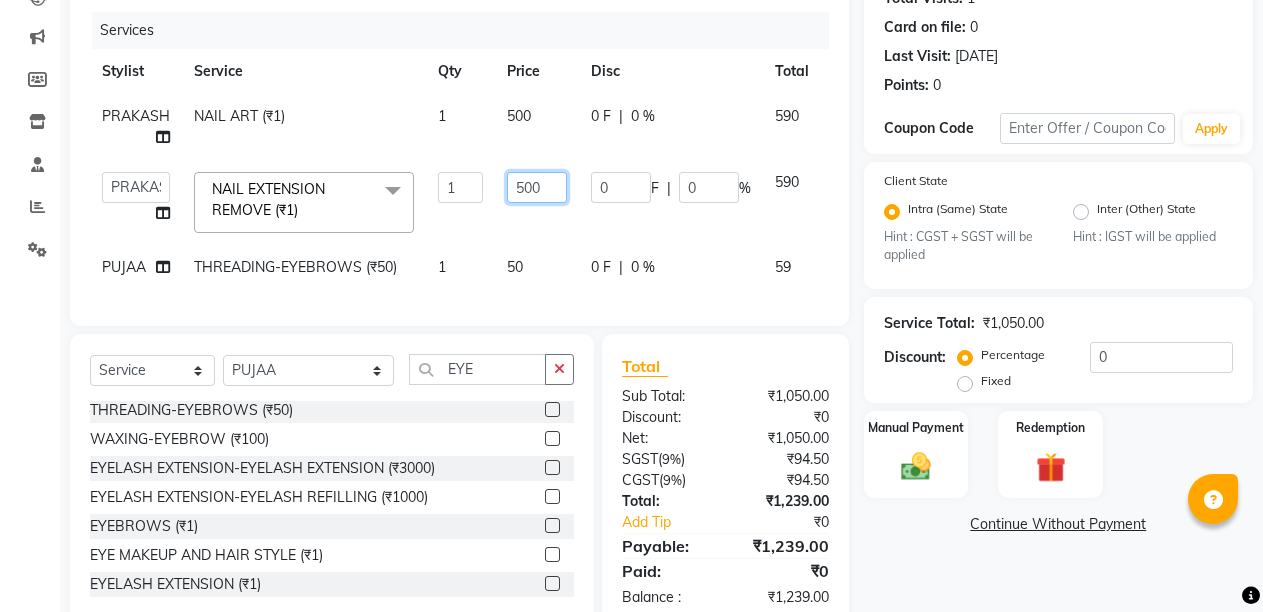 click on "500" 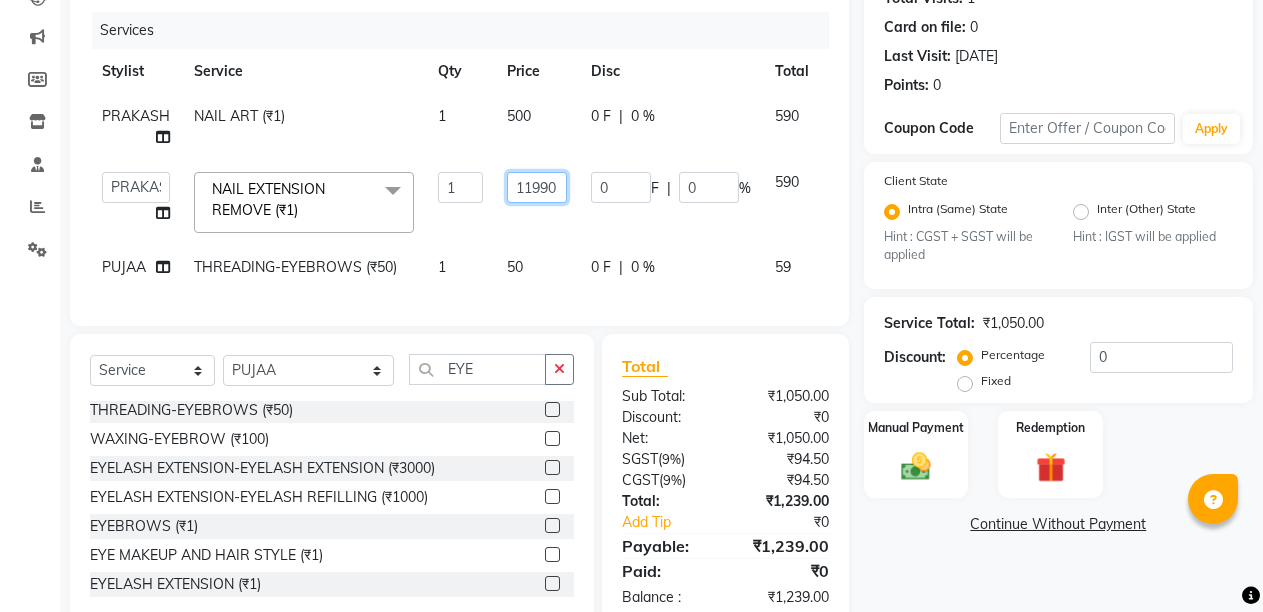 click on "11990" 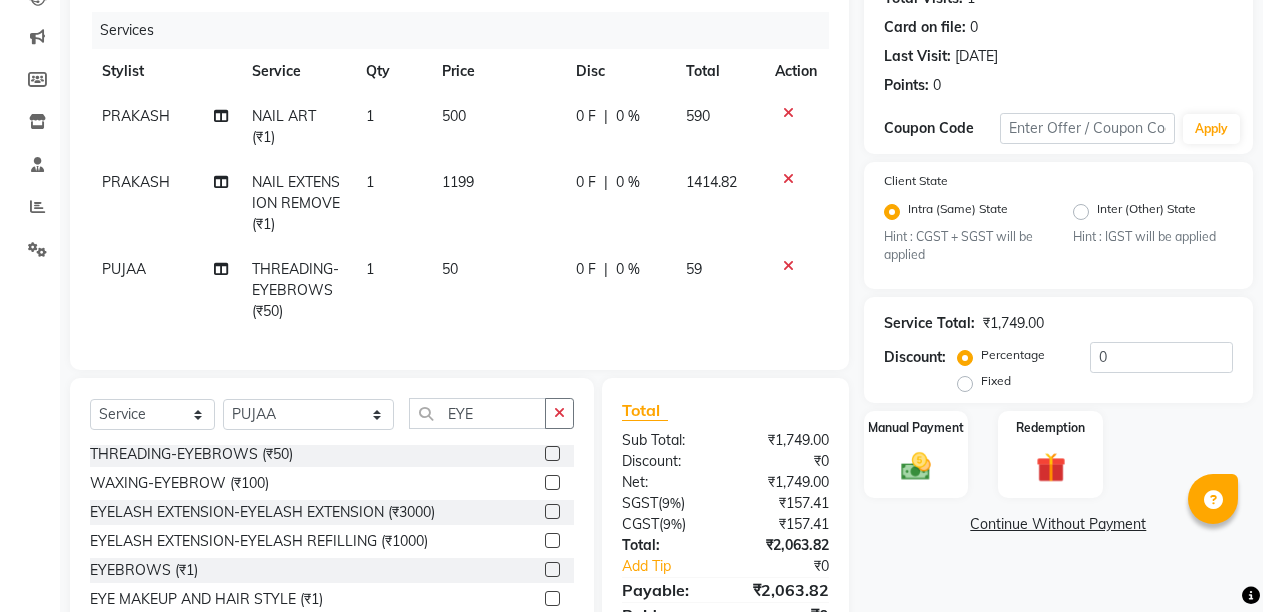 click on "Service Total:  ₹1,749.00" 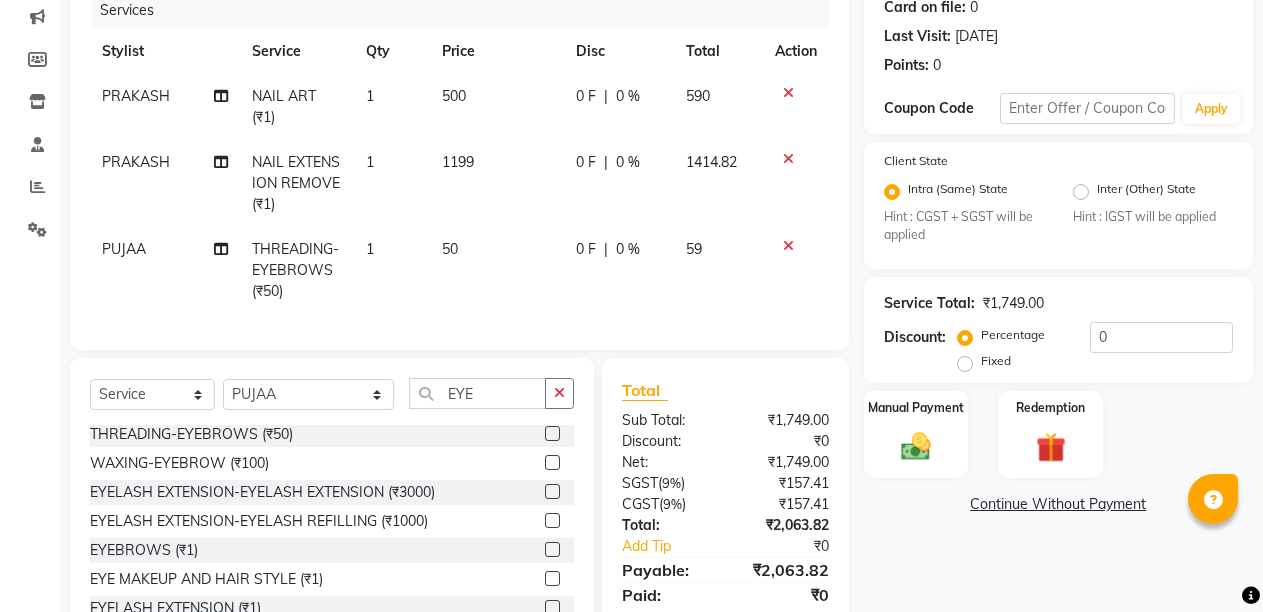 scroll, scrollTop: 276, scrollLeft: 0, axis: vertical 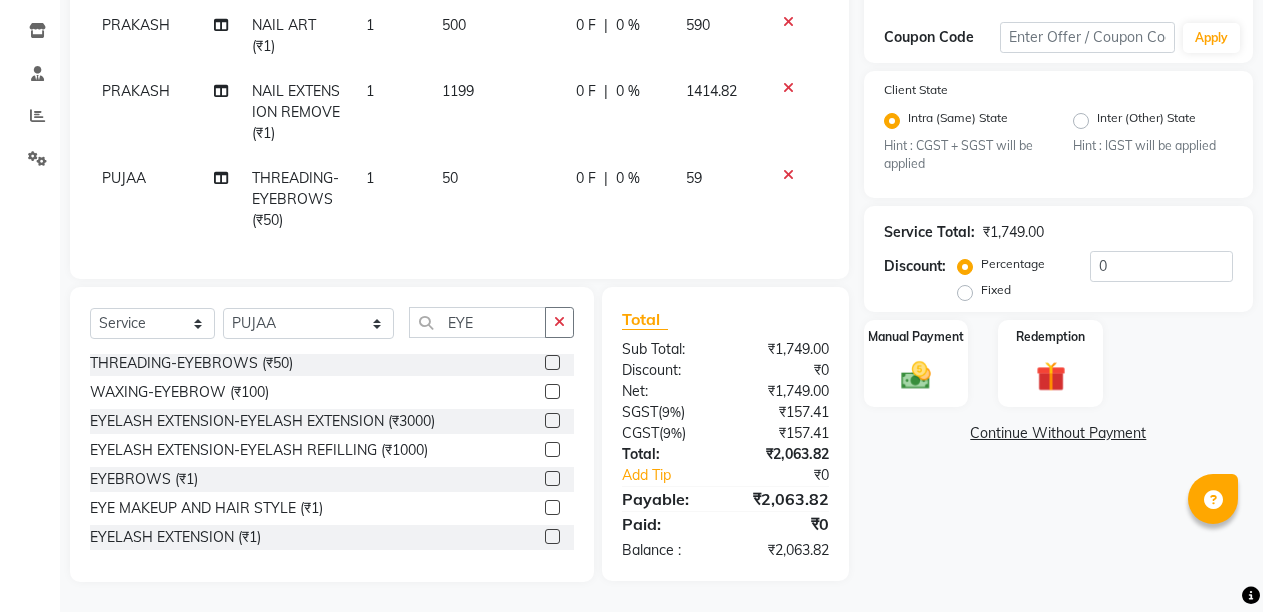 drag, startPoint x: 451, startPoint y: 340, endPoint x: 450, endPoint y: 324, distance: 16.03122 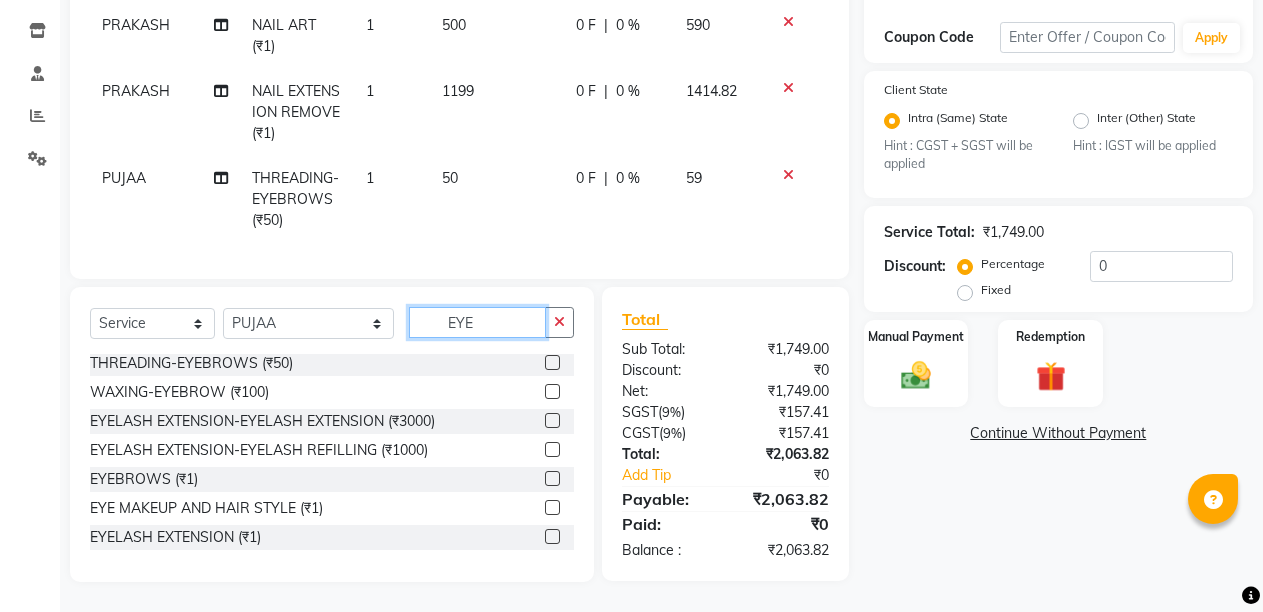 click on "EYE" 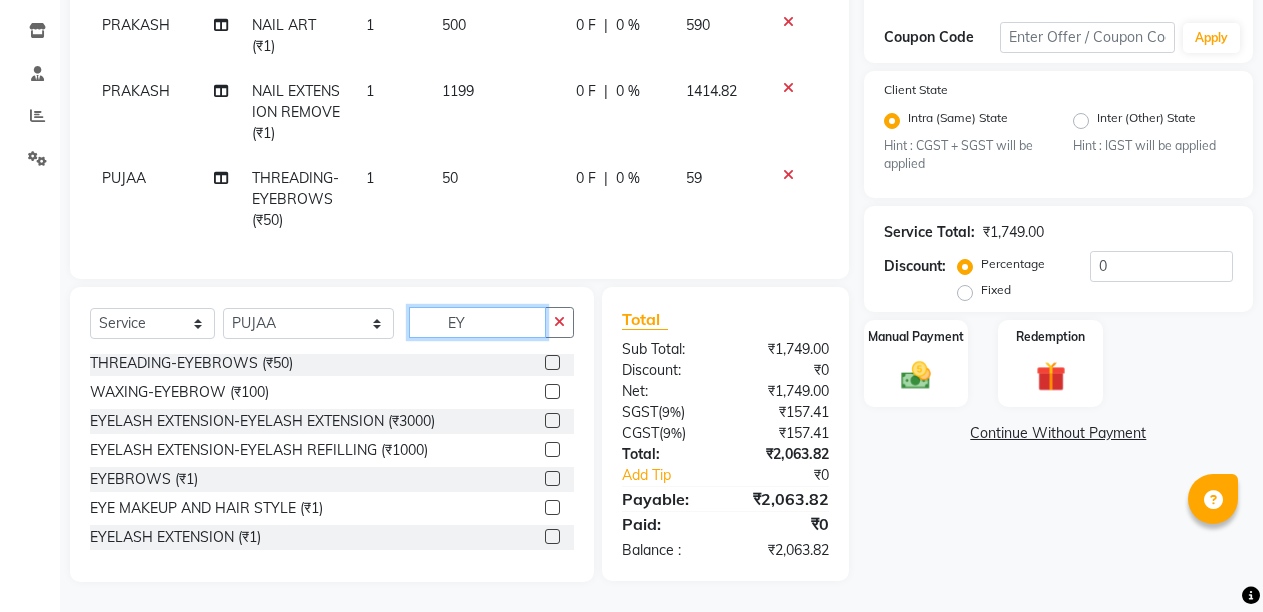 type on "E" 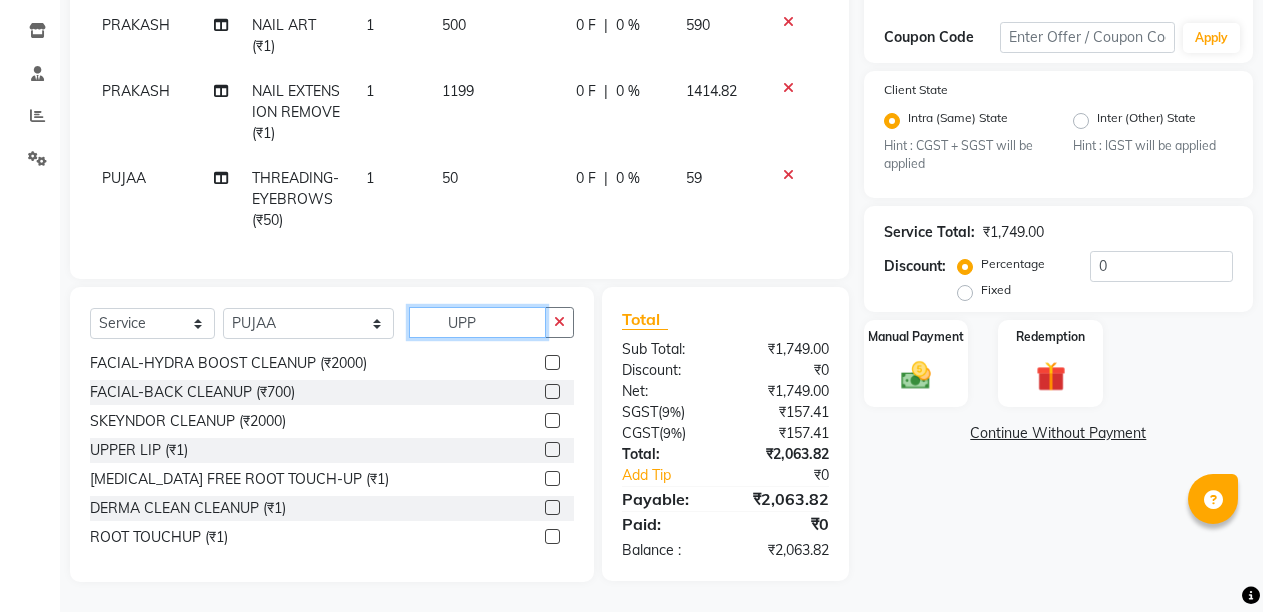 scroll, scrollTop: 0, scrollLeft: 0, axis: both 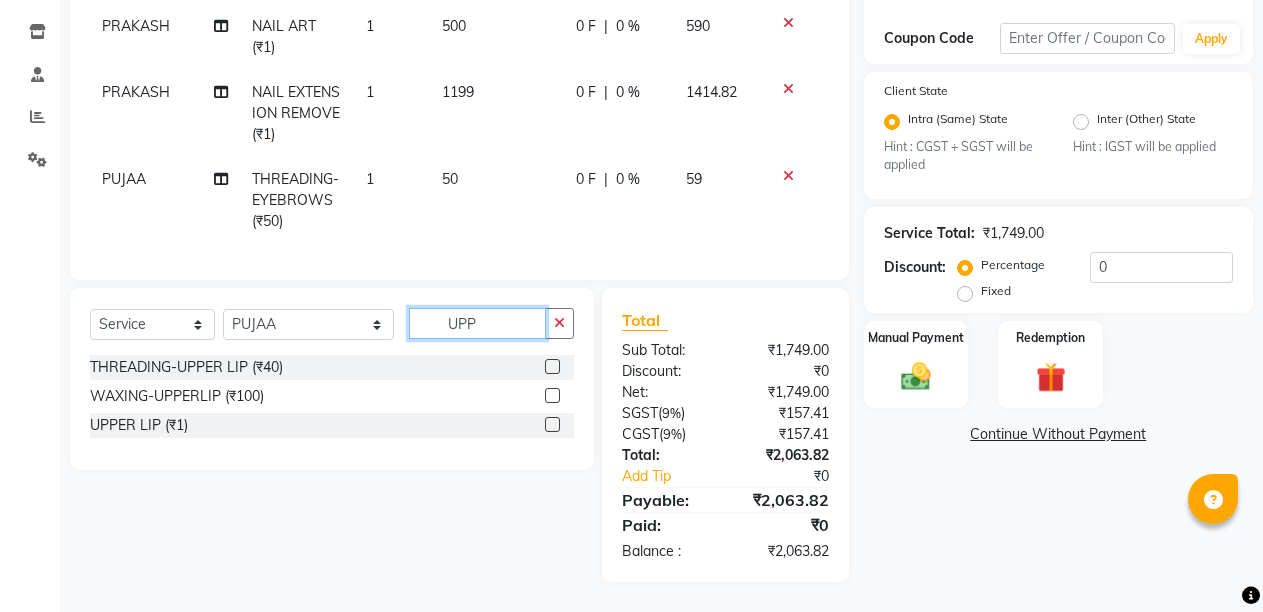 type on "UPP" 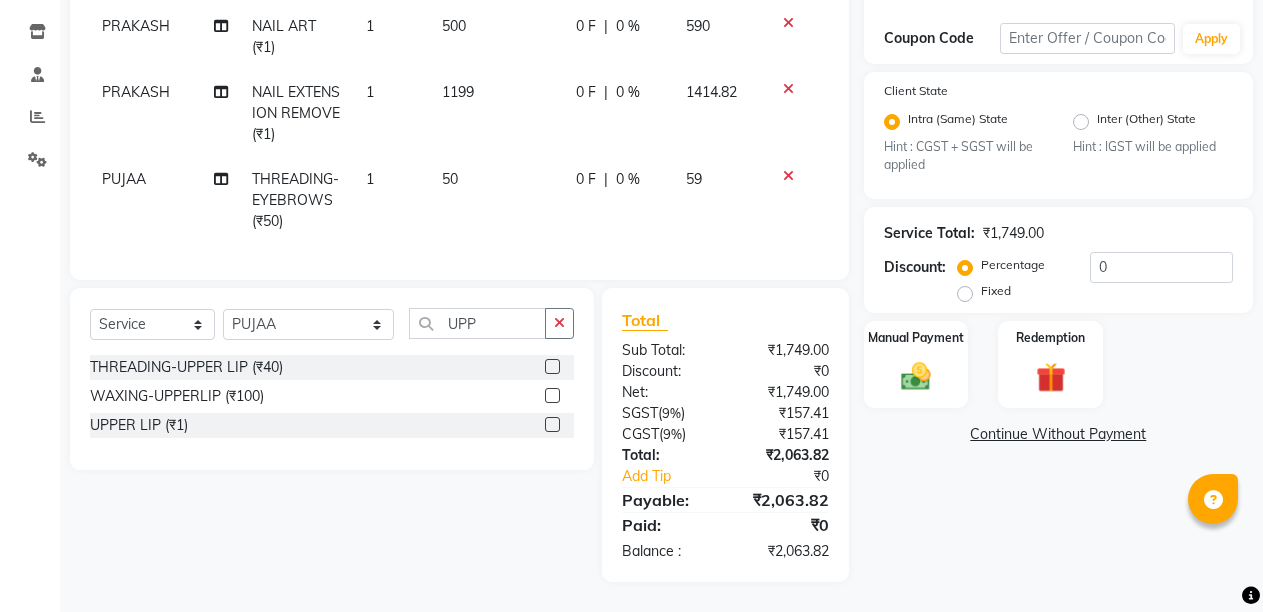 click 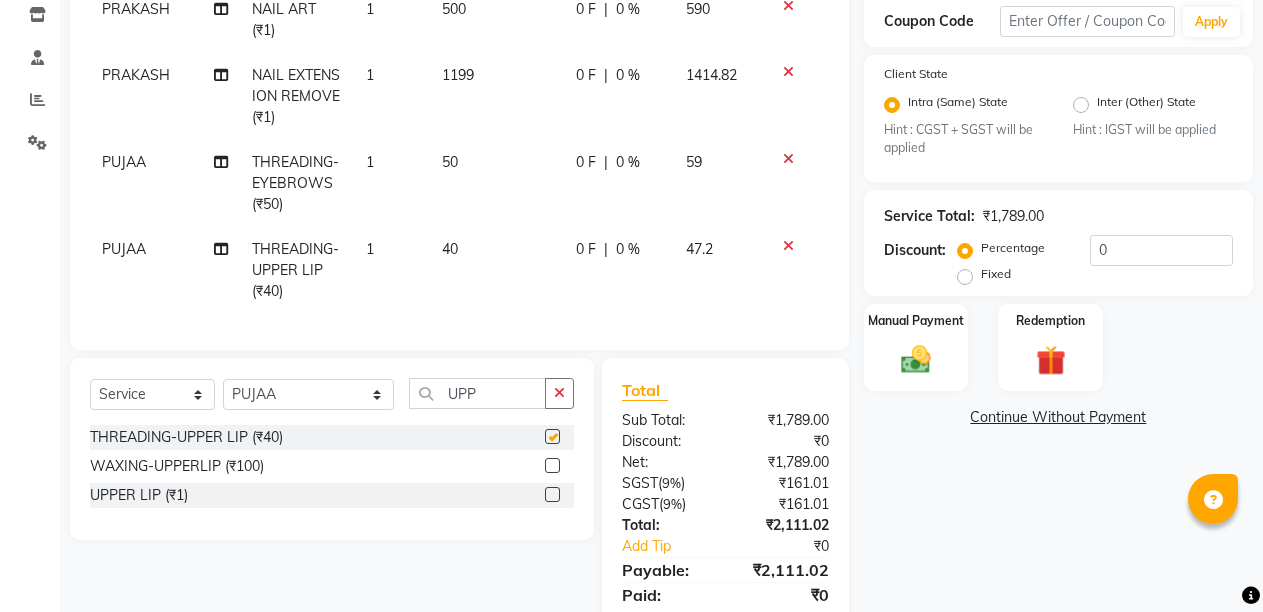 checkbox on "false" 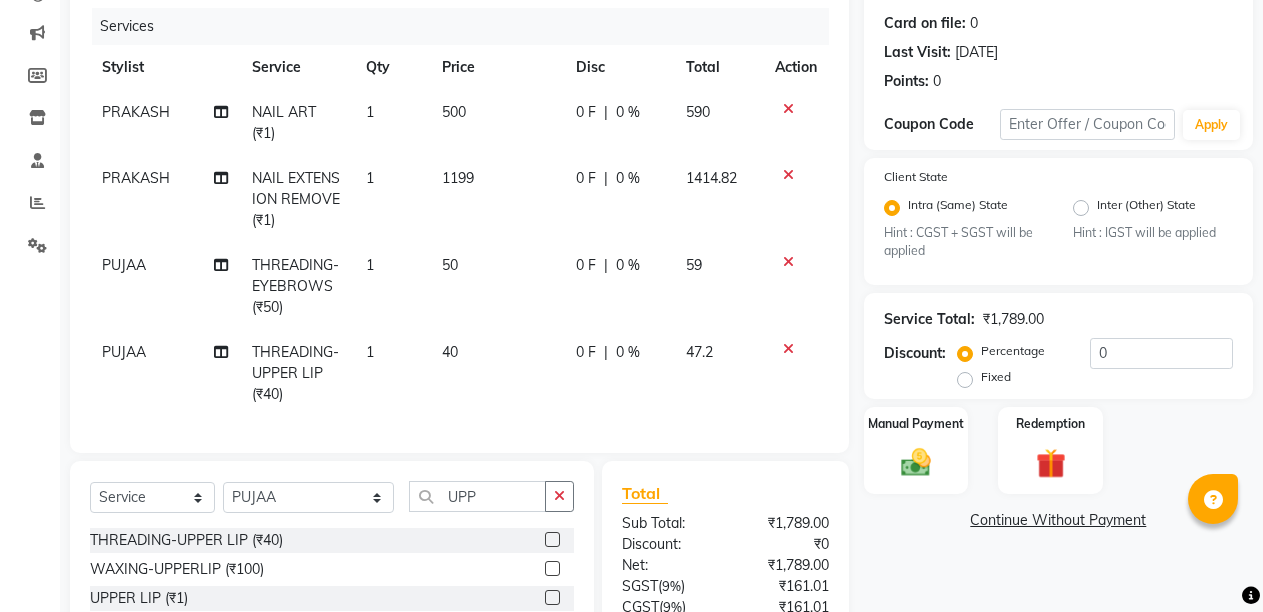 scroll, scrollTop: 223, scrollLeft: 0, axis: vertical 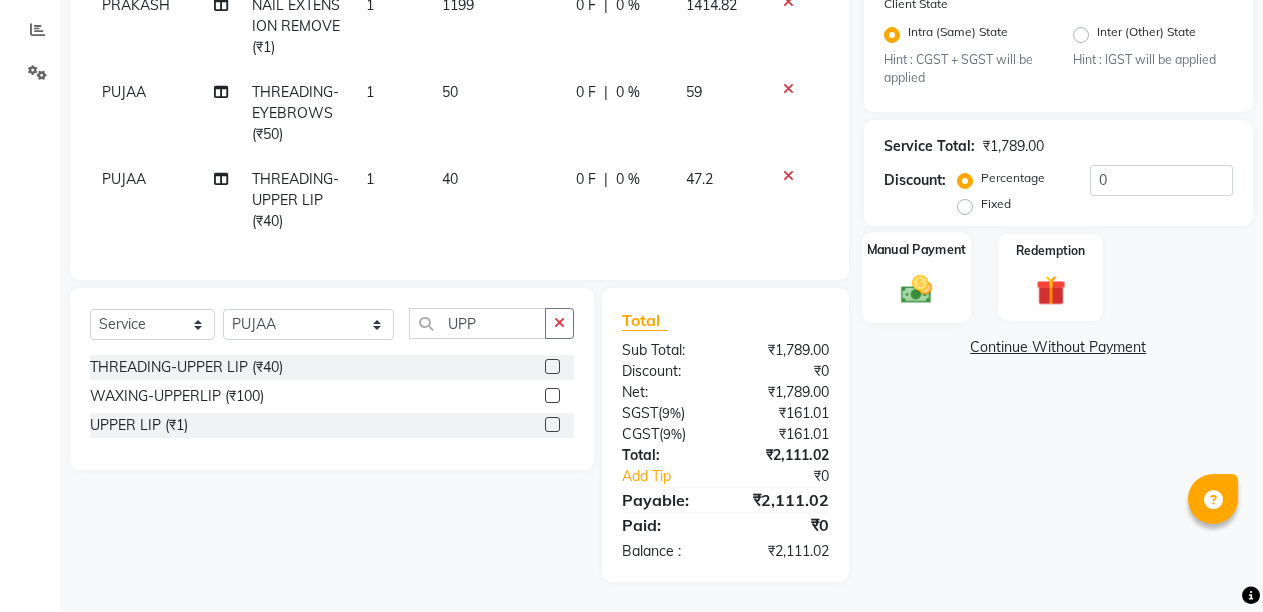 click on "Manual Payment" 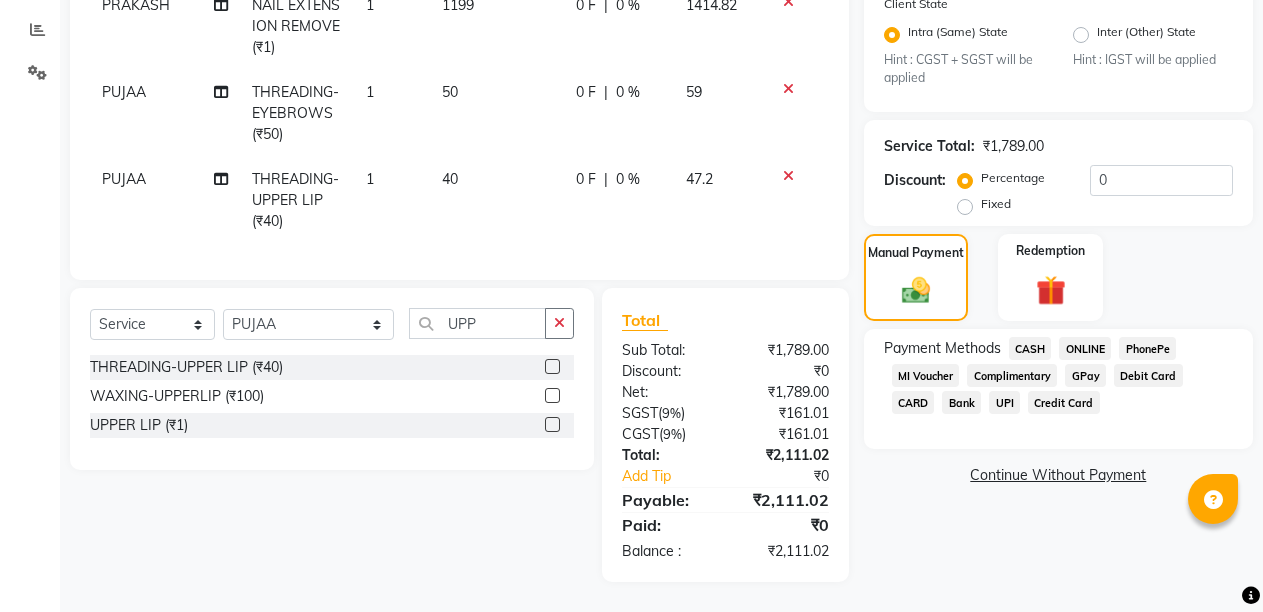 click on "CASH" 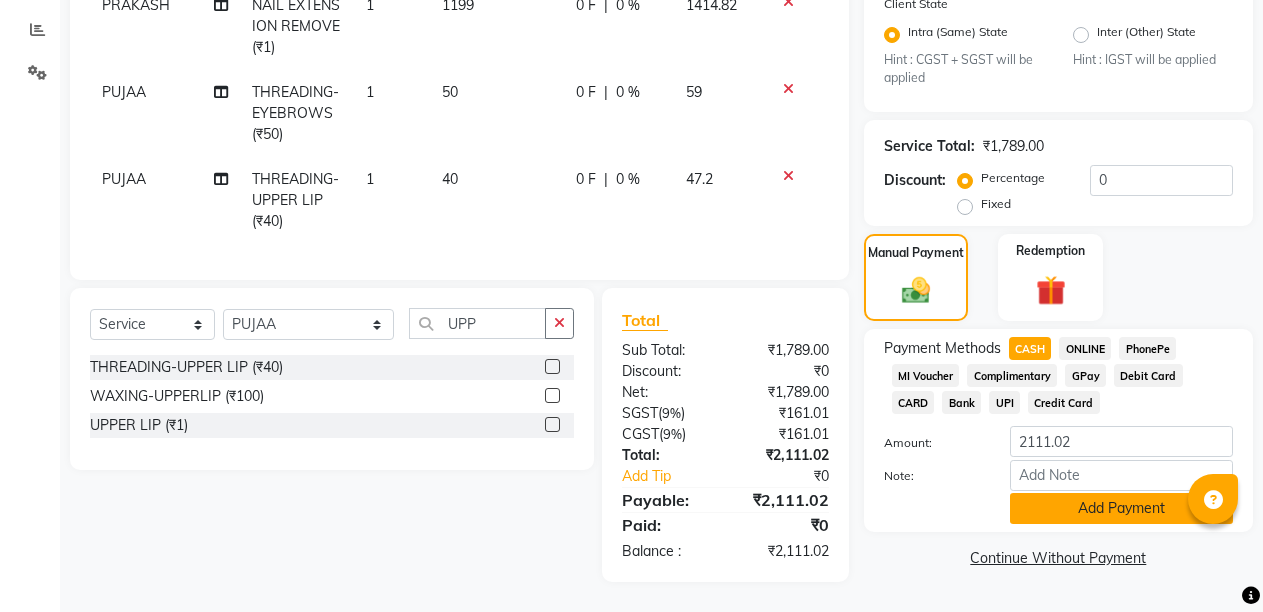 click on "Add Payment" 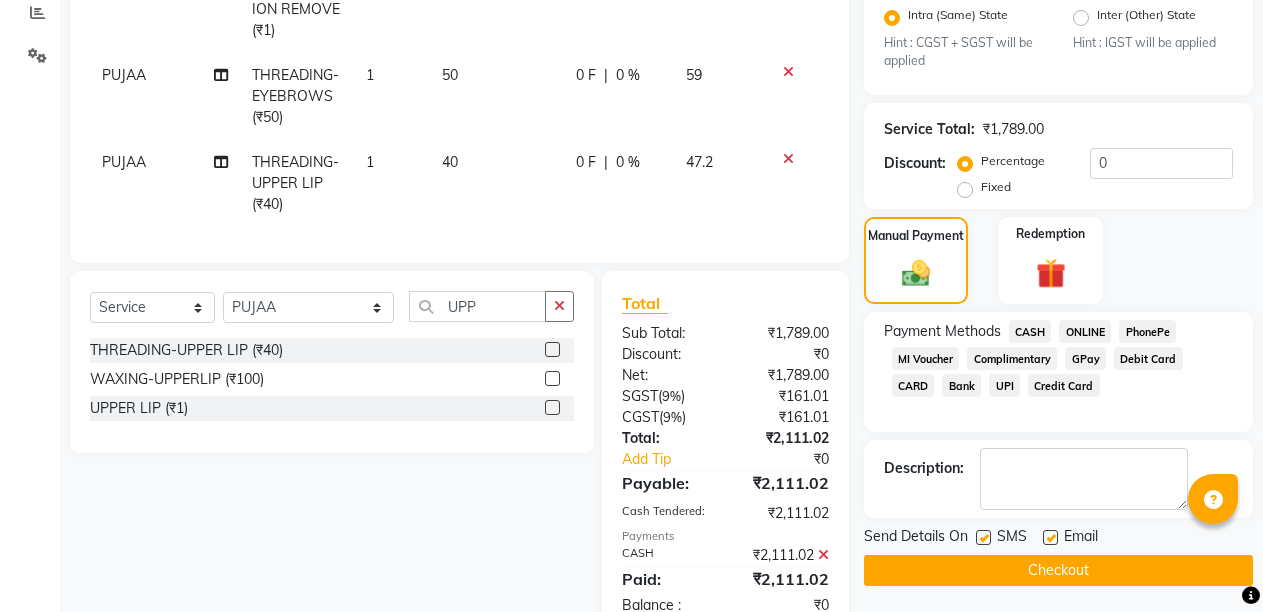 click on "Checkout" 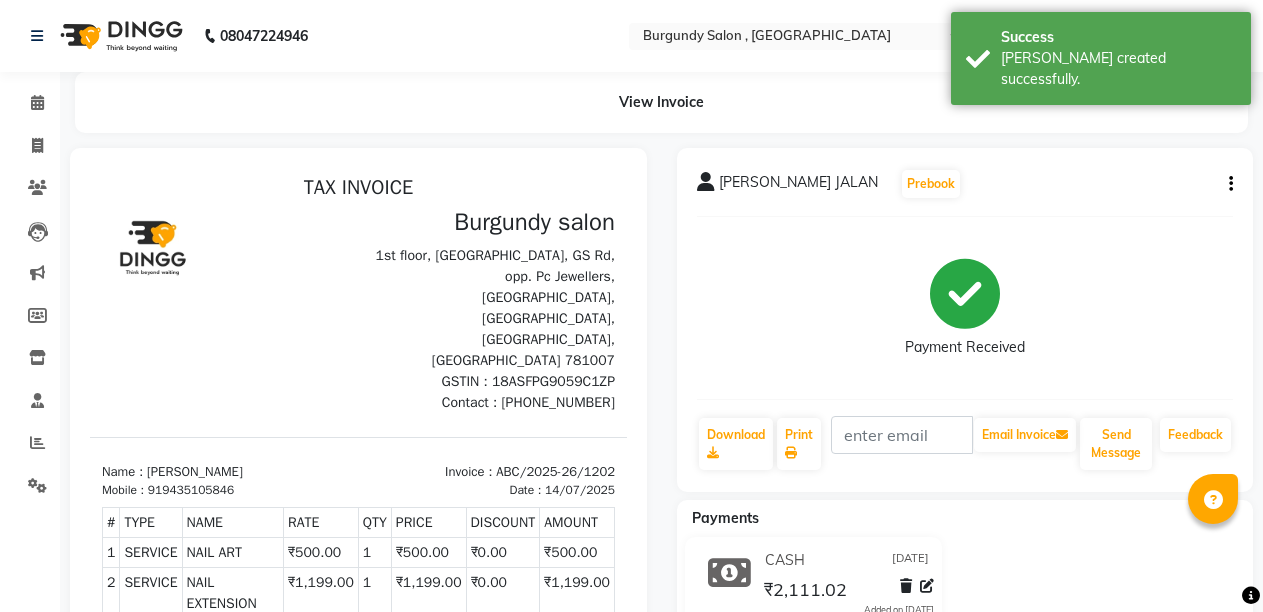 scroll, scrollTop: 0, scrollLeft: 0, axis: both 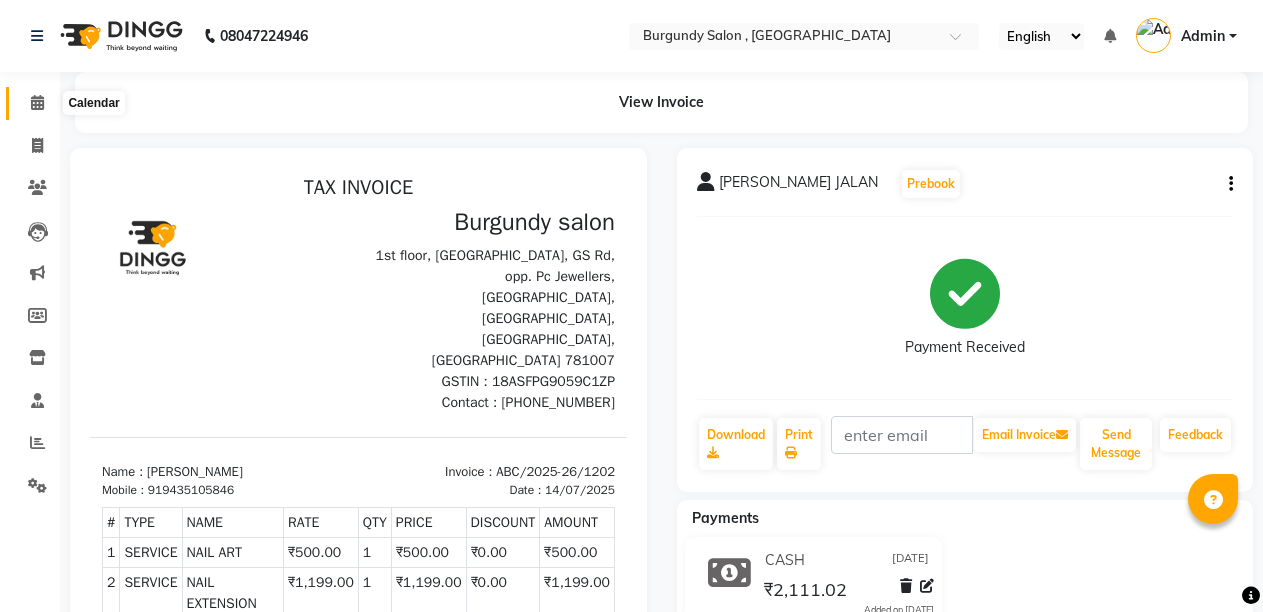 click 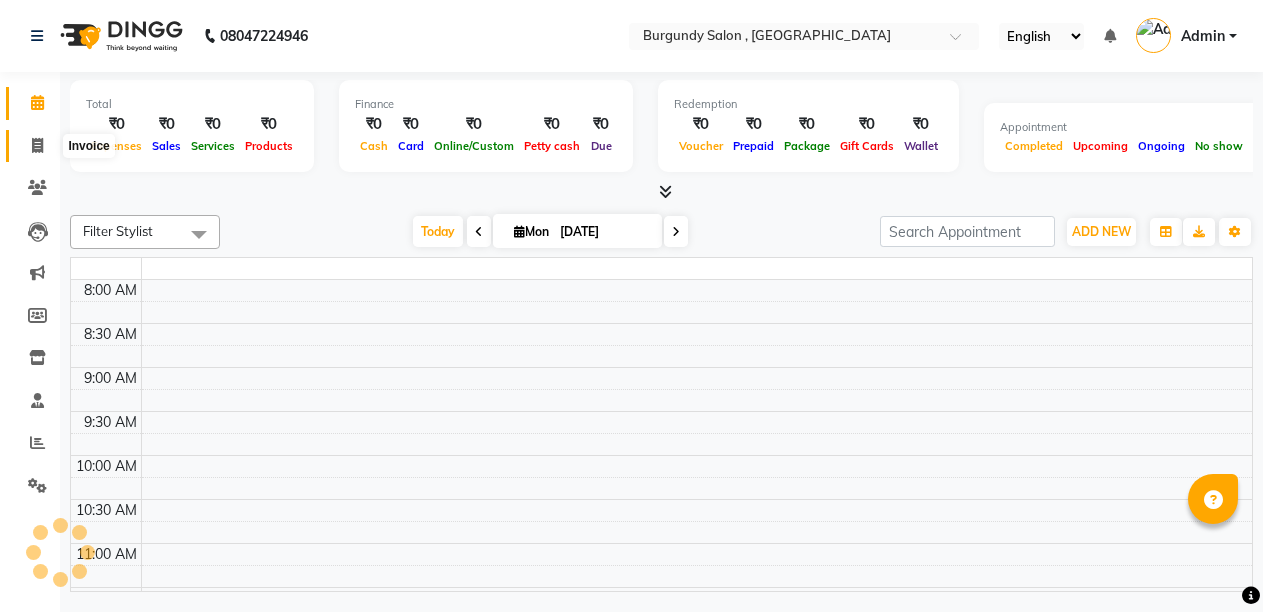 click 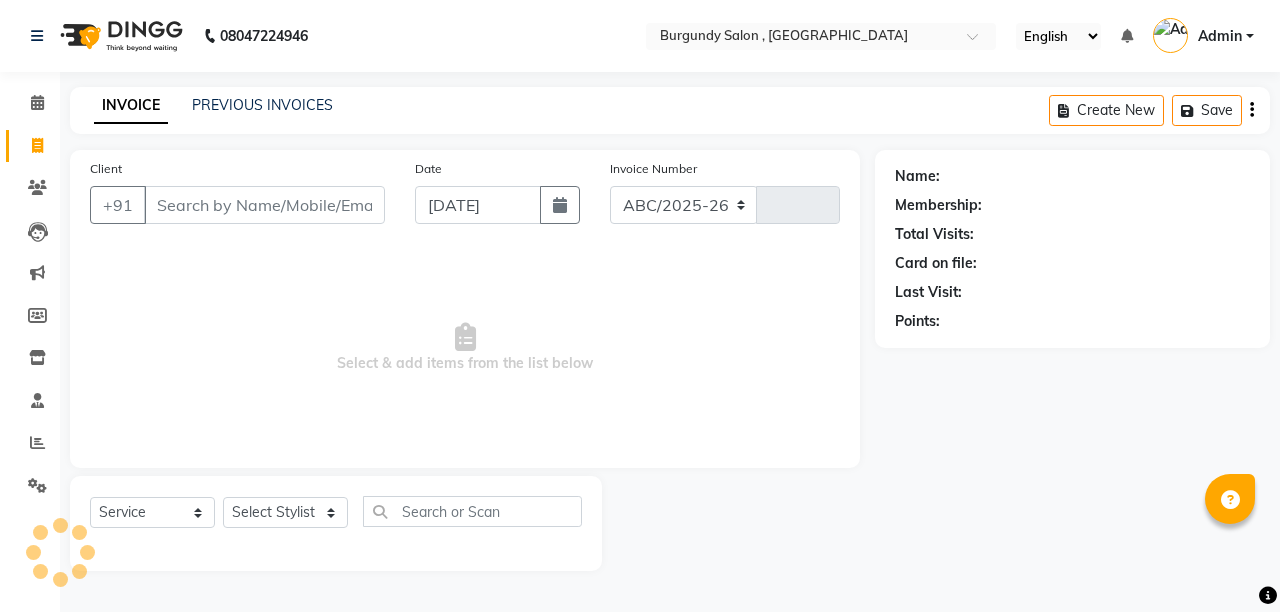 select on "5345" 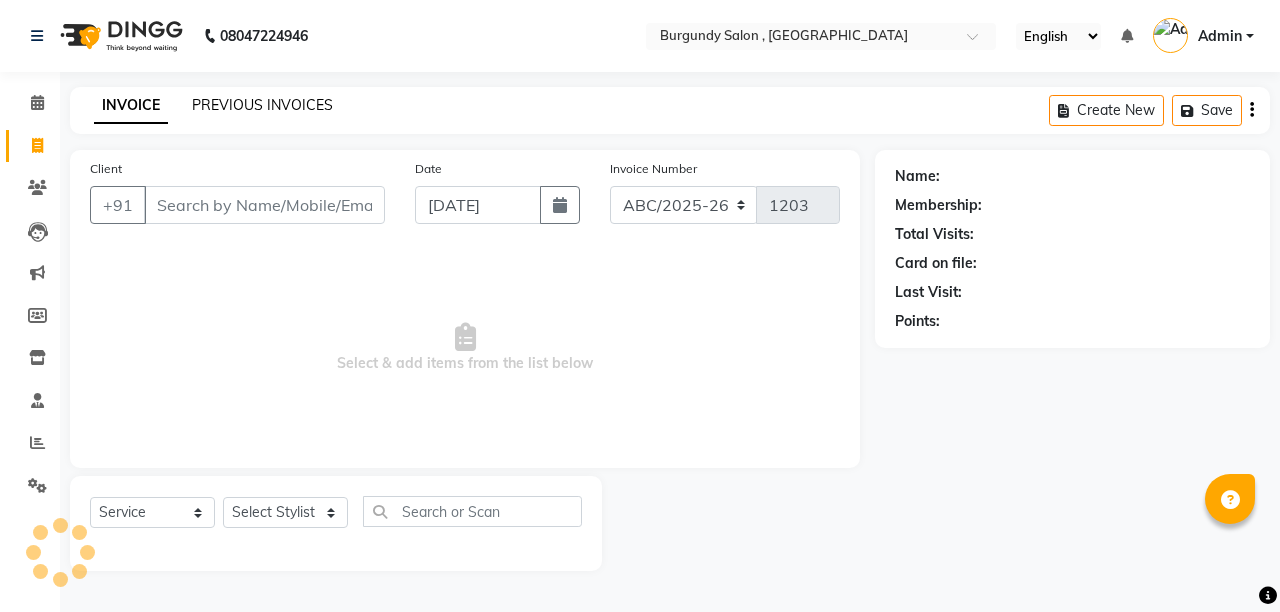 click on "PREVIOUS INVOICES" 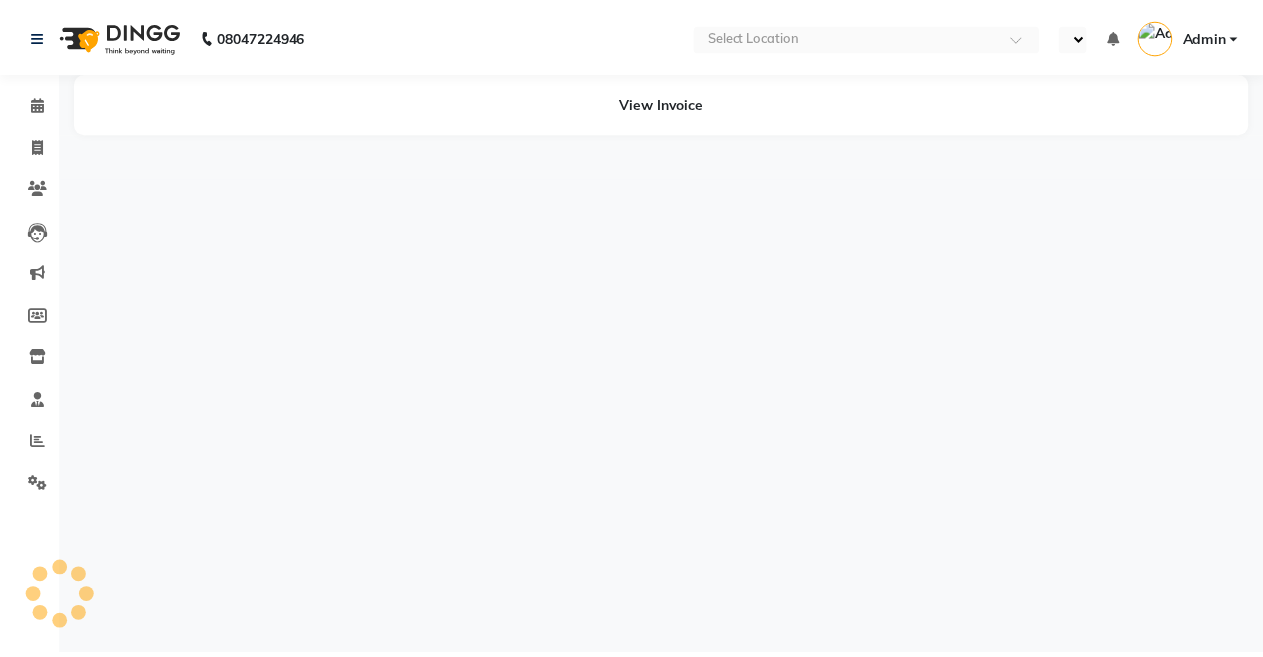 scroll, scrollTop: 0, scrollLeft: 0, axis: both 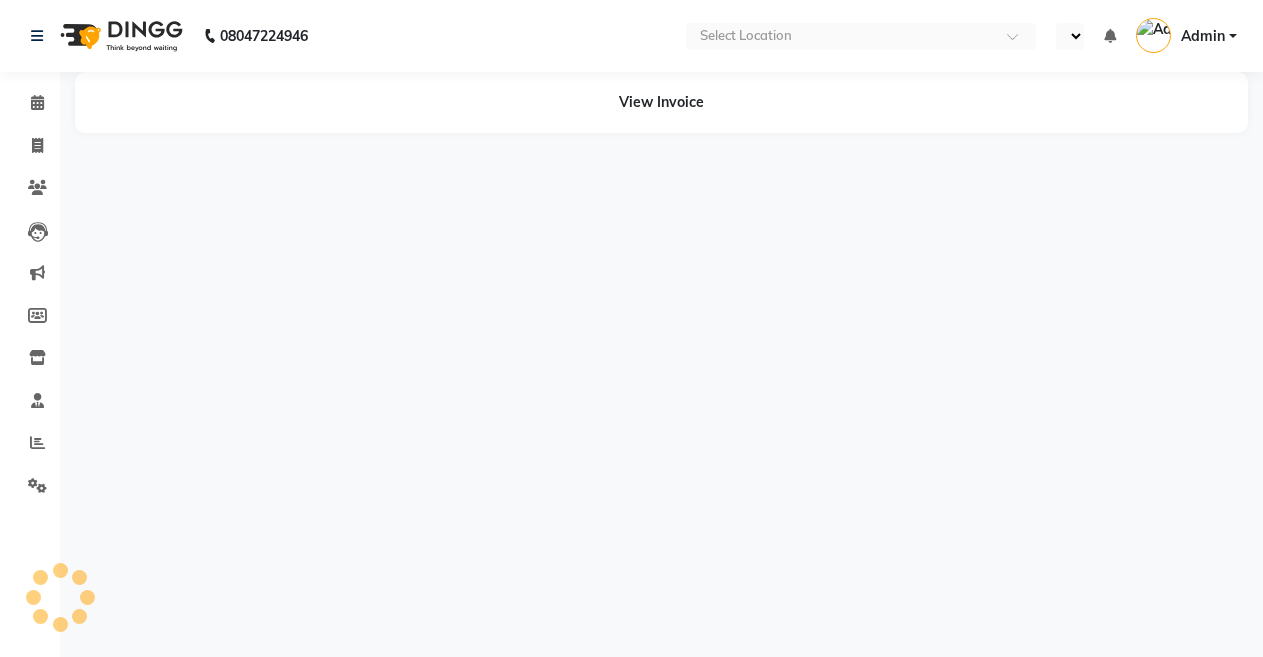select on "en" 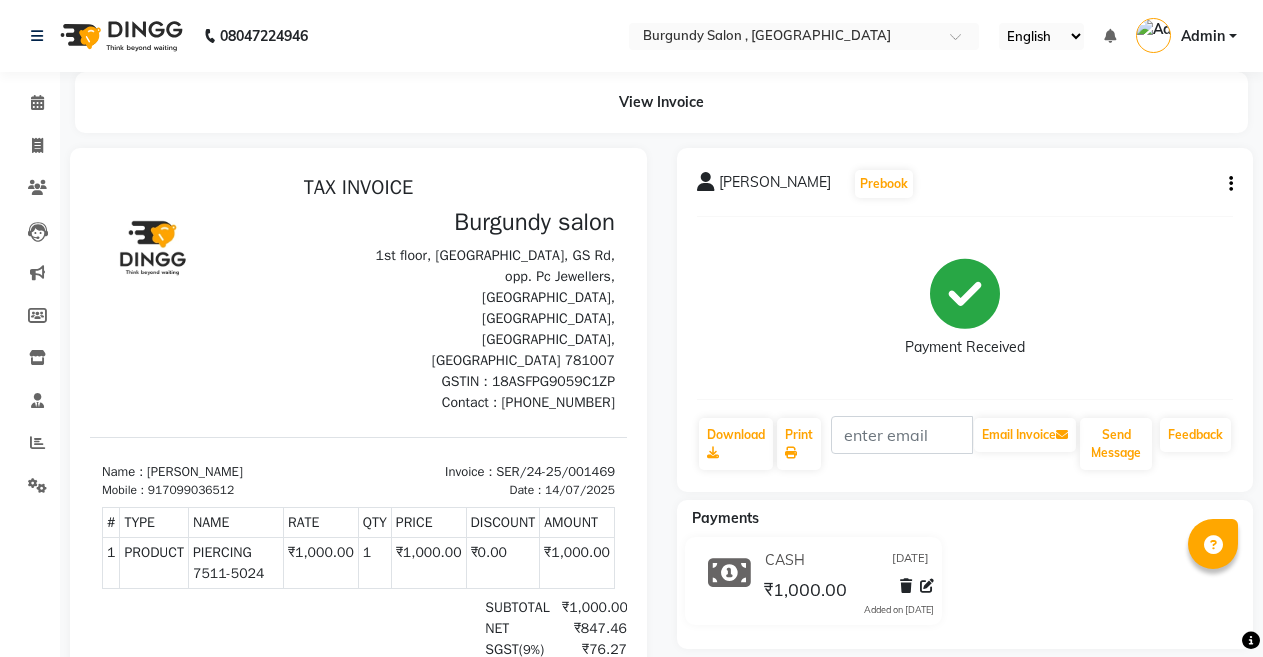 scroll, scrollTop: 0, scrollLeft: 0, axis: both 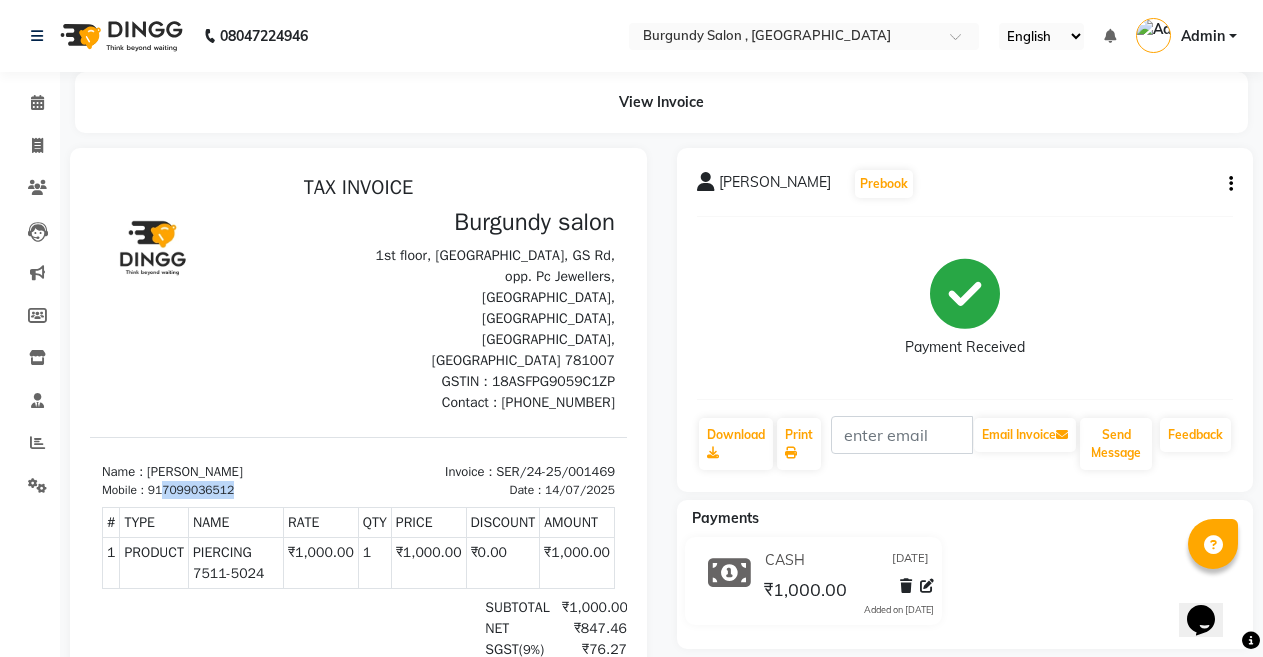 drag, startPoint x: 165, startPoint y: 429, endPoint x: 236, endPoint y: 434, distance: 71.17584 